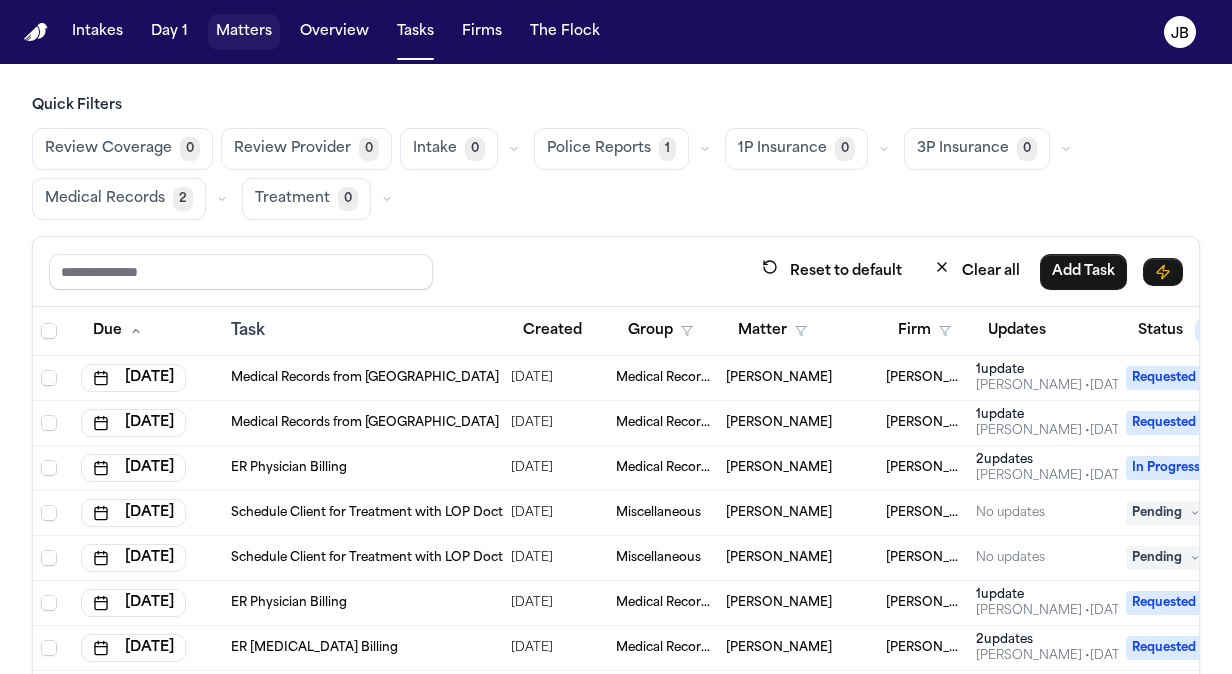 scroll, scrollTop: 0, scrollLeft: 0, axis: both 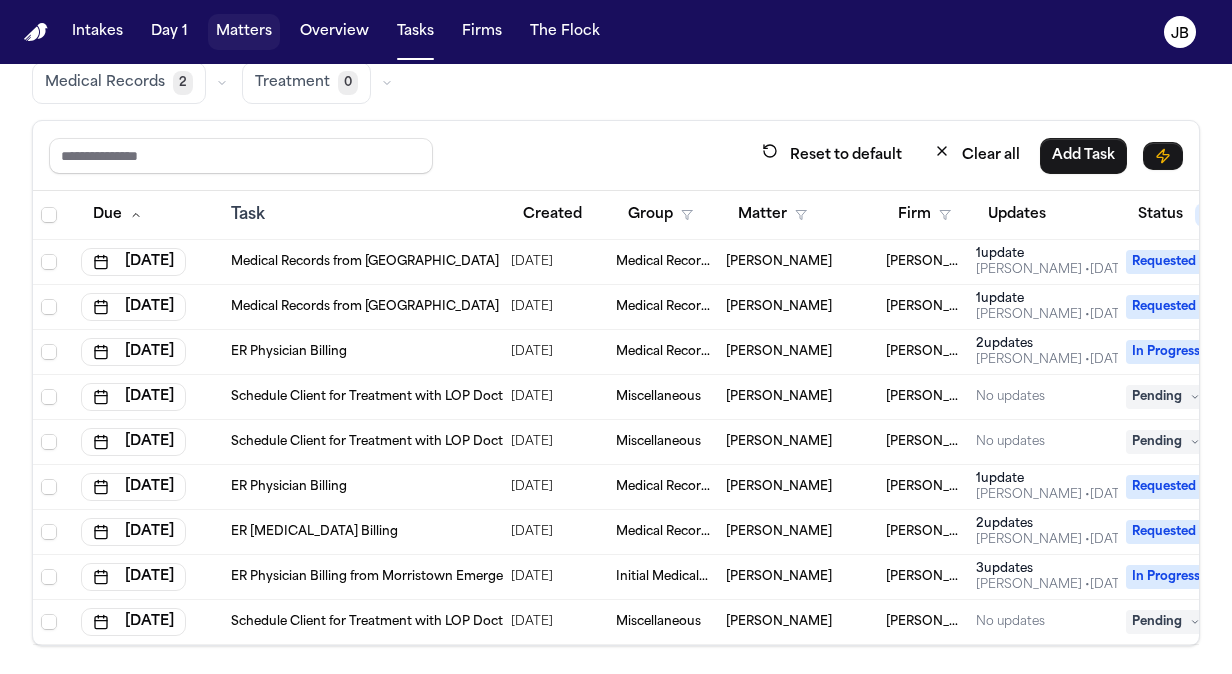 click on "Matters" at bounding box center (244, 32) 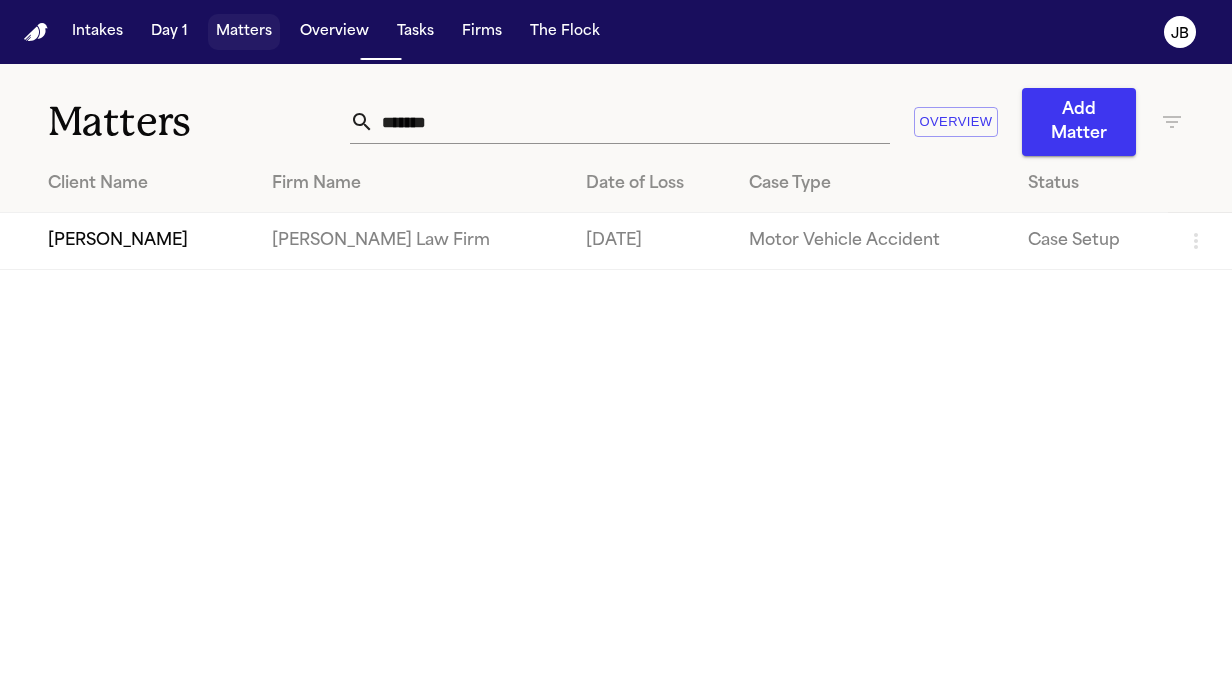 scroll, scrollTop: 0, scrollLeft: 0, axis: both 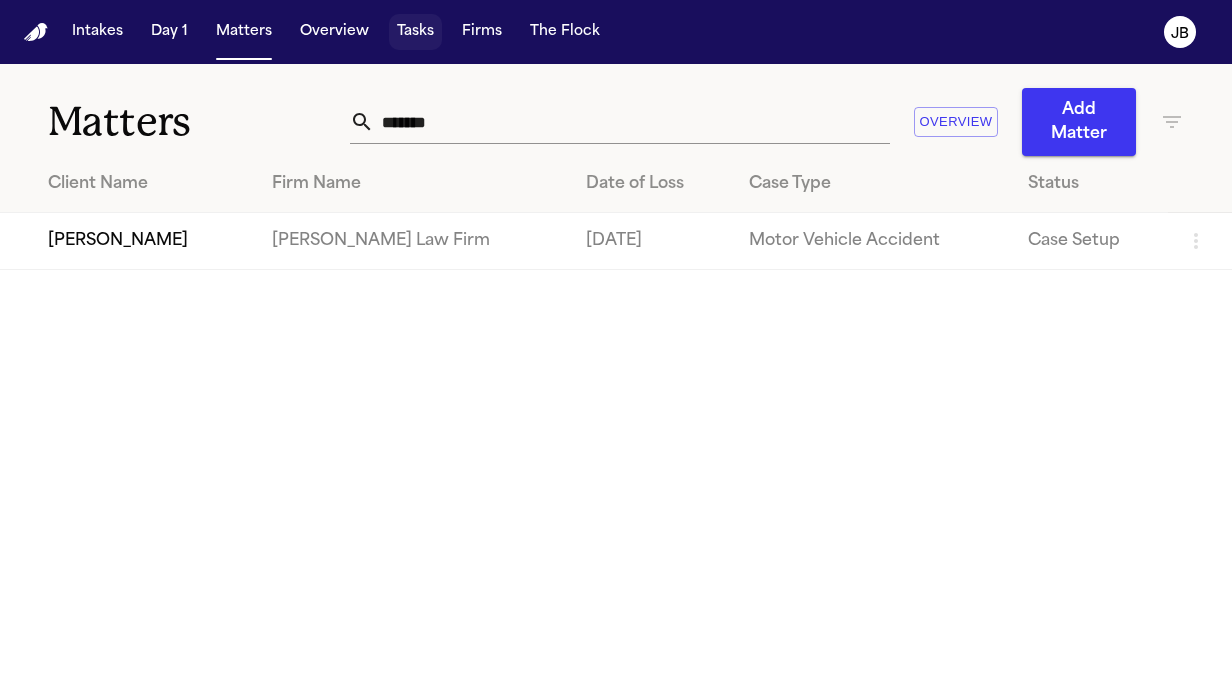click on "Tasks" at bounding box center (415, 32) 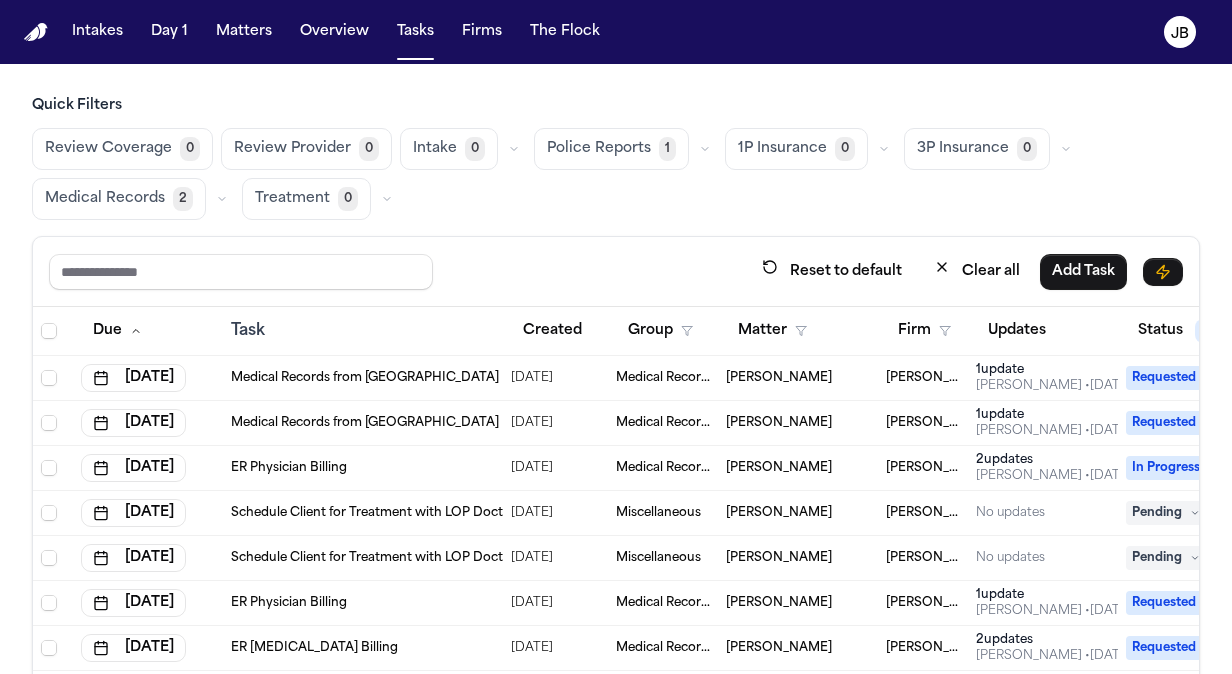 scroll, scrollTop: 116, scrollLeft: 0, axis: vertical 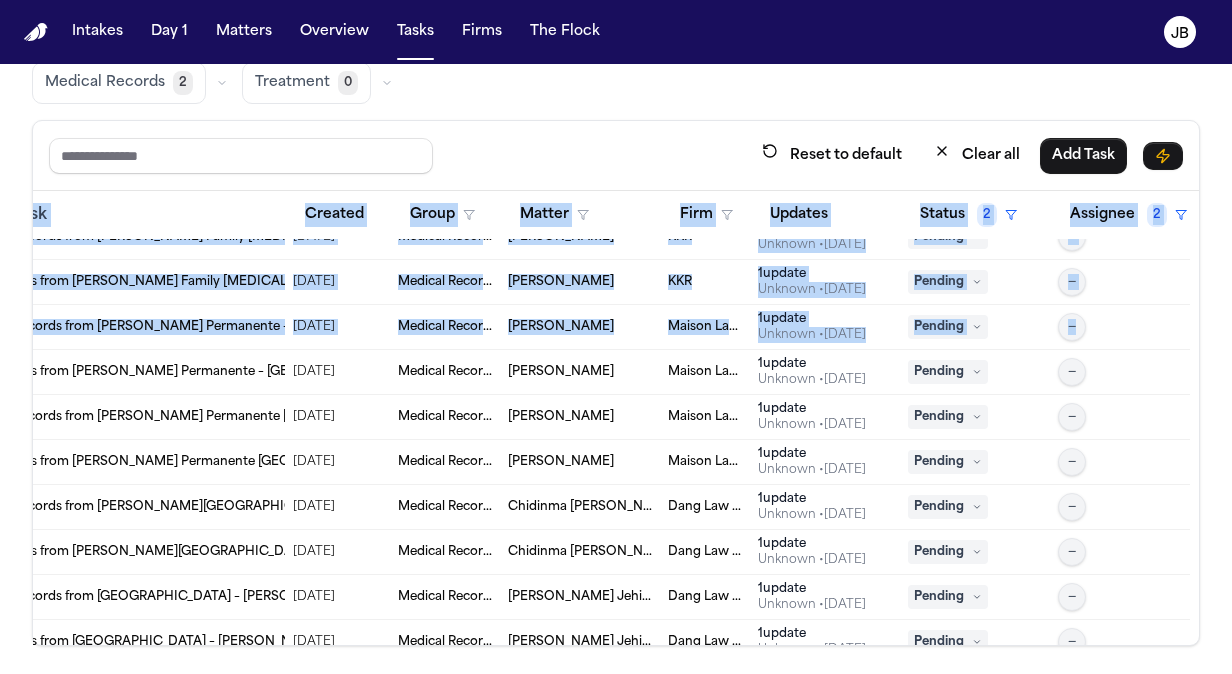 drag, startPoint x: 1156, startPoint y: 258, endPoint x: 1164, endPoint y: 187, distance: 71.44928 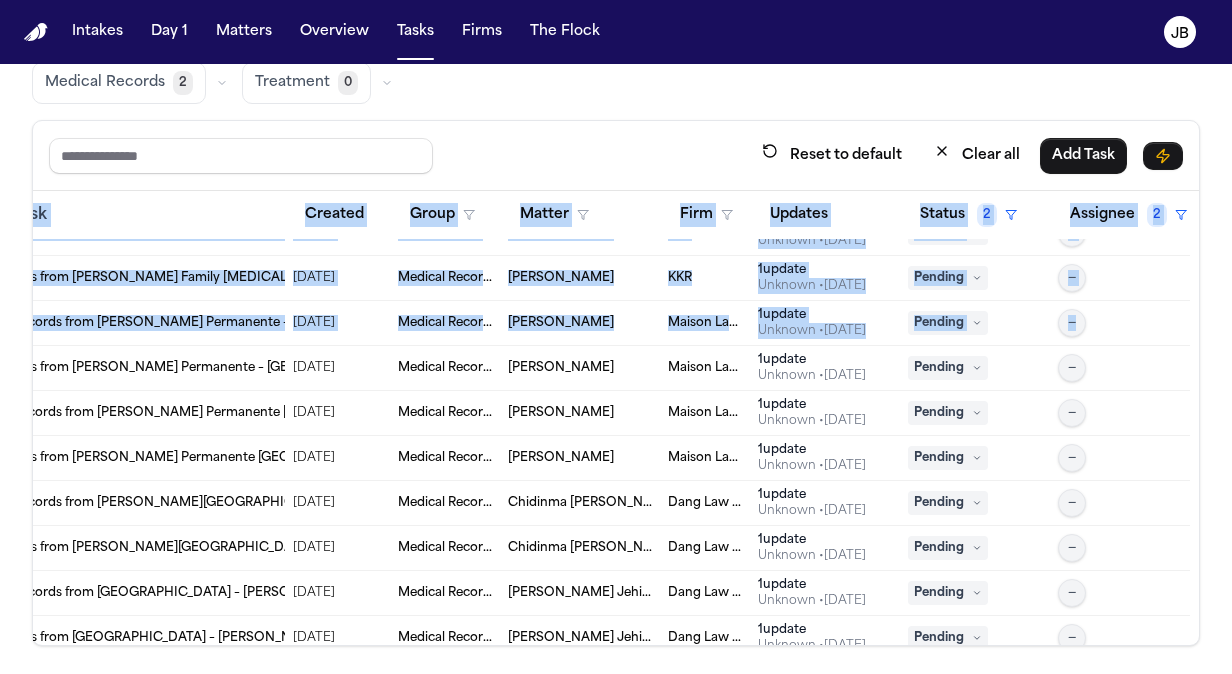 scroll, scrollTop: 0, scrollLeft: 246, axis: horizontal 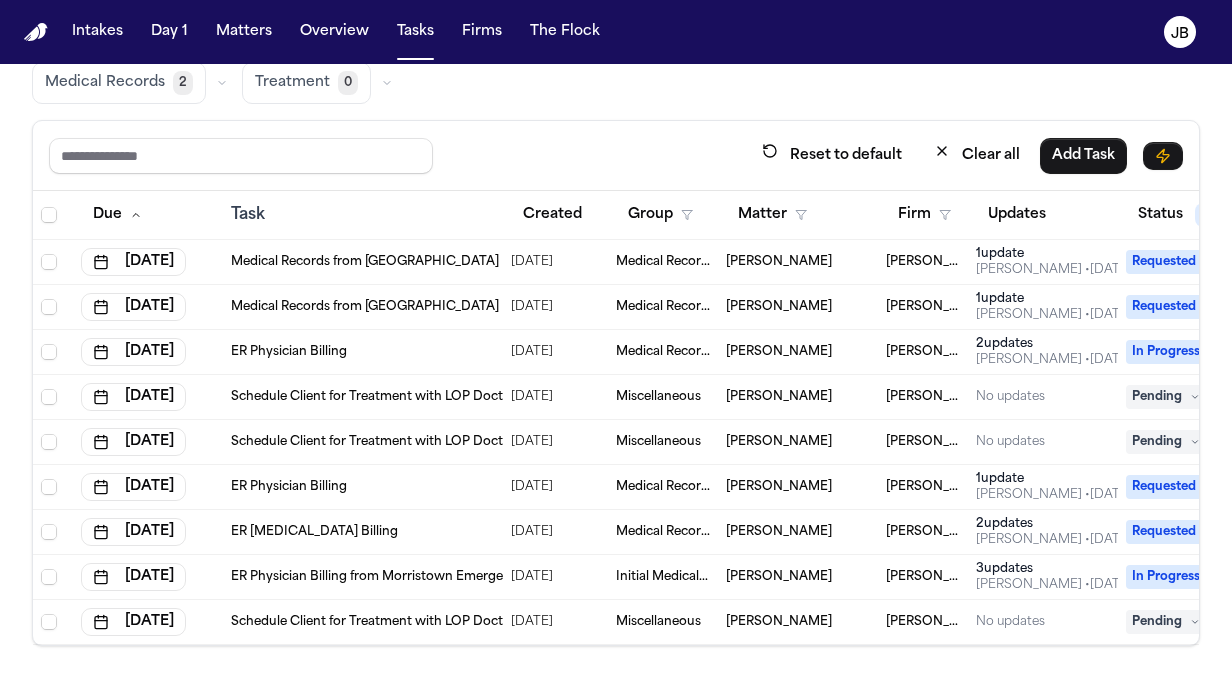 click on "Medical Records from [GEOGRAPHIC_DATA]" at bounding box center [365, 262] 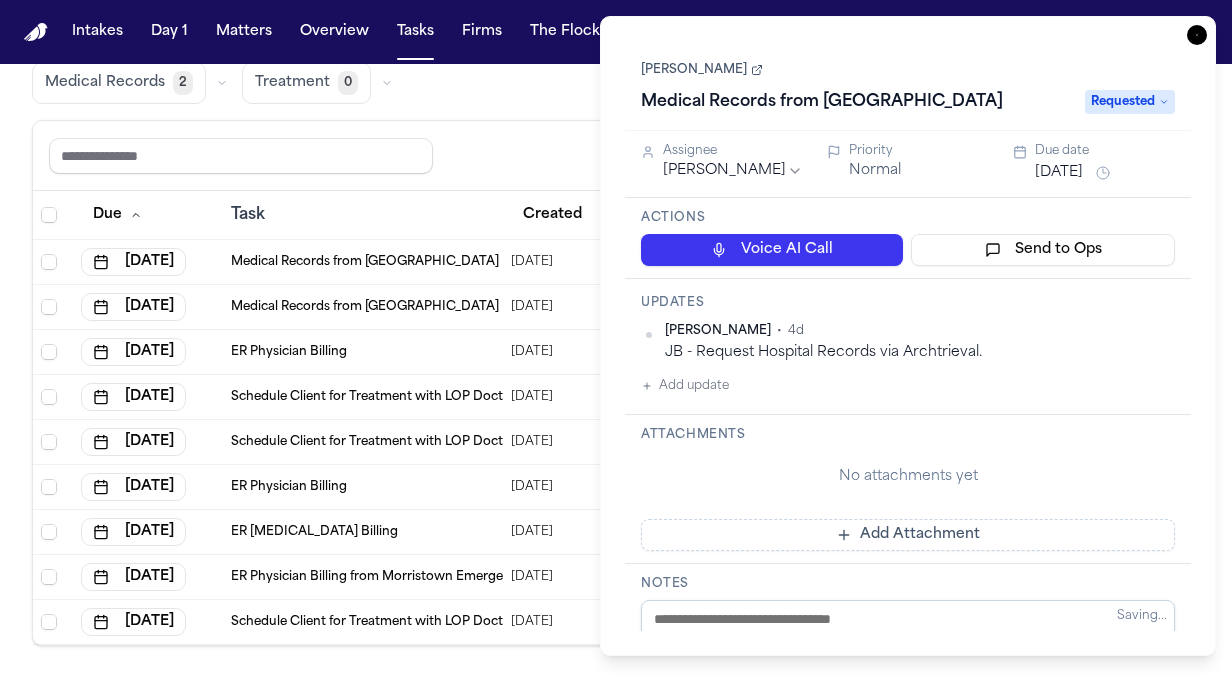 click on "Actions Voice AI Call Send to Ops" at bounding box center [908, 238] 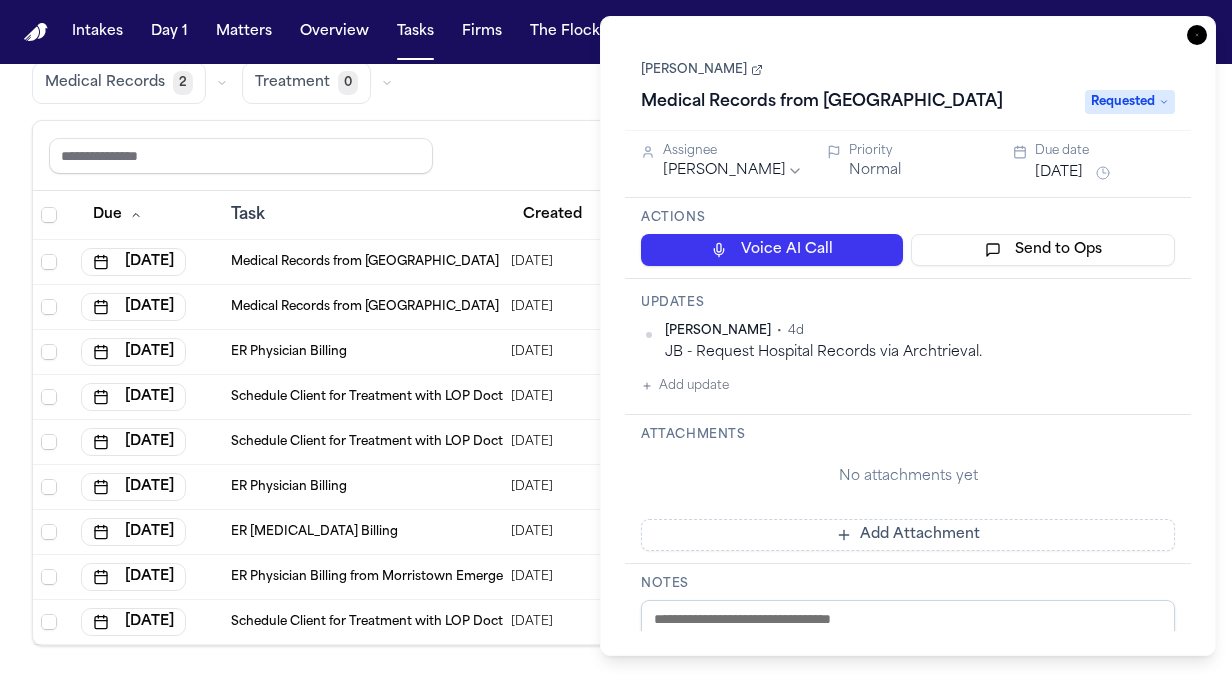 click on "Add update" at bounding box center [685, 386] 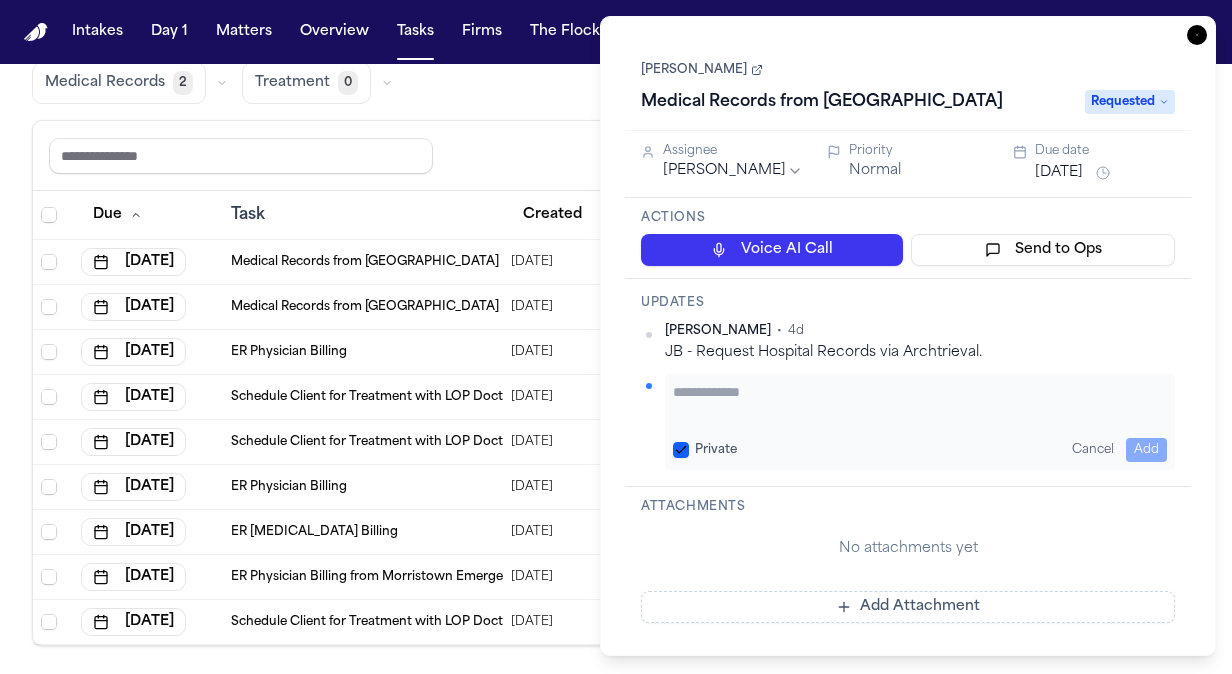 click at bounding box center [920, 402] 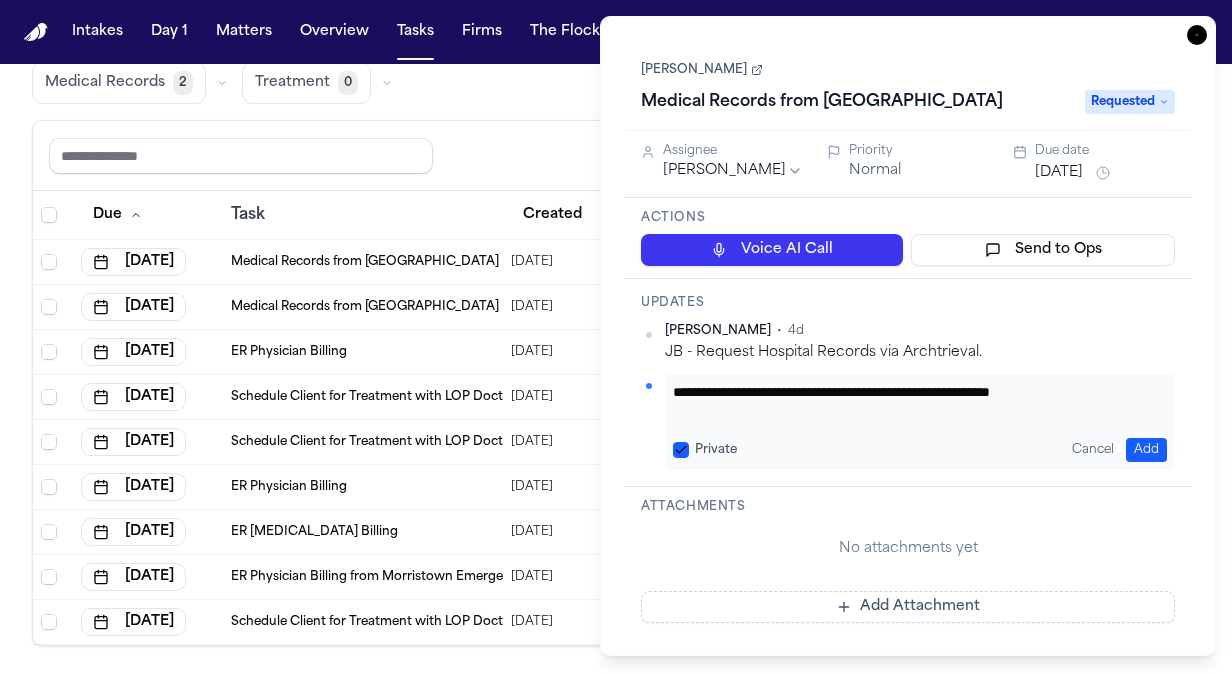 type on "**********" 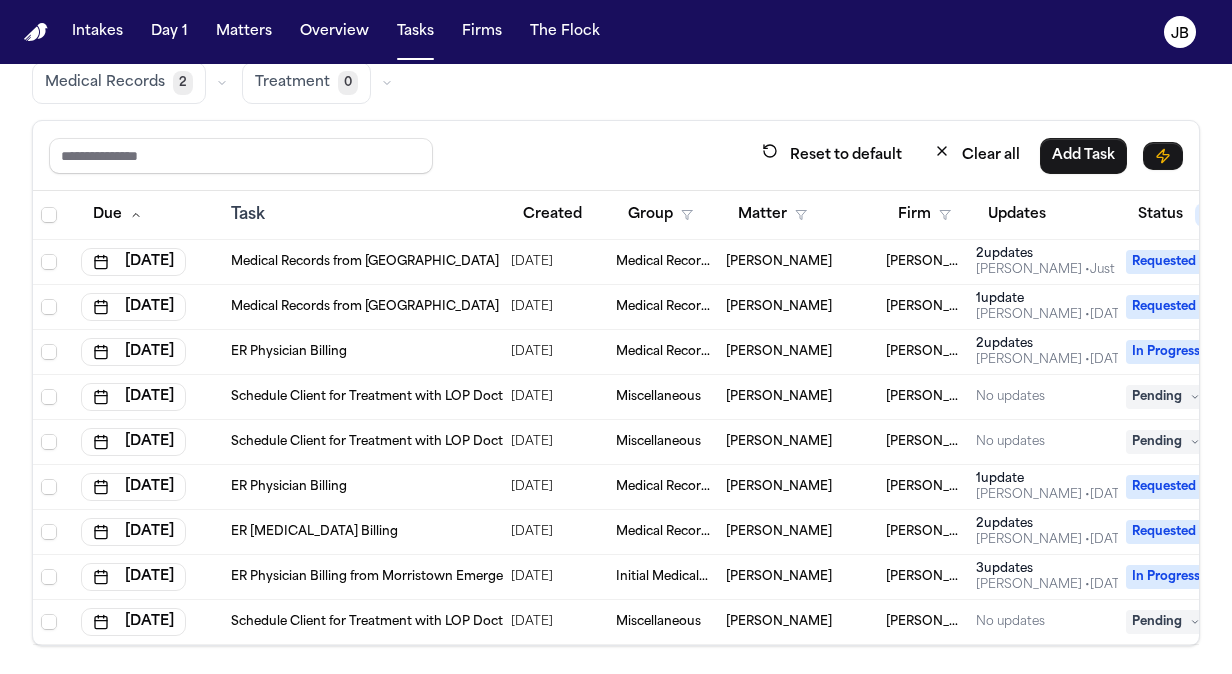click on "Due" at bounding box center [148, 215] 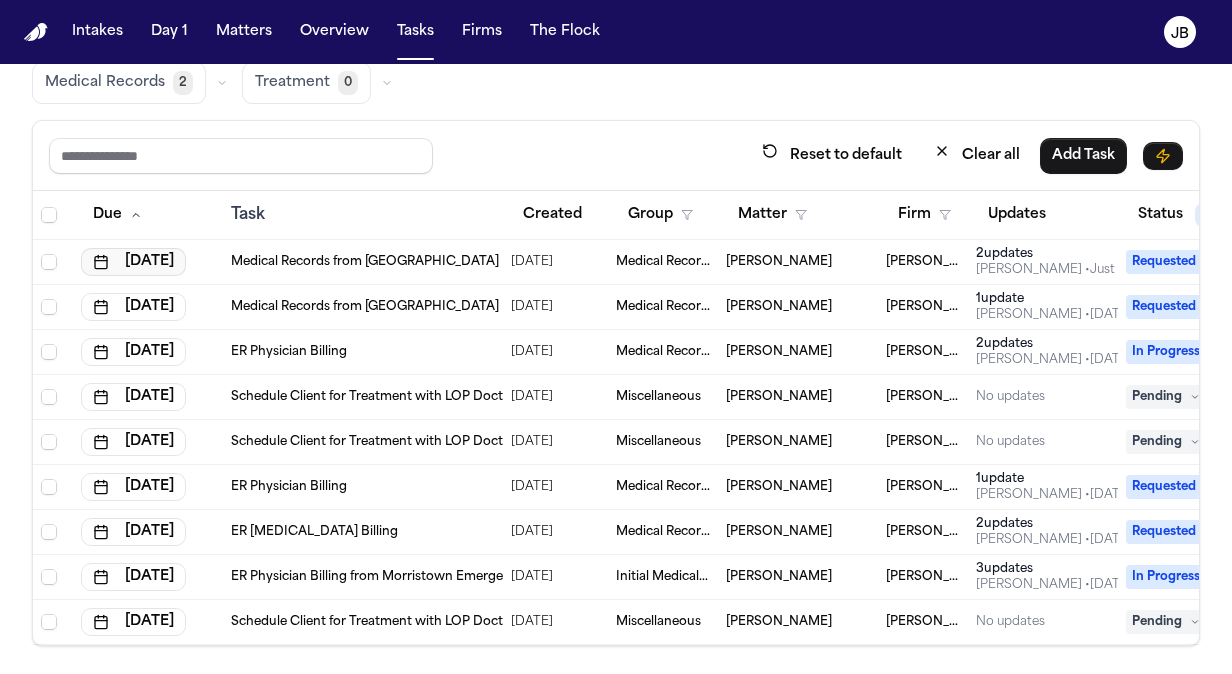 click on "[DATE]" at bounding box center (133, 262) 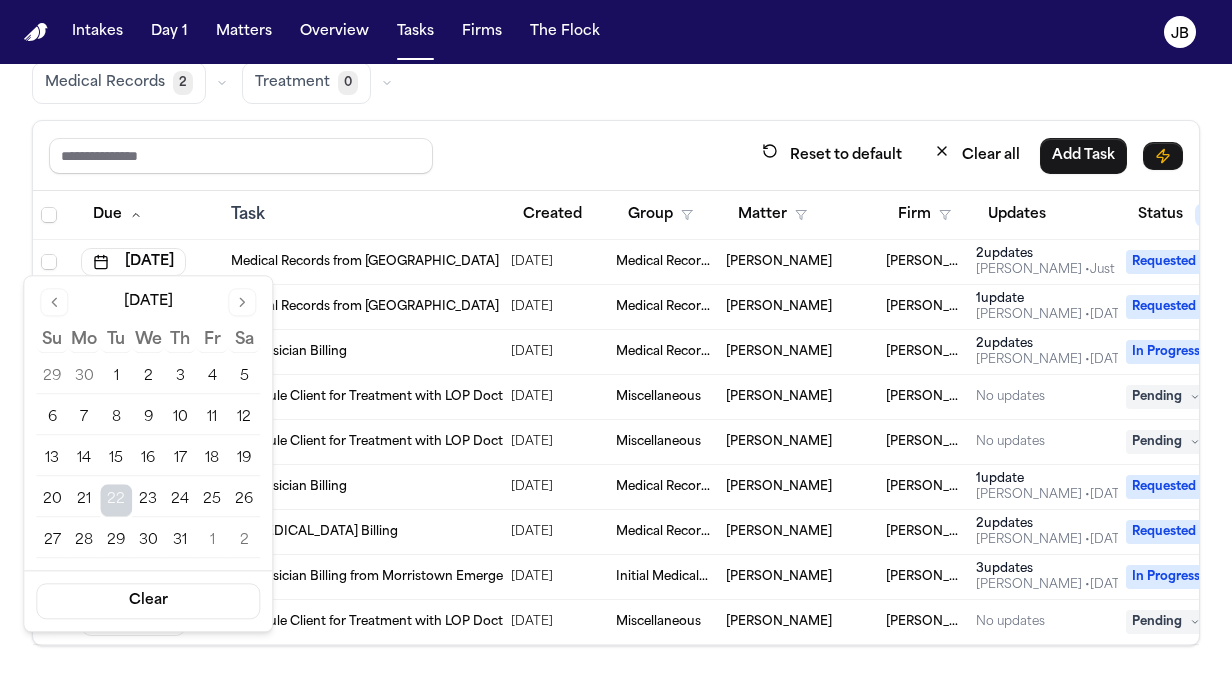 click on "25" at bounding box center (212, 500) 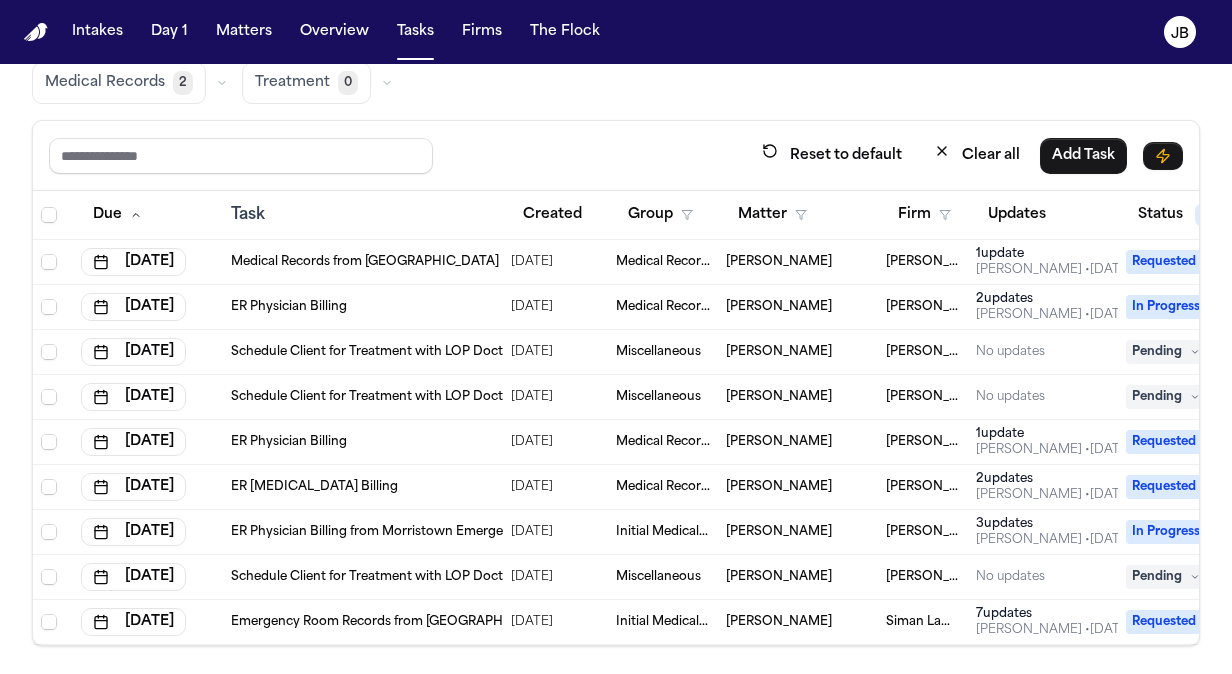 click on "[PERSON_NAME]" at bounding box center [923, 262] 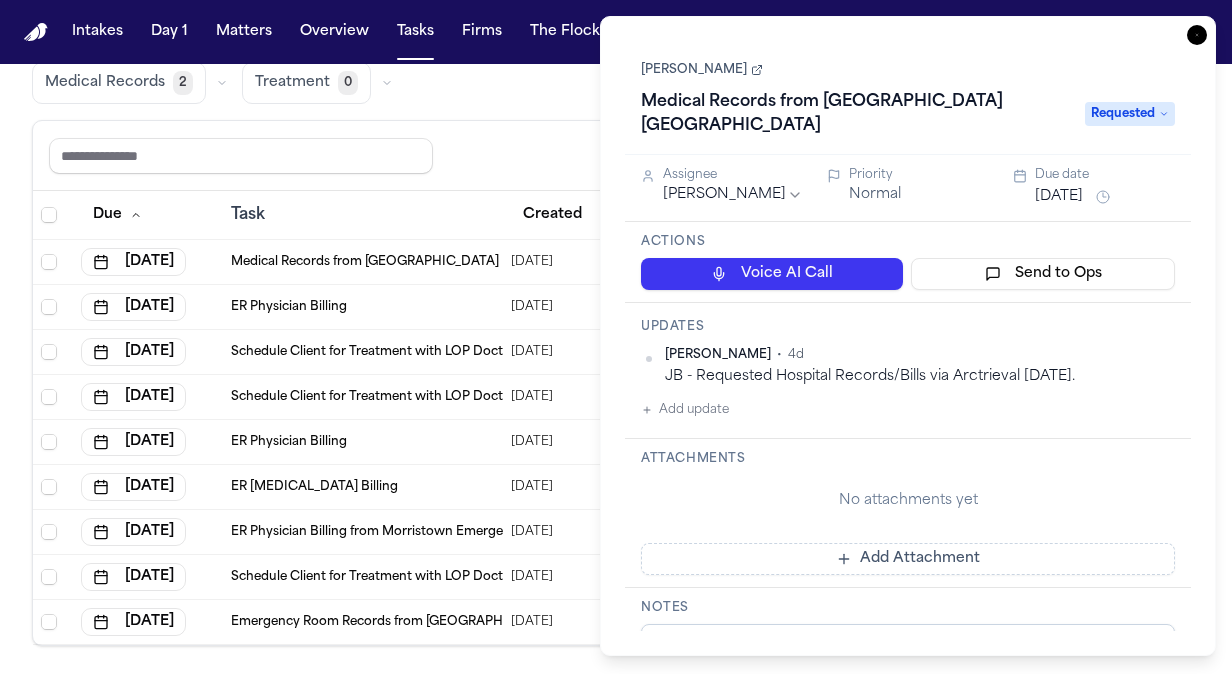 type 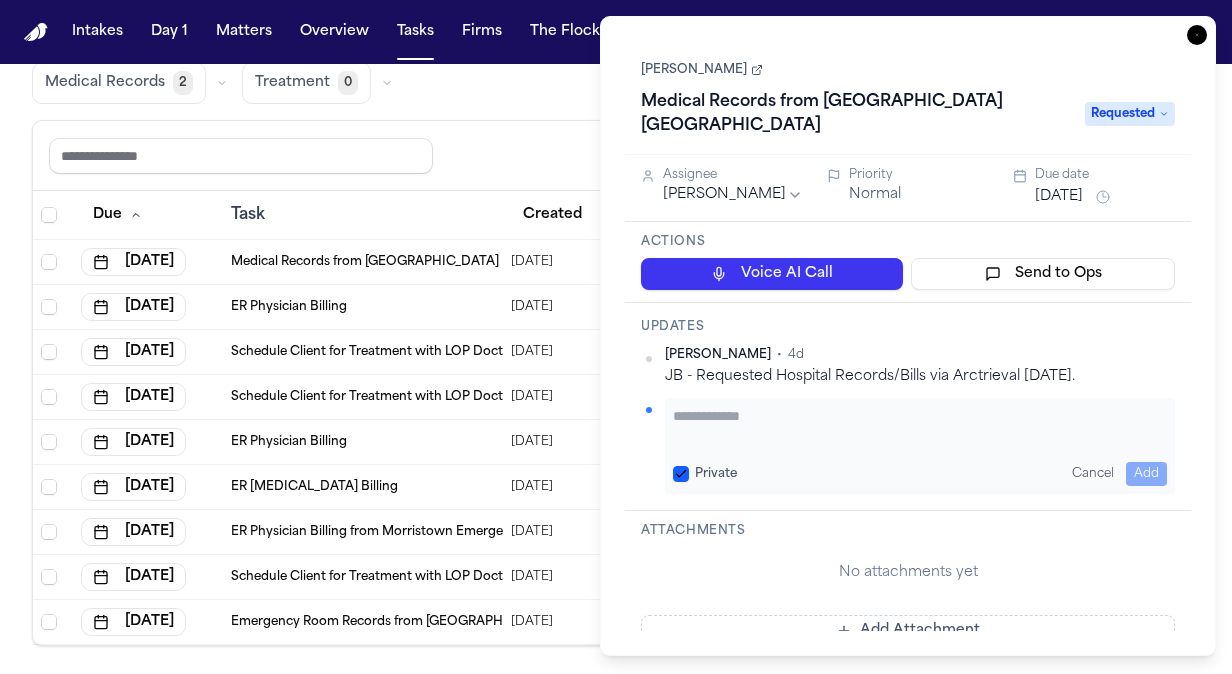 click at bounding box center [920, 426] 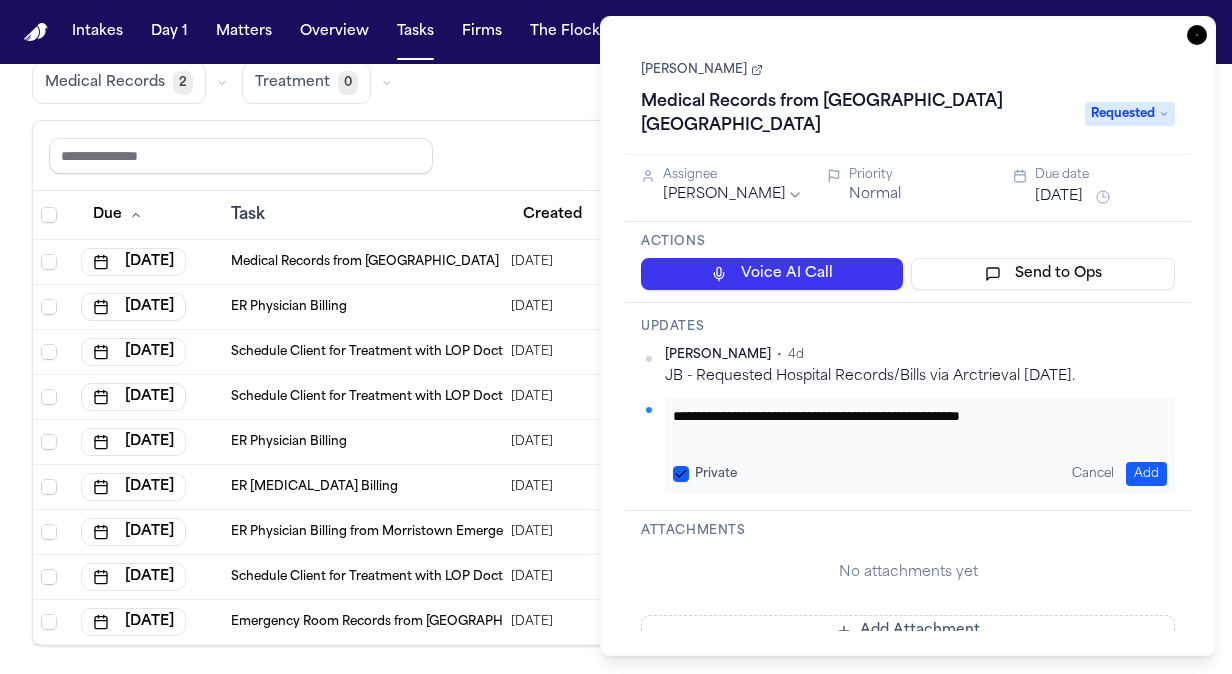 drag, startPoint x: 695, startPoint y: 419, endPoint x: 658, endPoint y: 415, distance: 37.215588 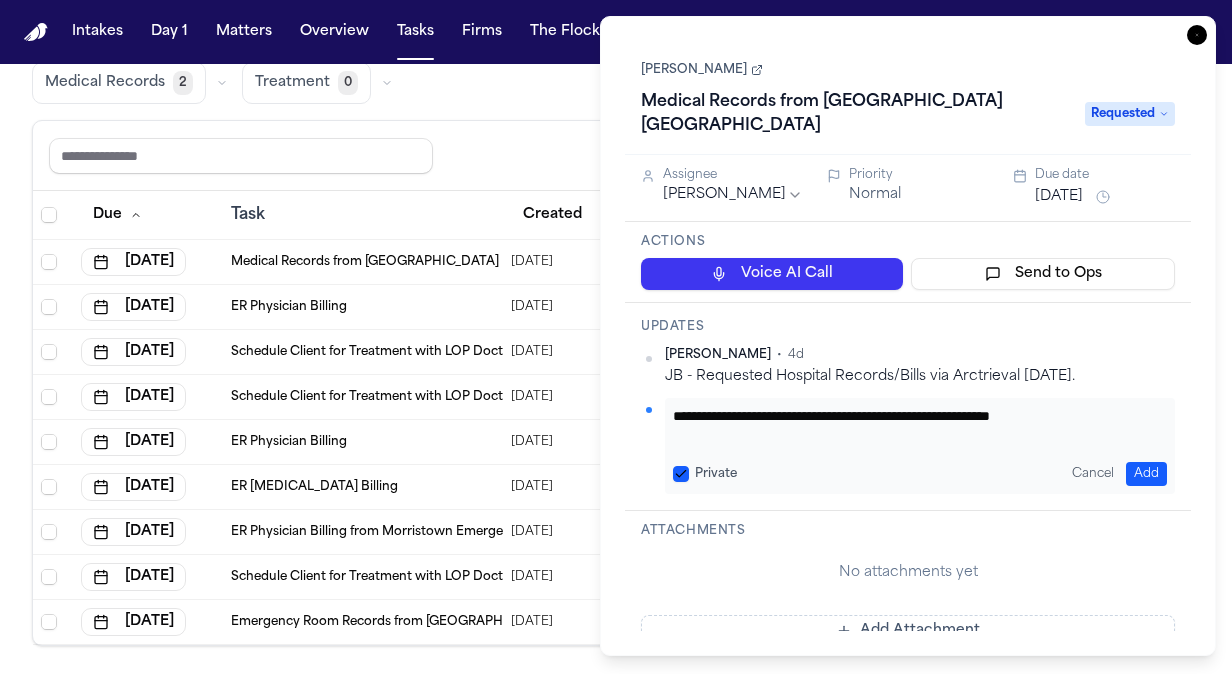 click on "**********" at bounding box center (912, 426) 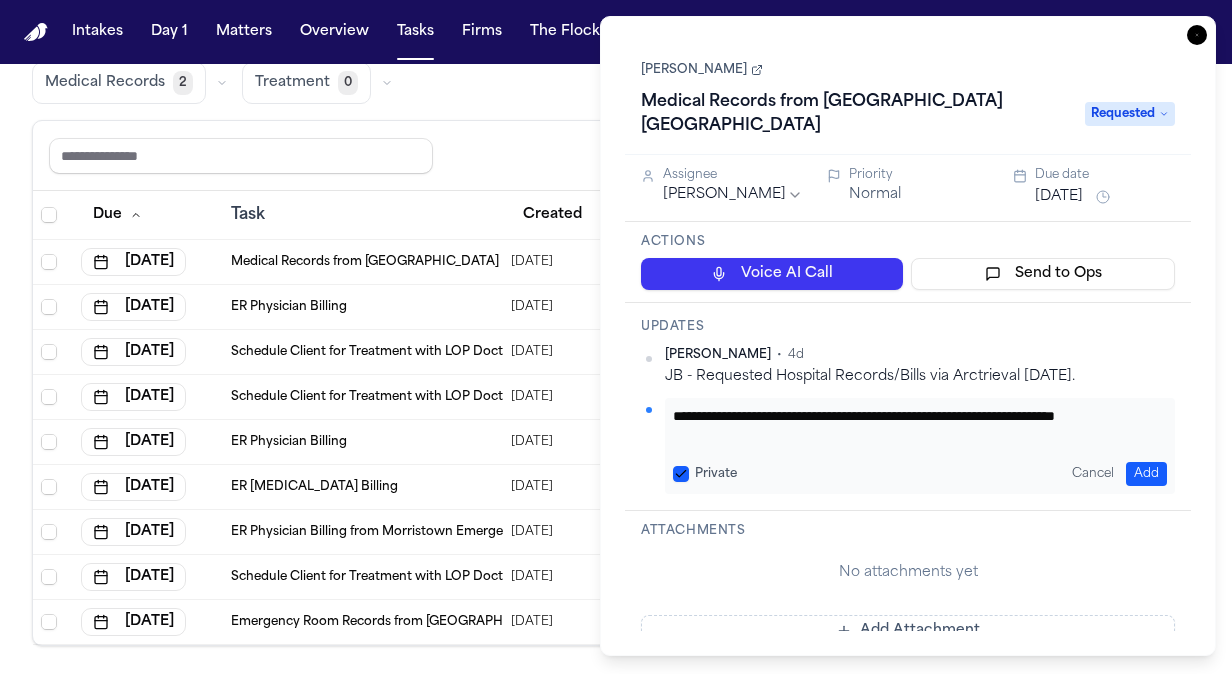 type on "**********" 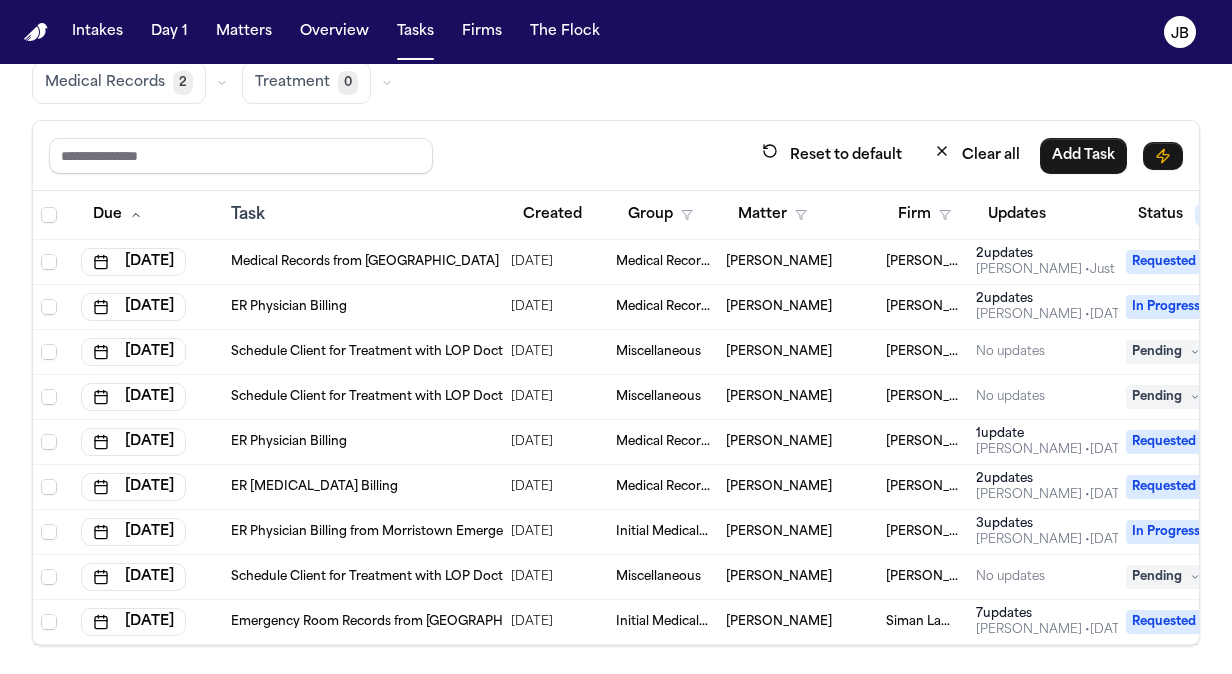 click on "Reset to default Clear all Add Task" at bounding box center [616, 155] 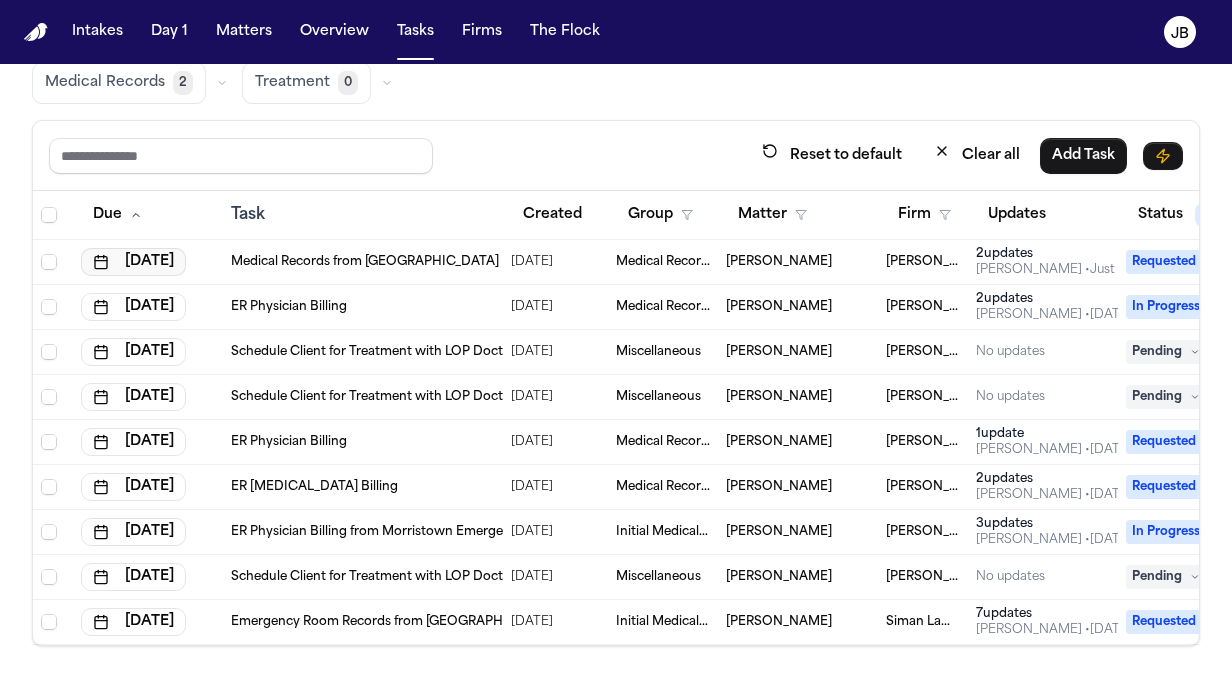click on "[DATE]" at bounding box center [133, 262] 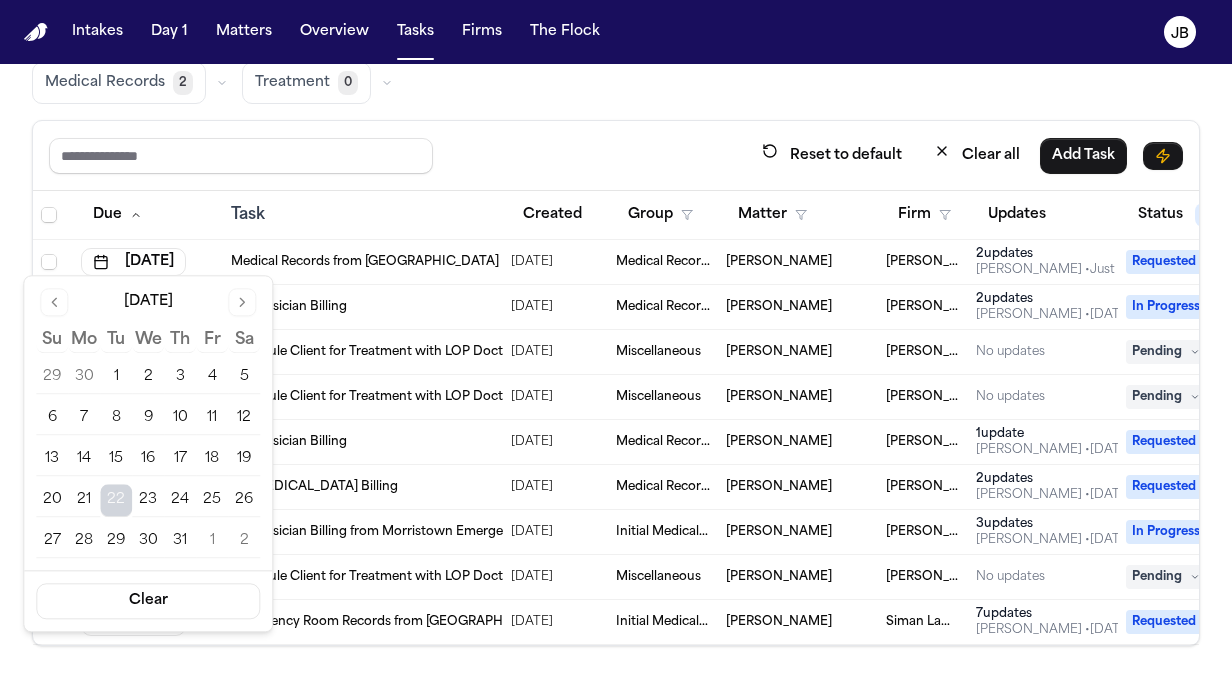 click on "25" at bounding box center [212, 500] 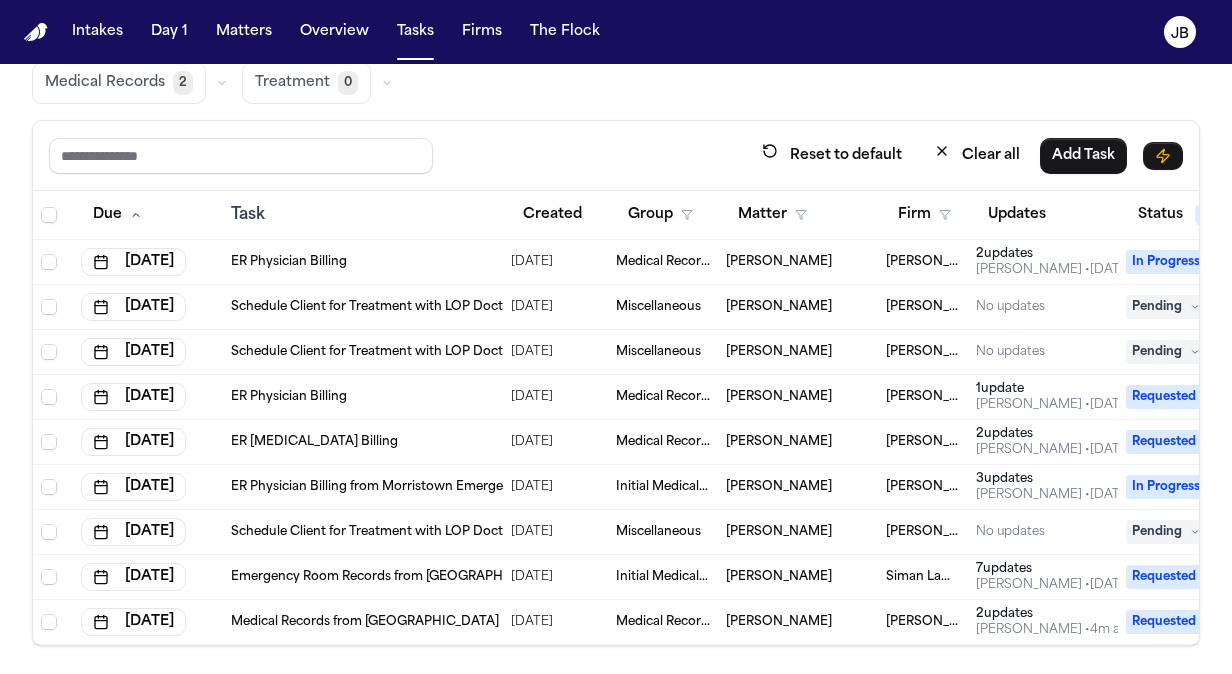 click on "[PERSON_NAME]" at bounding box center (923, 262) 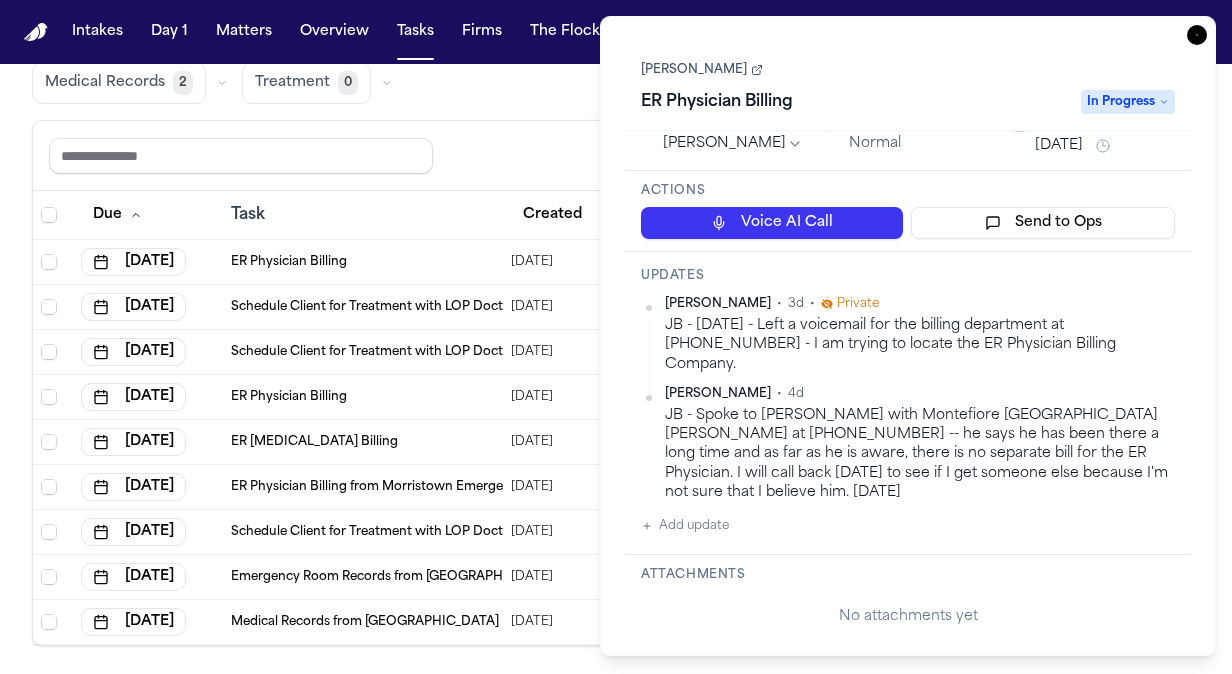 scroll, scrollTop: 0, scrollLeft: 0, axis: both 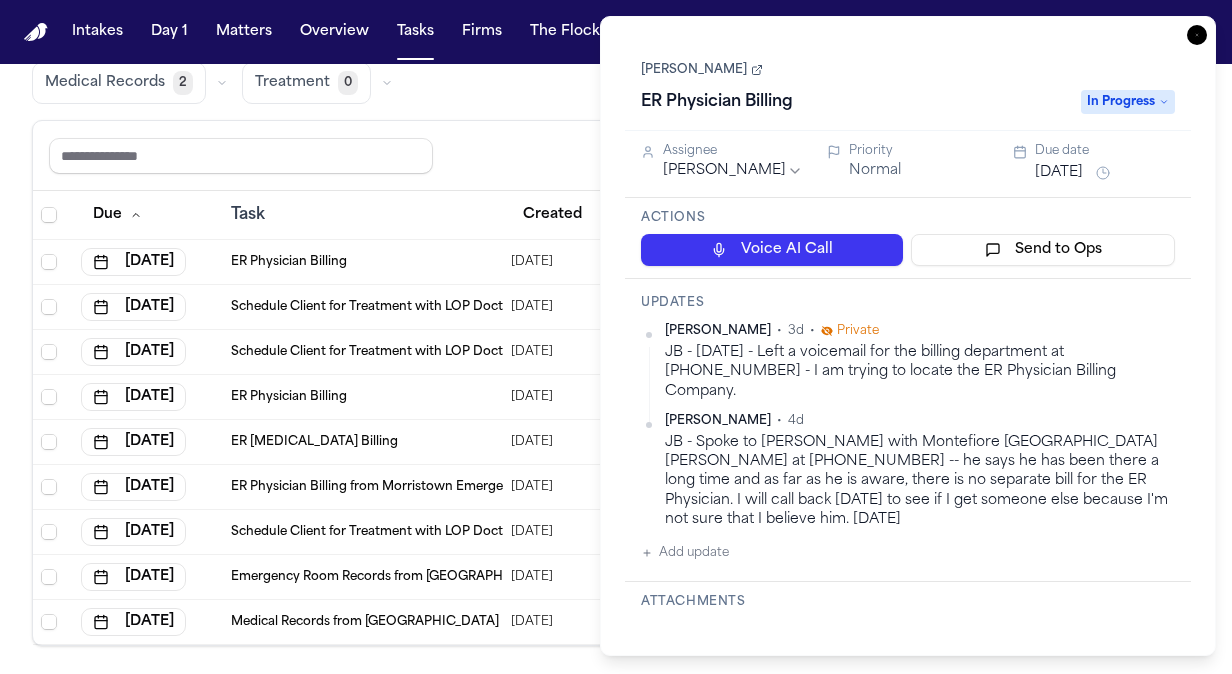 click 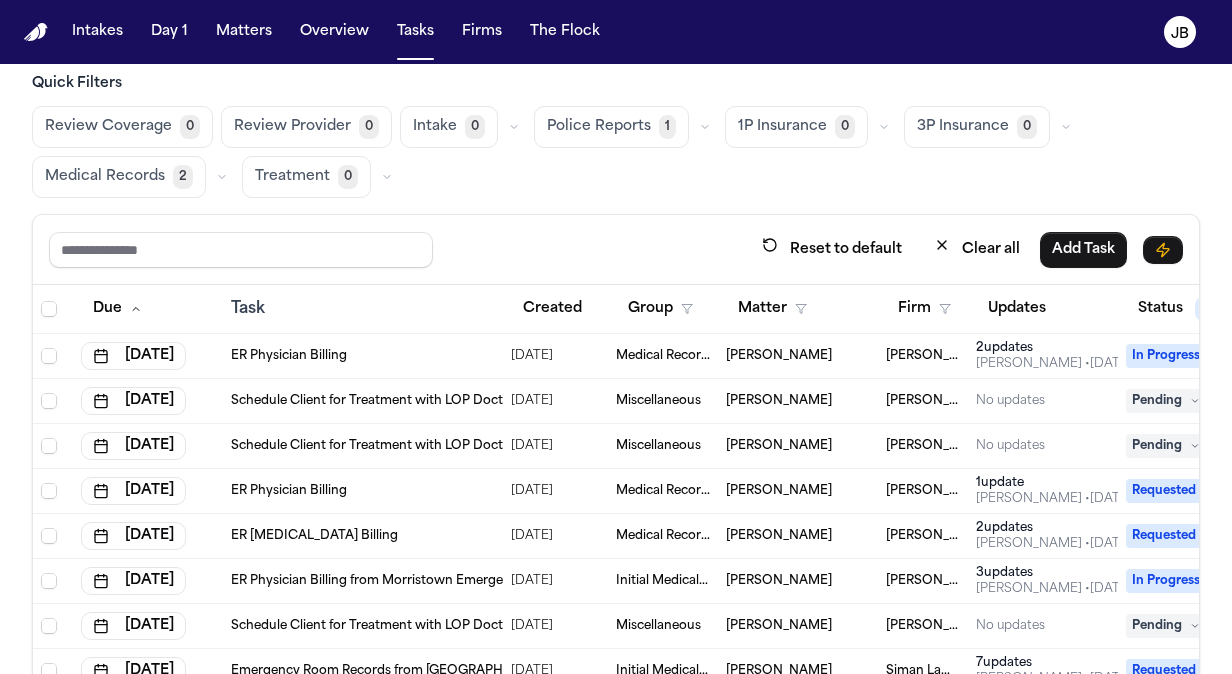 scroll, scrollTop: 0, scrollLeft: 0, axis: both 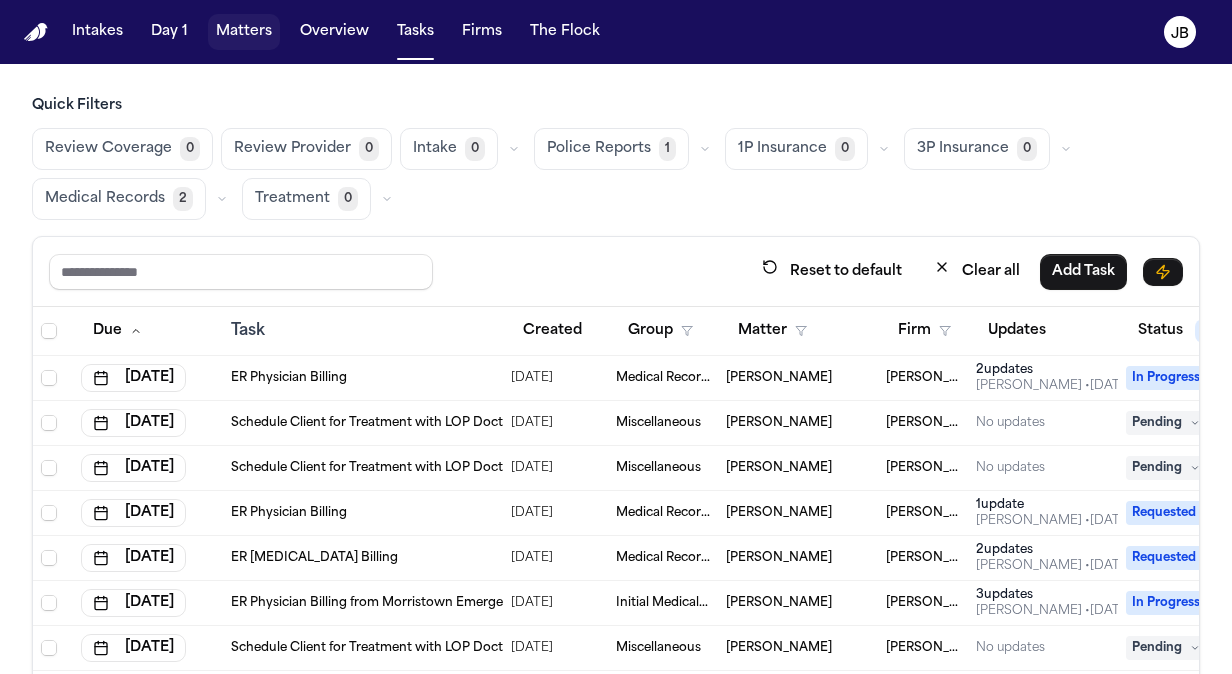 click on "Matters" at bounding box center [244, 32] 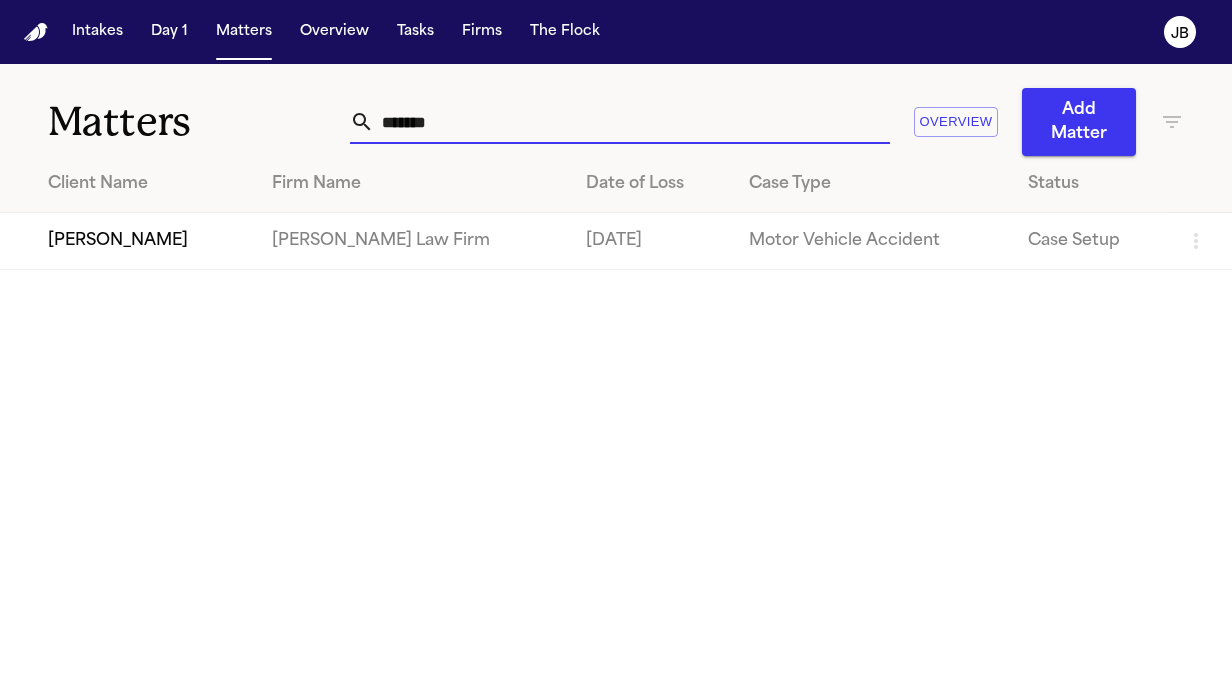 drag, startPoint x: 451, startPoint y: 118, endPoint x: 273, endPoint y: 112, distance: 178.10109 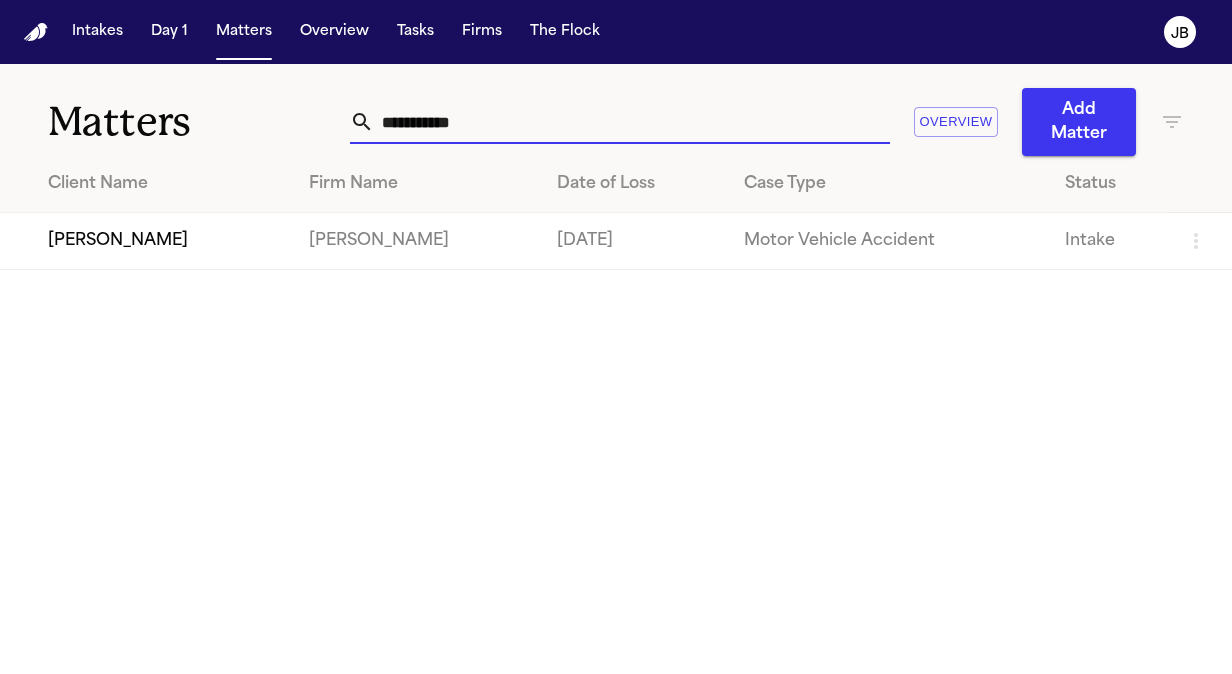 type on "**********" 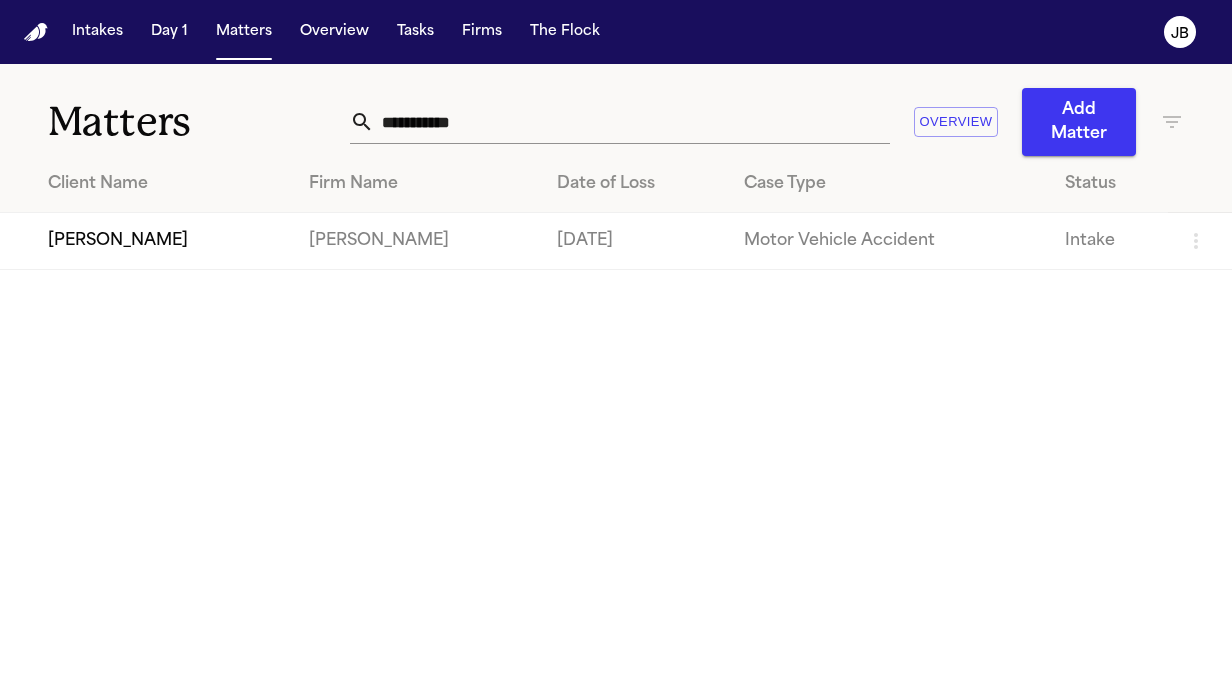 click on "[PERSON_NAME]" at bounding box center (146, 241) 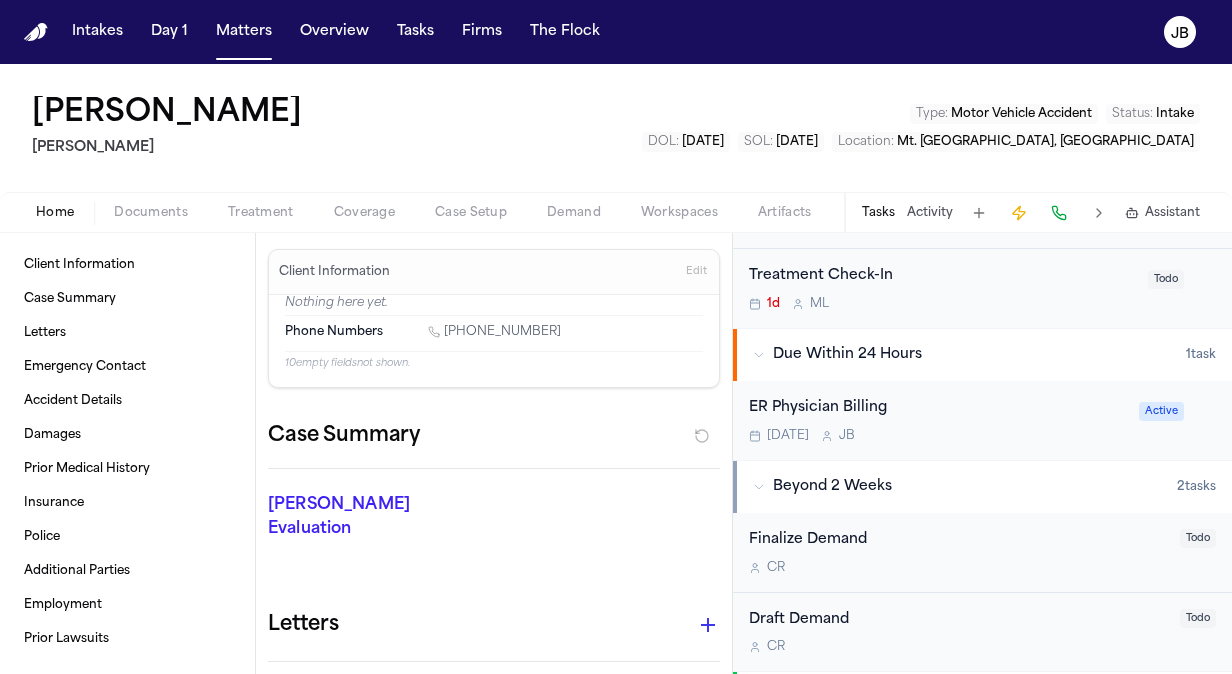 scroll, scrollTop: 634, scrollLeft: 0, axis: vertical 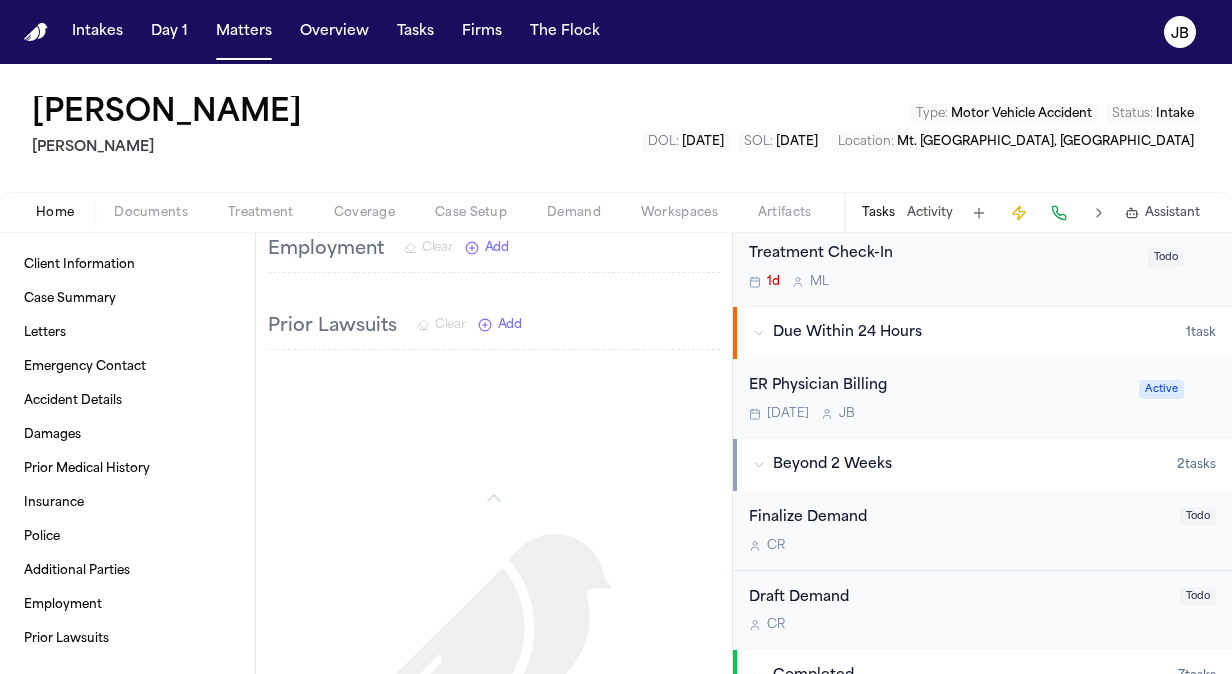 click on "[PERSON_NAME] [PERSON_NAME] Type :   Motor Vehicle Accident Status :   Intake DOL :   [DATE] SOL :   [DATE] Location :   Mt. [GEOGRAPHIC_DATA], [GEOGRAPHIC_DATA]" at bounding box center (616, 128) 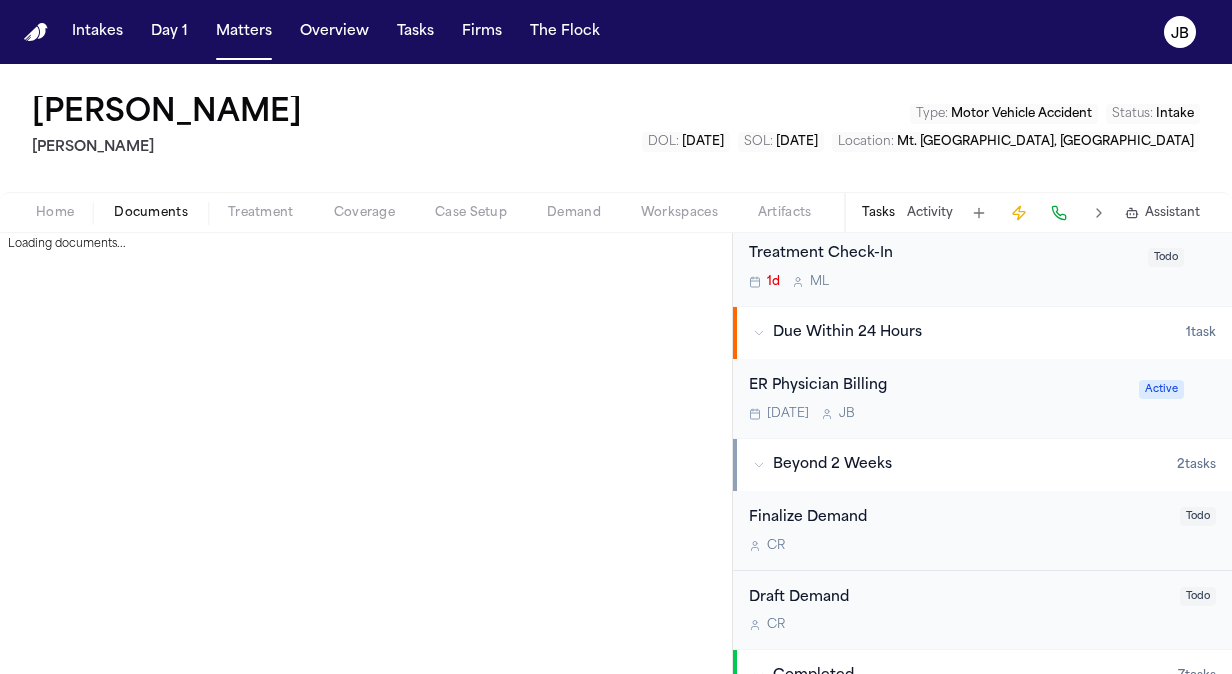 click on "Documents" at bounding box center [151, 213] 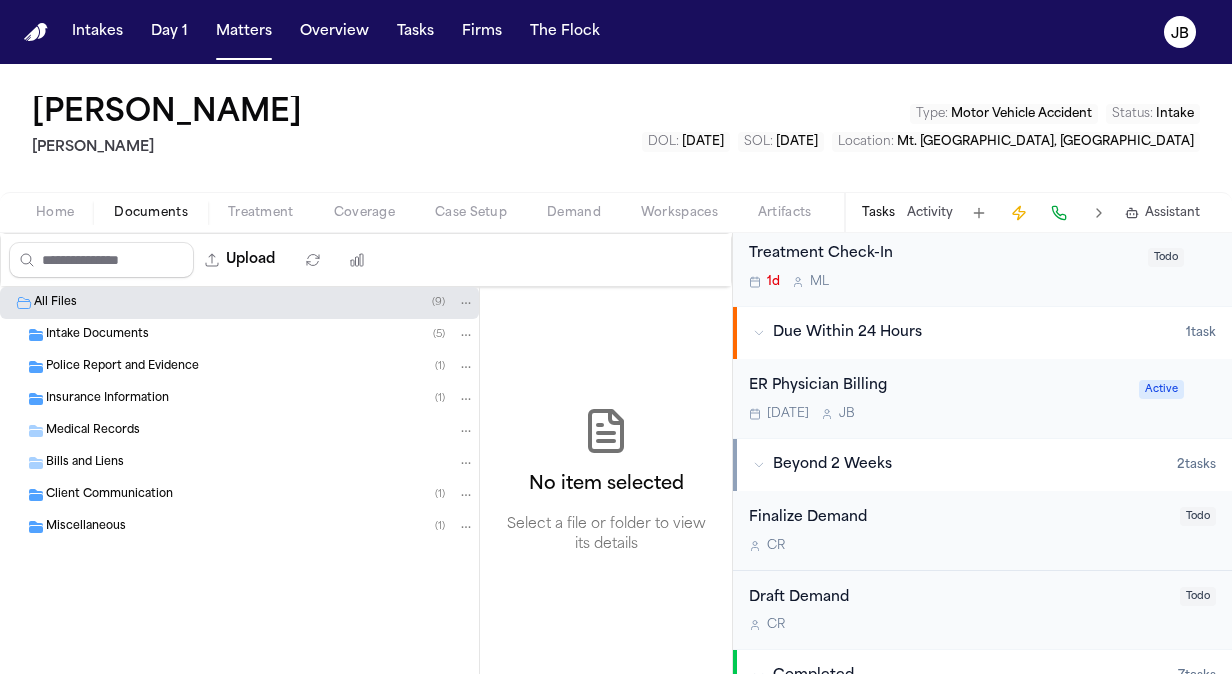 click on "Police Report and Evidence" at bounding box center (122, 367) 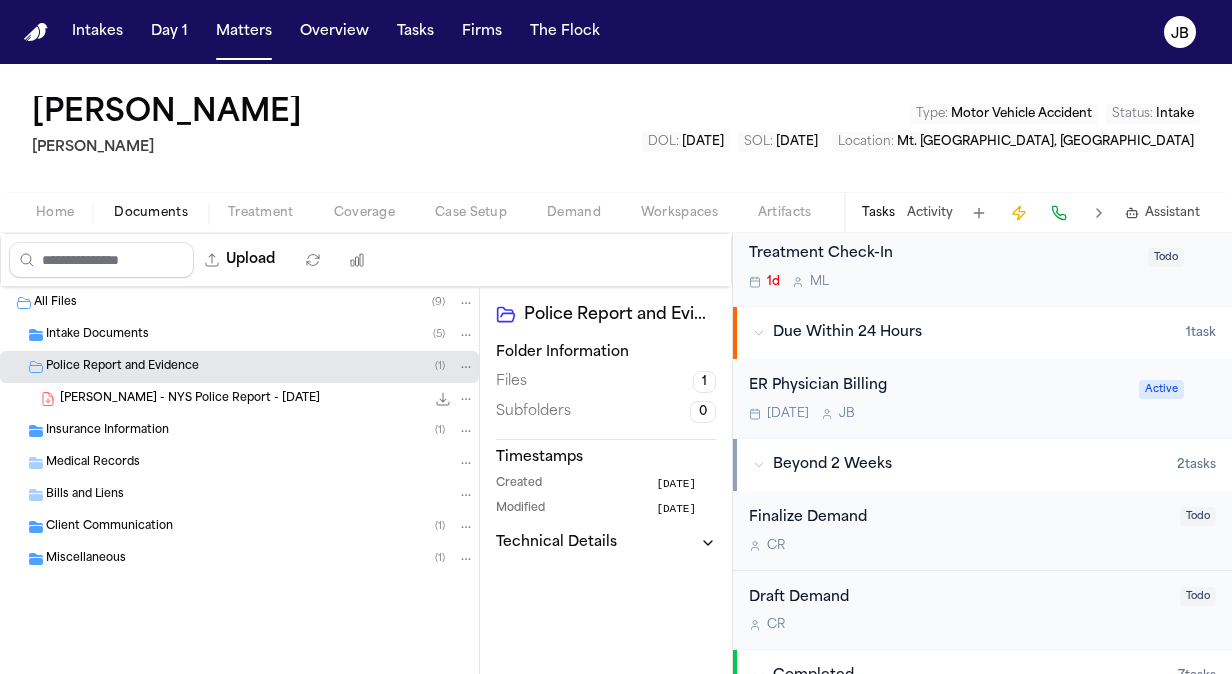 click on "[PERSON_NAME] - NYS Police Report - [DATE]" at bounding box center (190, 399) 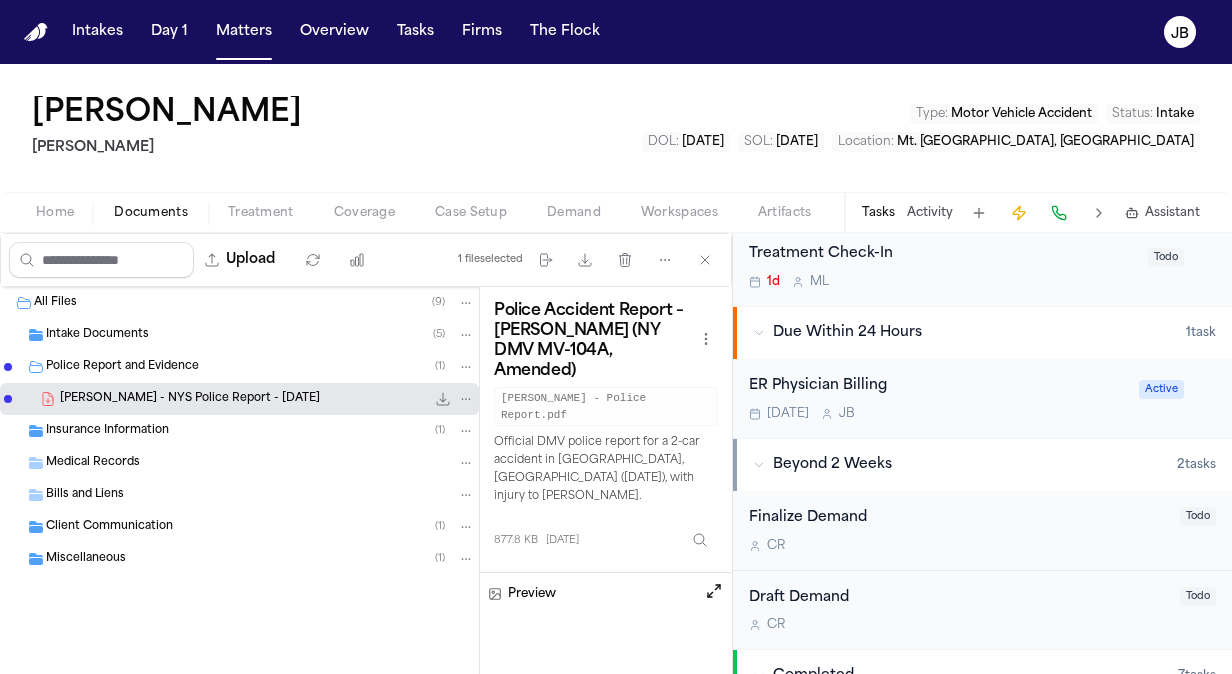 click on "[PERSON_NAME] - NYS Police Report - [DATE] 877.8 KB  • PDF" at bounding box center [267, 399] 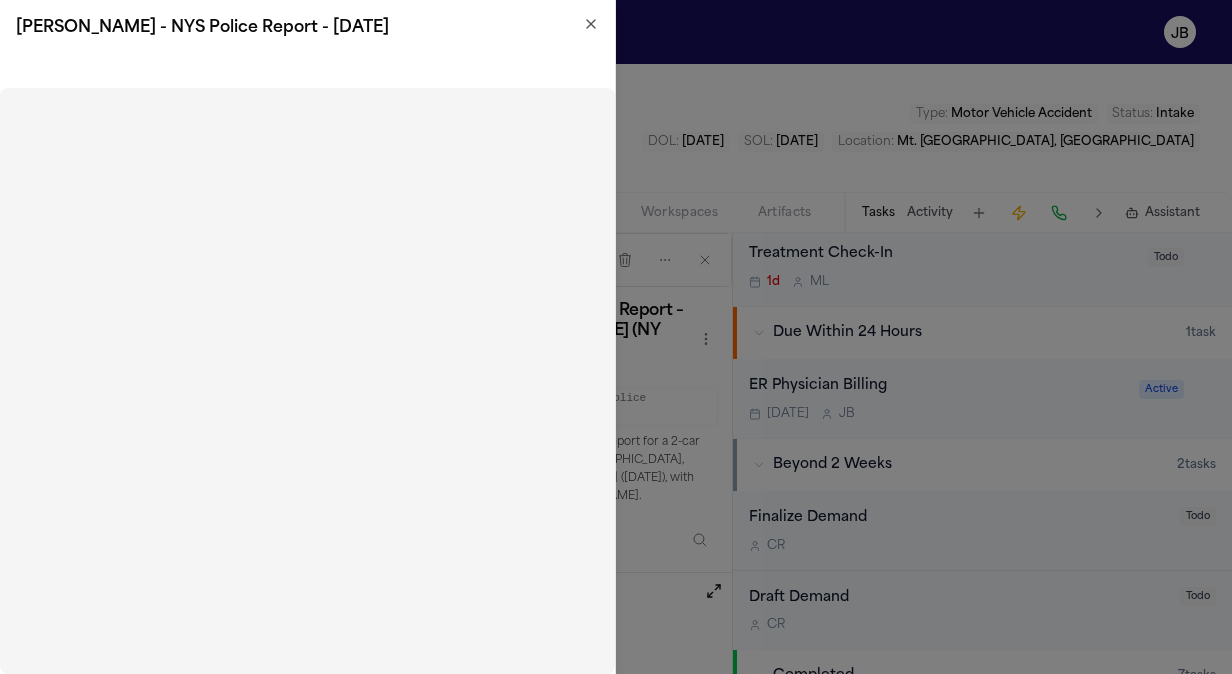 click 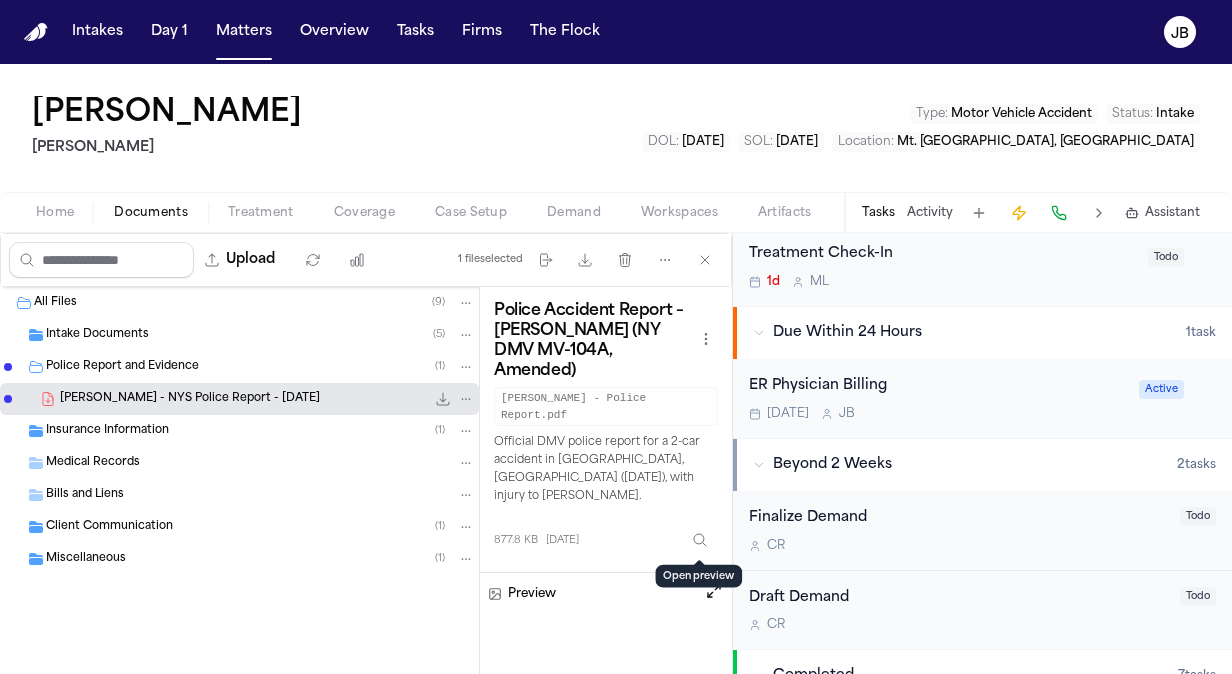 click on "[DATE] [PERSON_NAME]" at bounding box center [938, 414] 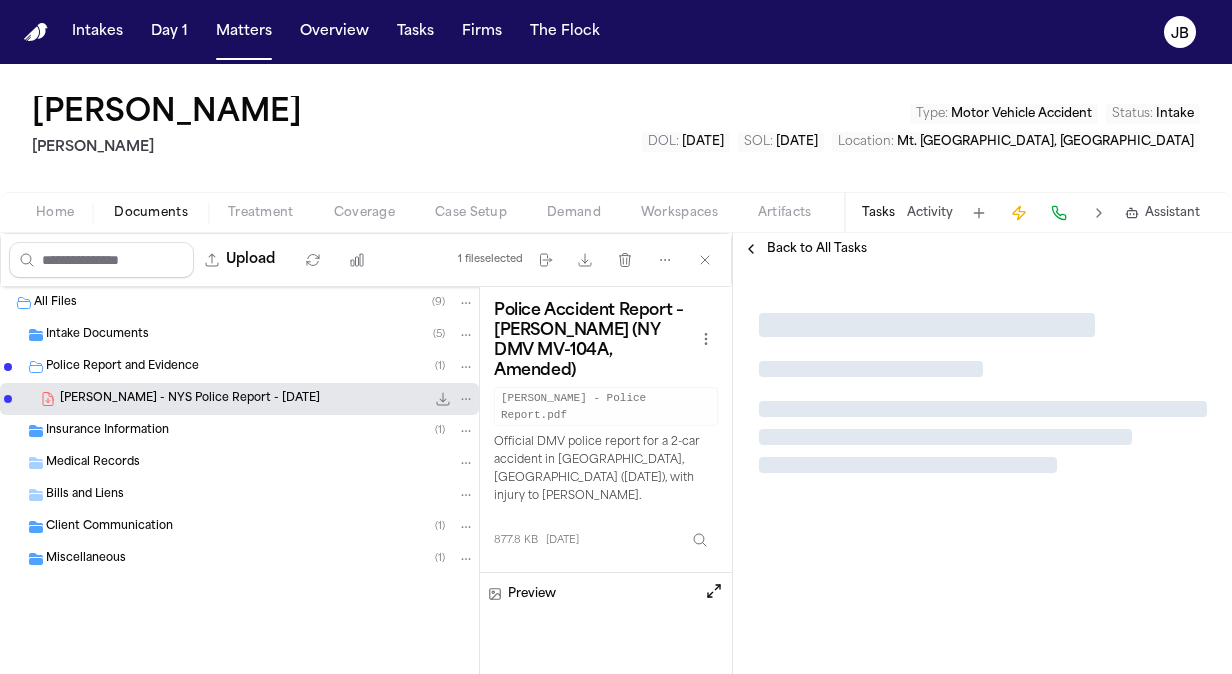 scroll, scrollTop: 0, scrollLeft: 0, axis: both 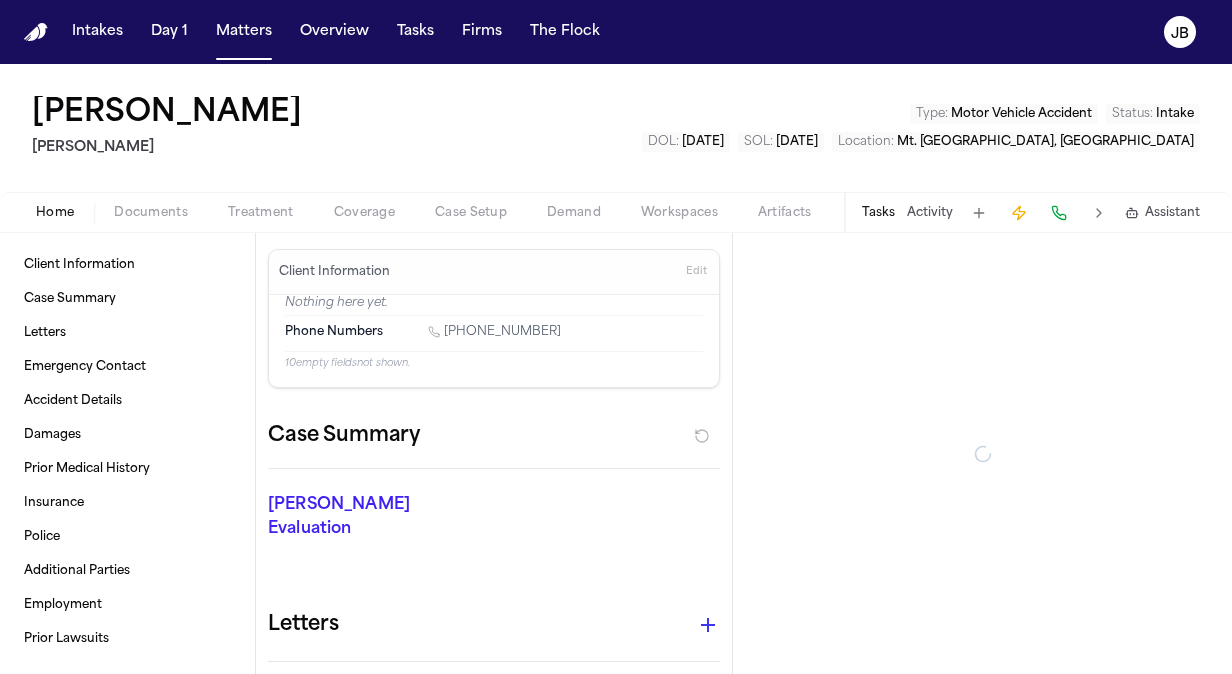click on "Home" at bounding box center [55, 213] 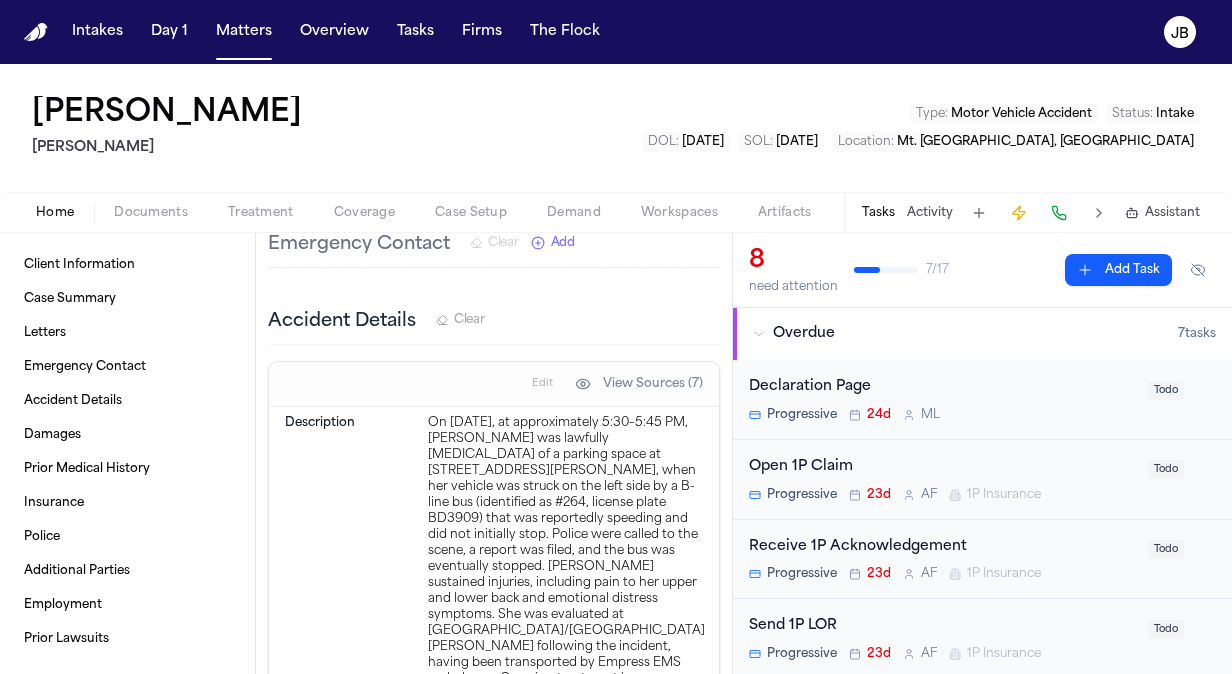 scroll, scrollTop: 601, scrollLeft: 0, axis: vertical 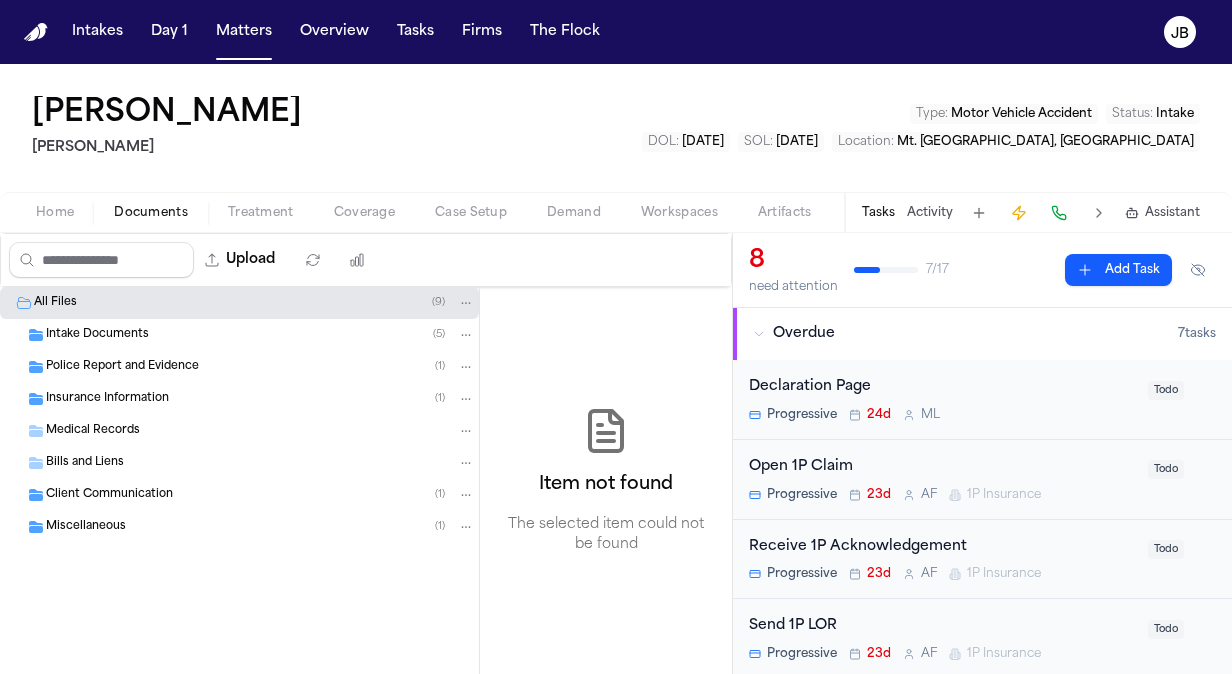 click on "Documents" at bounding box center [151, 213] 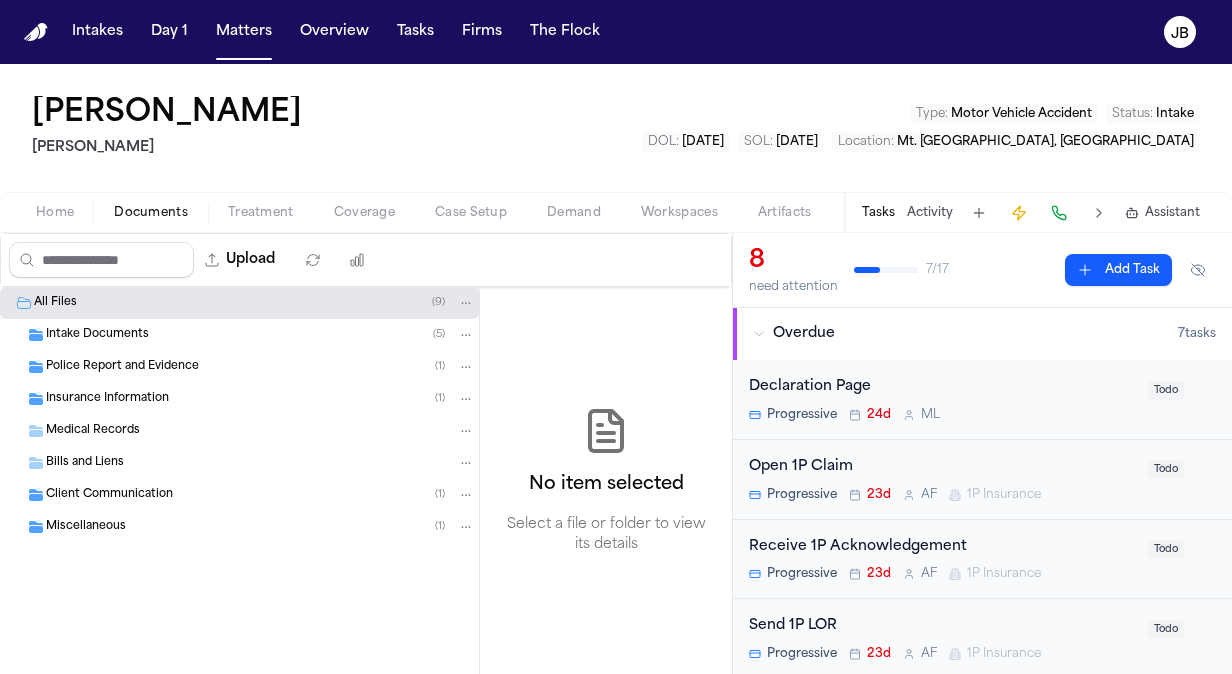 click on "Police Report and Evidence" at bounding box center [122, 367] 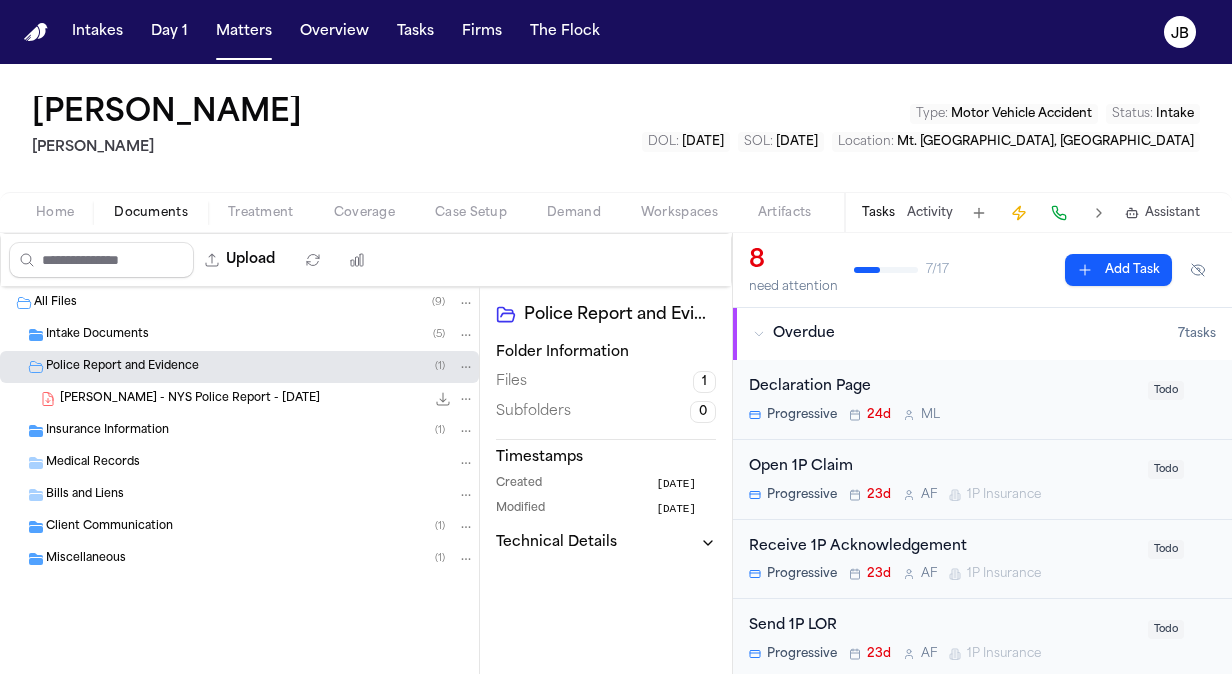 click on "[PERSON_NAME] - NYS Police Report - [DATE]" at bounding box center (190, 399) 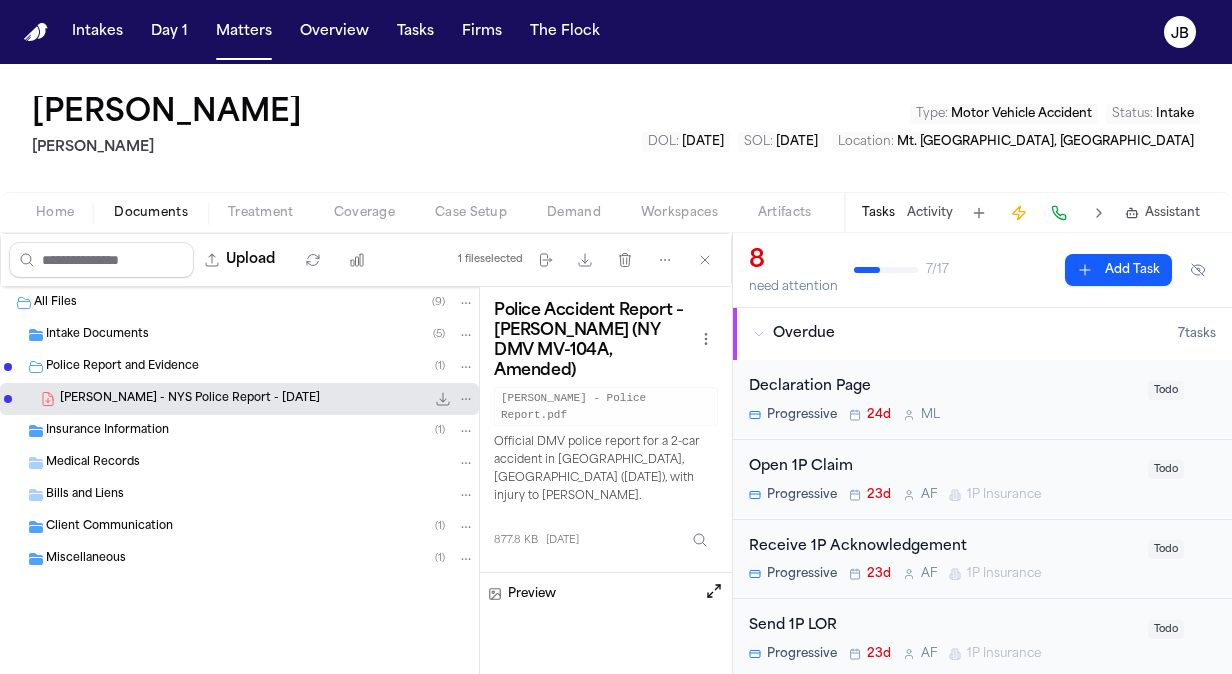 click at bounding box center [714, 591] 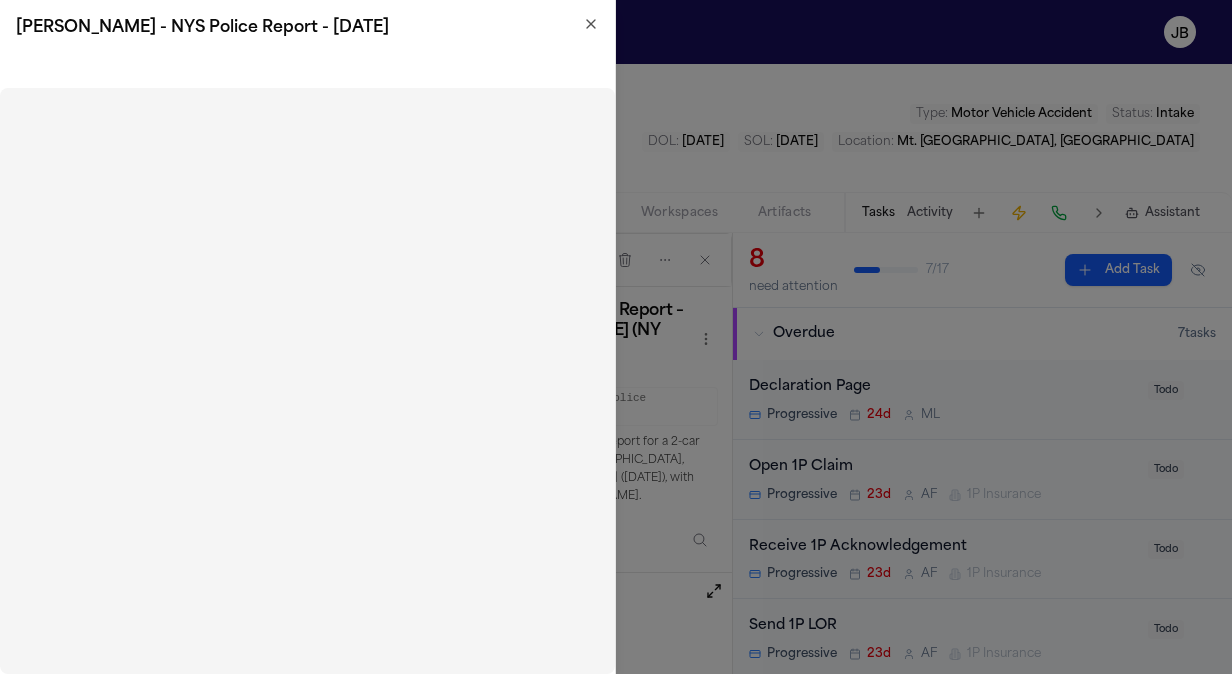 click 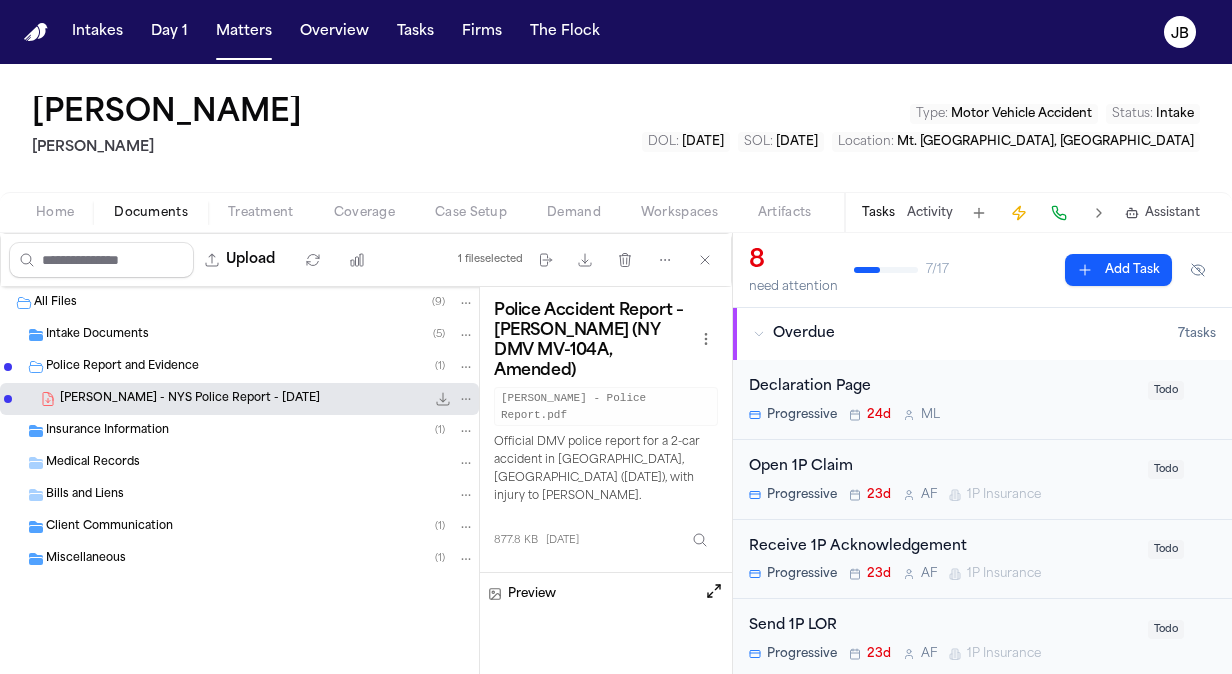 type 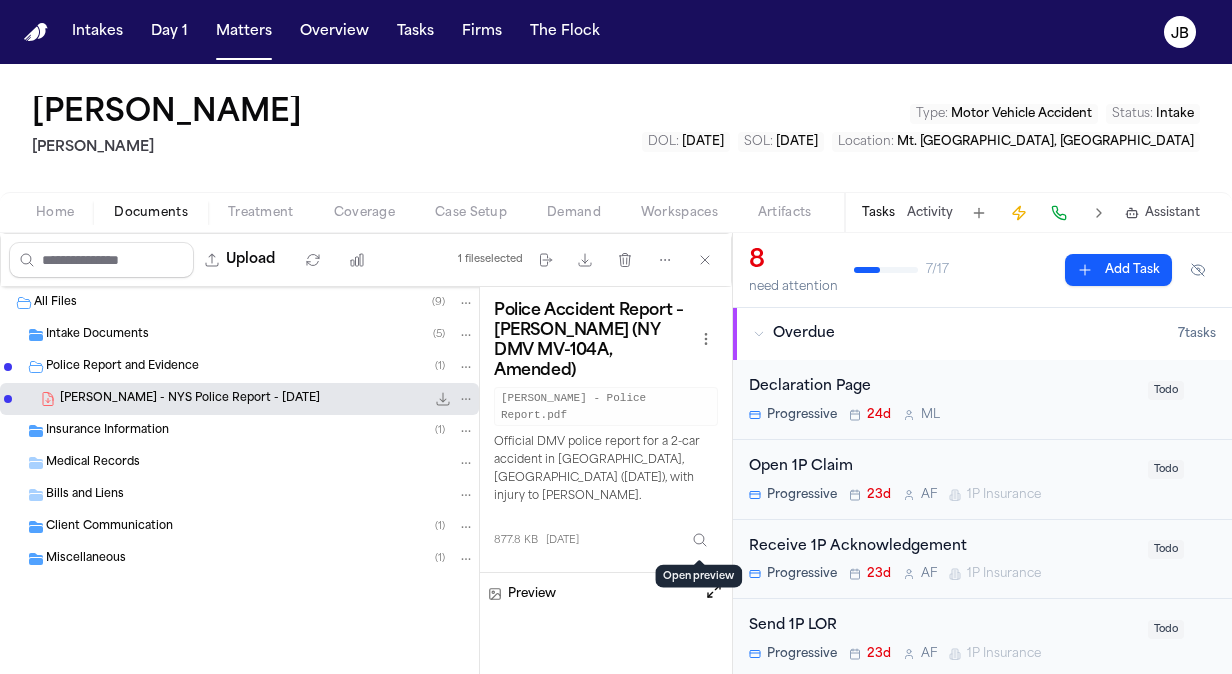 click on "Intake Documents" at bounding box center (97, 335) 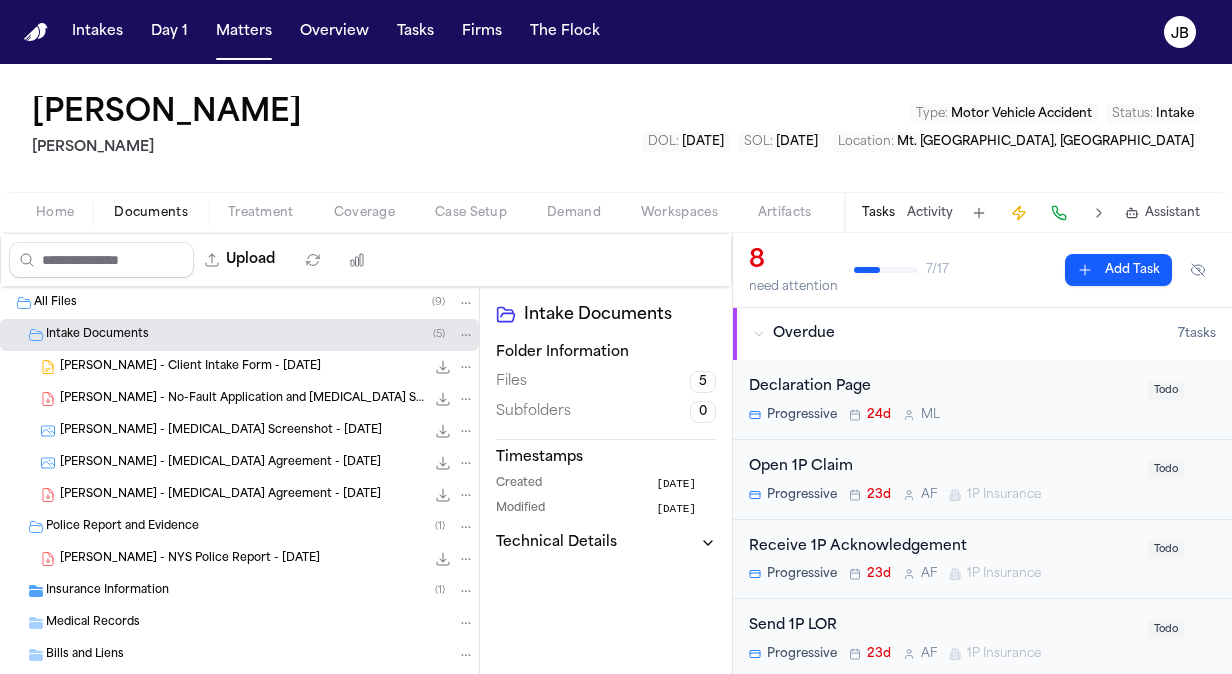 click on "Intake Documents ( 5 )" at bounding box center [260, 335] 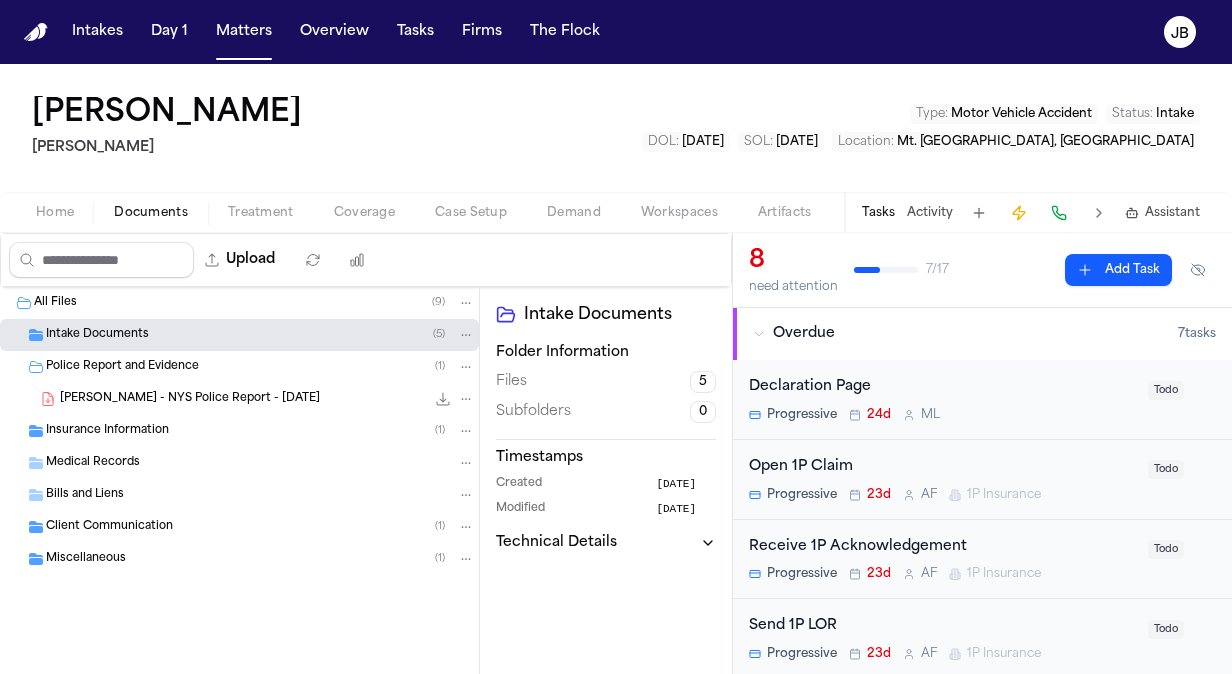click on "Intake Documents ( 5 )" at bounding box center [260, 335] 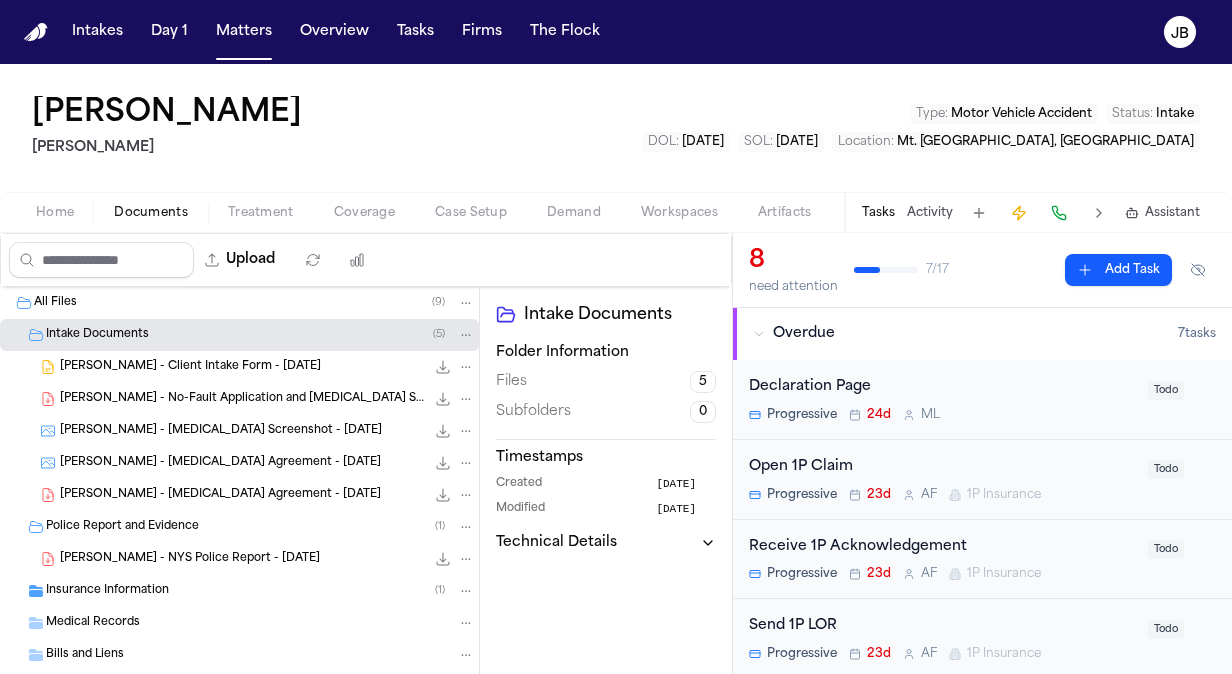 drag, startPoint x: 304, startPoint y: 333, endPoint x: 258, endPoint y: 365, distance: 56.0357 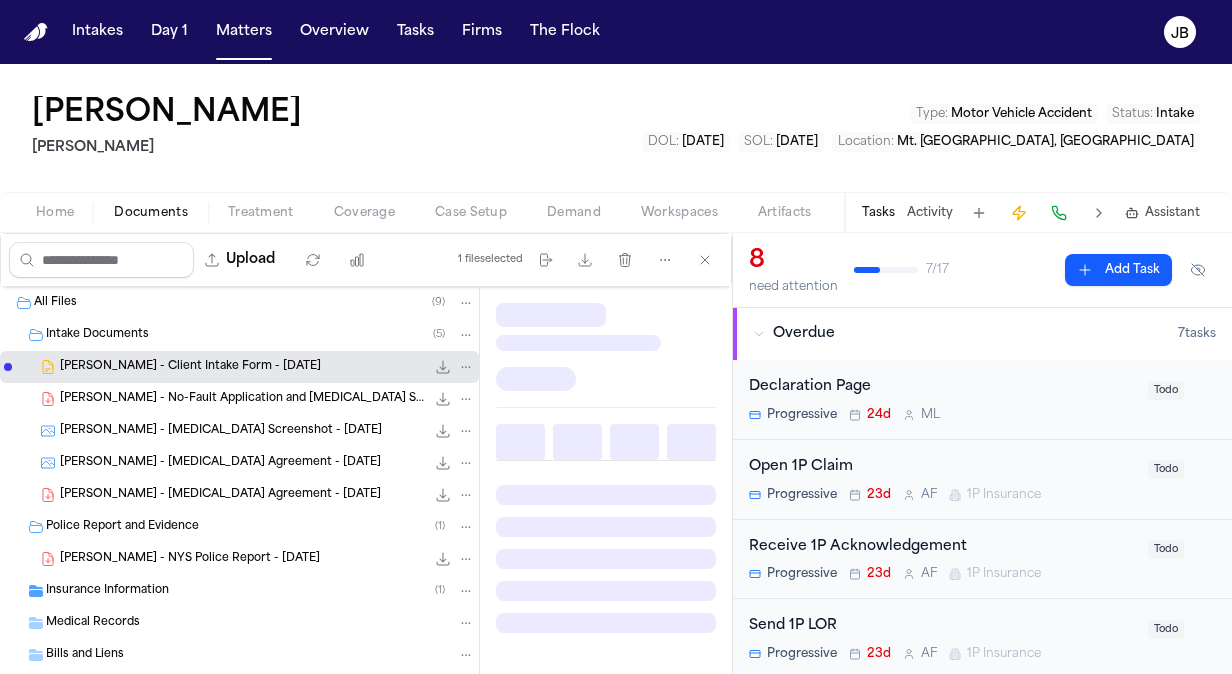click on "[PERSON_NAME] - Client Intake Form - [DATE]" at bounding box center (190, 367) 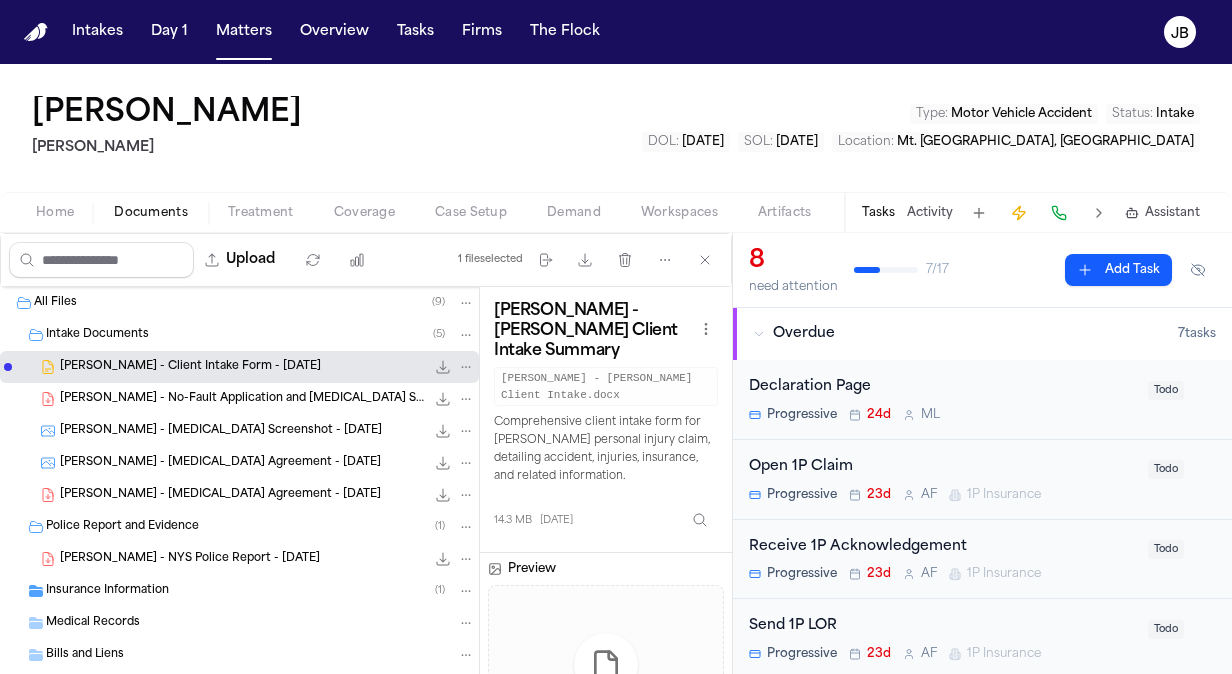 click 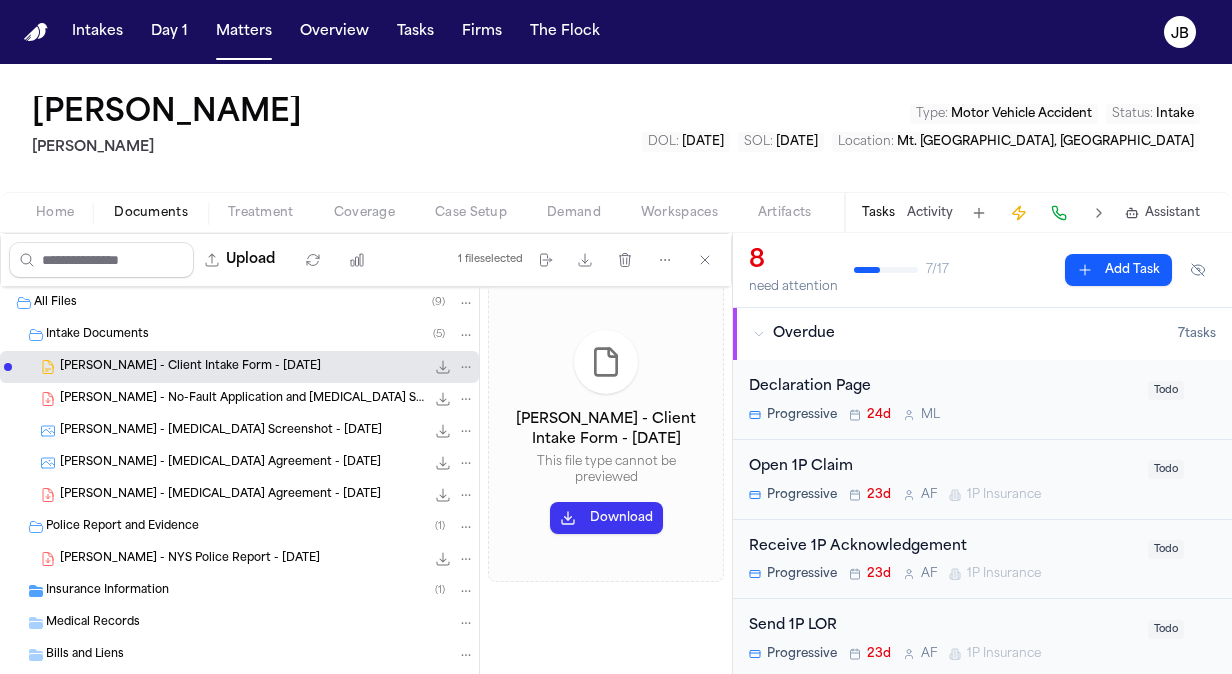 scroll, scrollTop: 304, scrollLeft: 0, axis: vertical 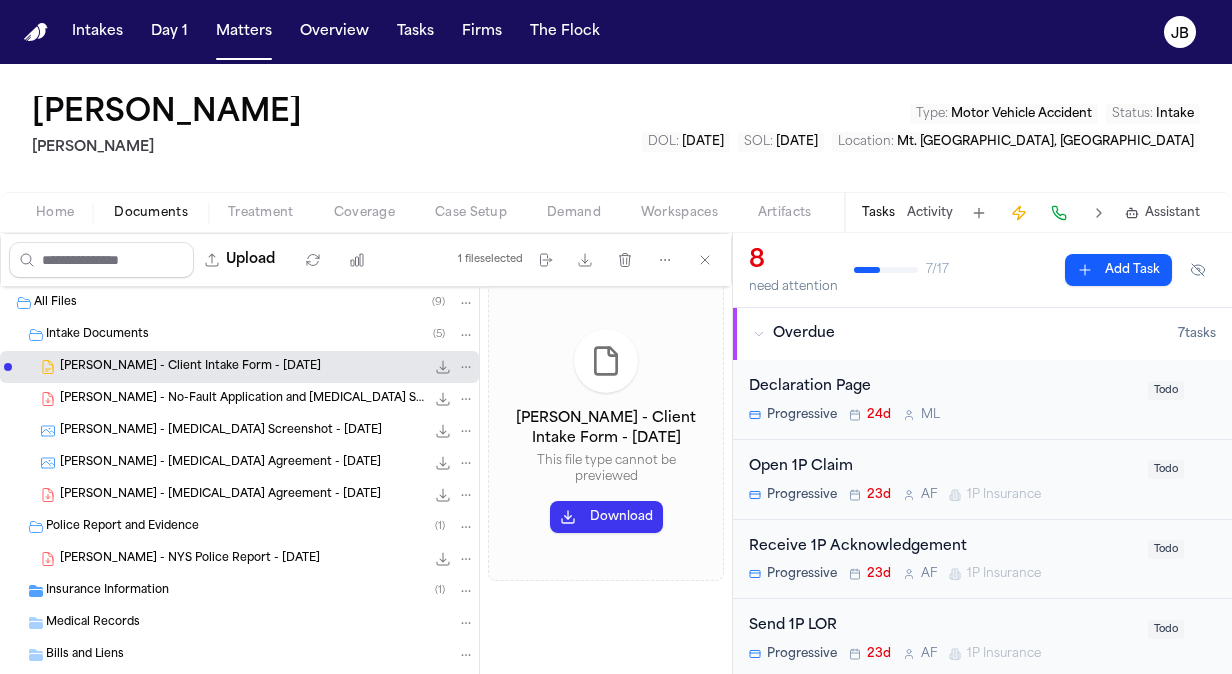 click on "Download" at bounding box center (606, 517) 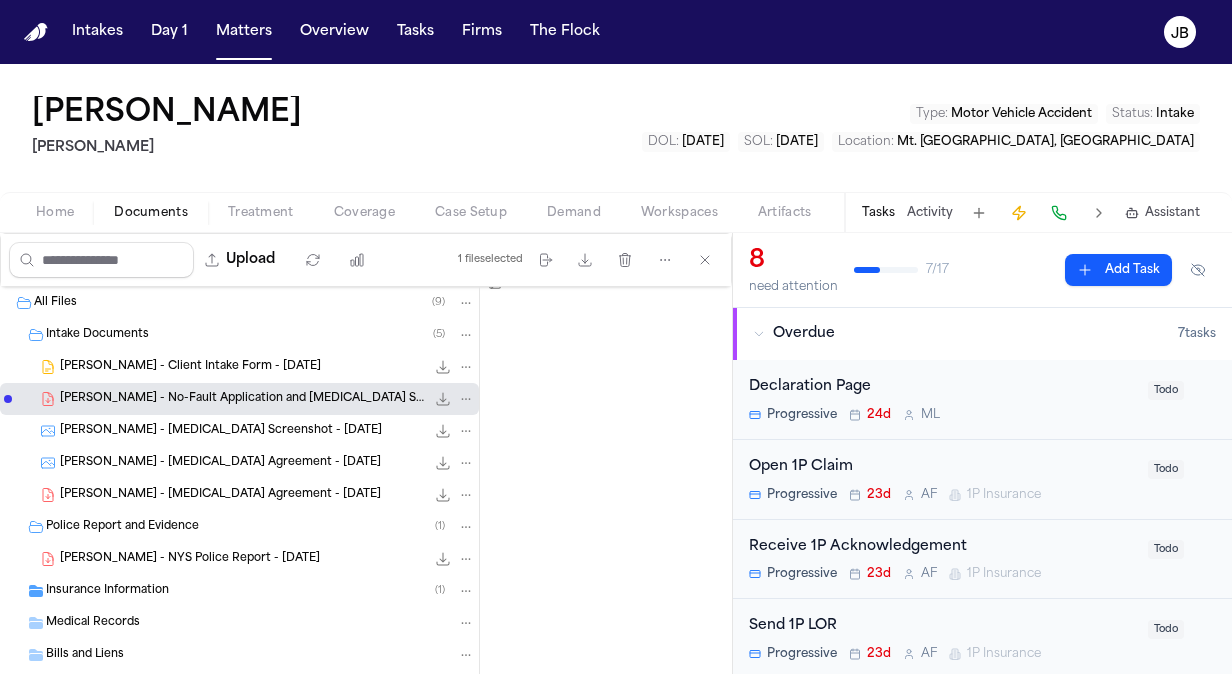 click on "[PERSON_NAME] - [MEDICAL_DATA] Screenshot - [DATE]" at bounding box center (221, 431) 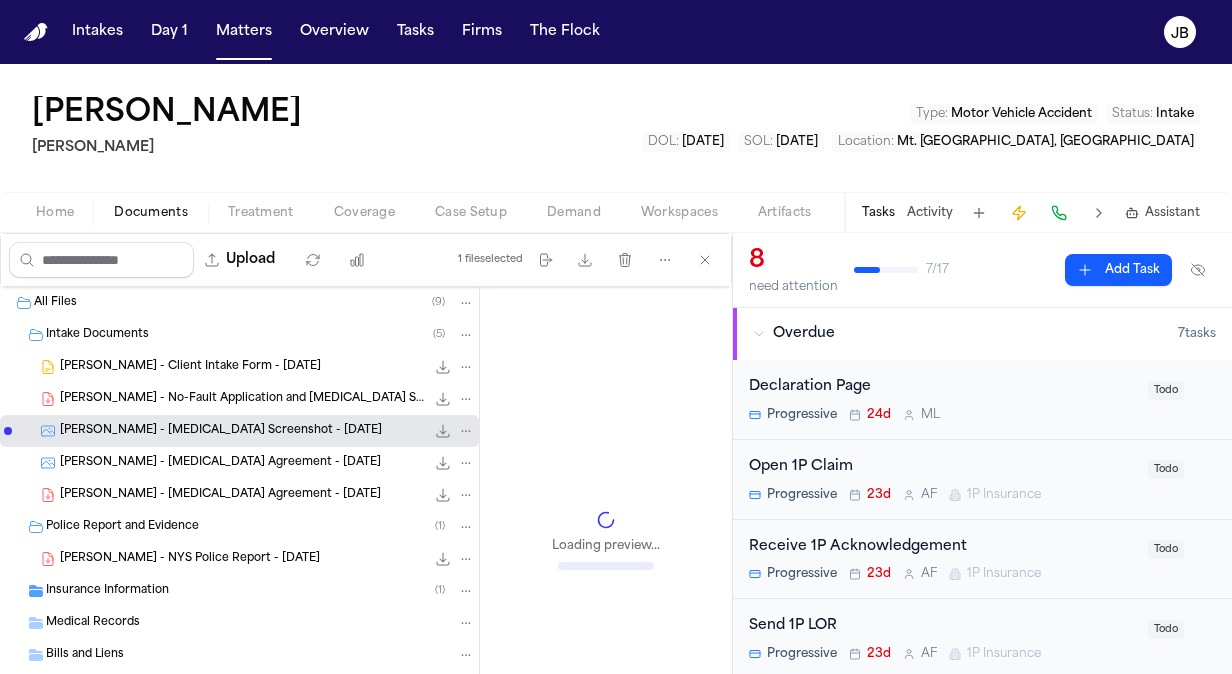 scroll, scrollTop: 304, scrollLeft: 0, axis: vertical 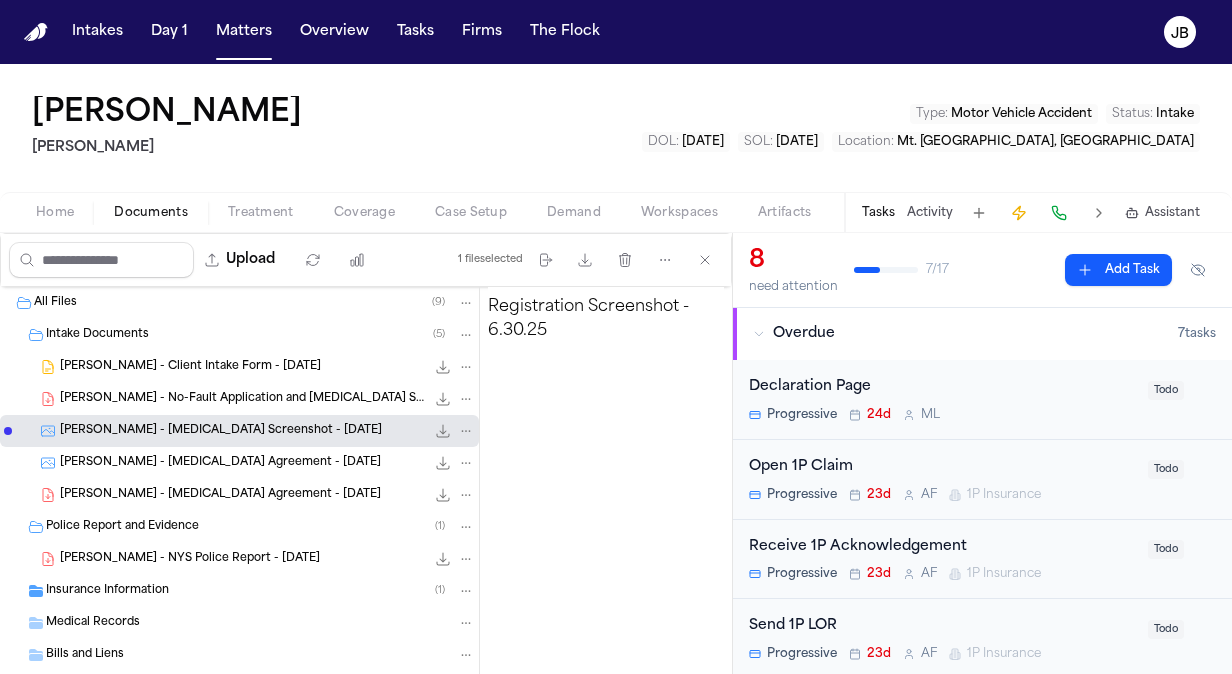 click on "[PERSON_NAME] - [MEDICAL_DATA] Agreement - [DATE]" at bounding box center [220, 463] 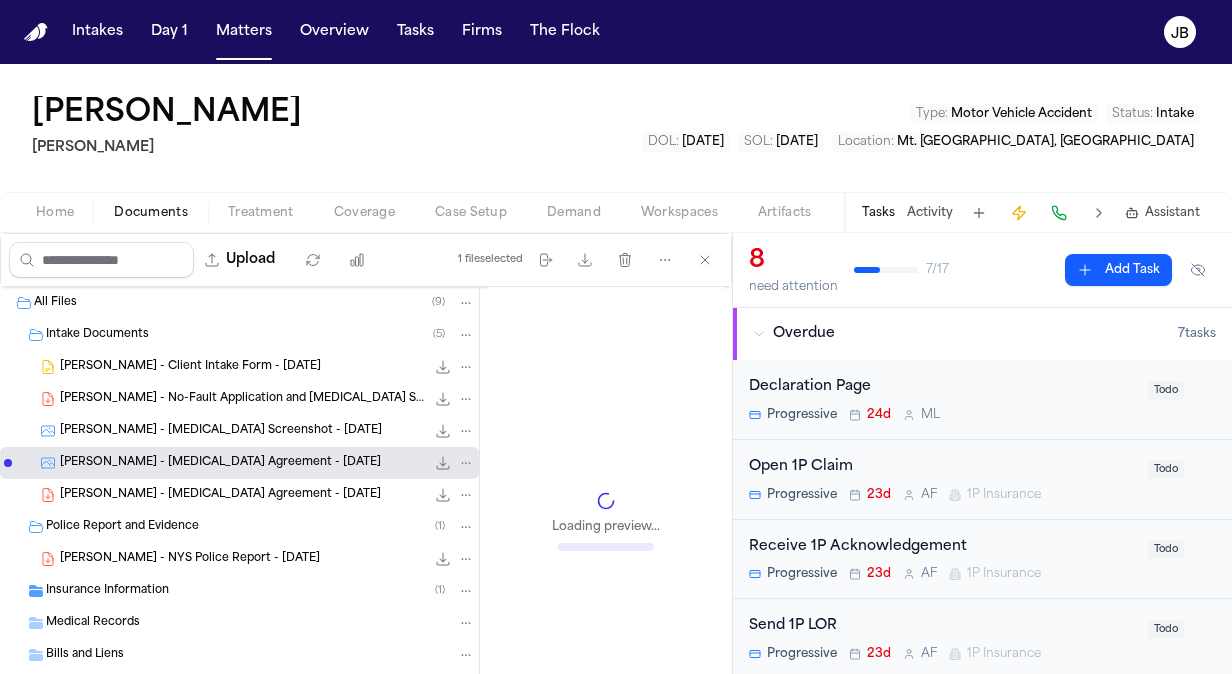 scroll, scrollTop: 362, scrollLeft: 0, axis: vertical 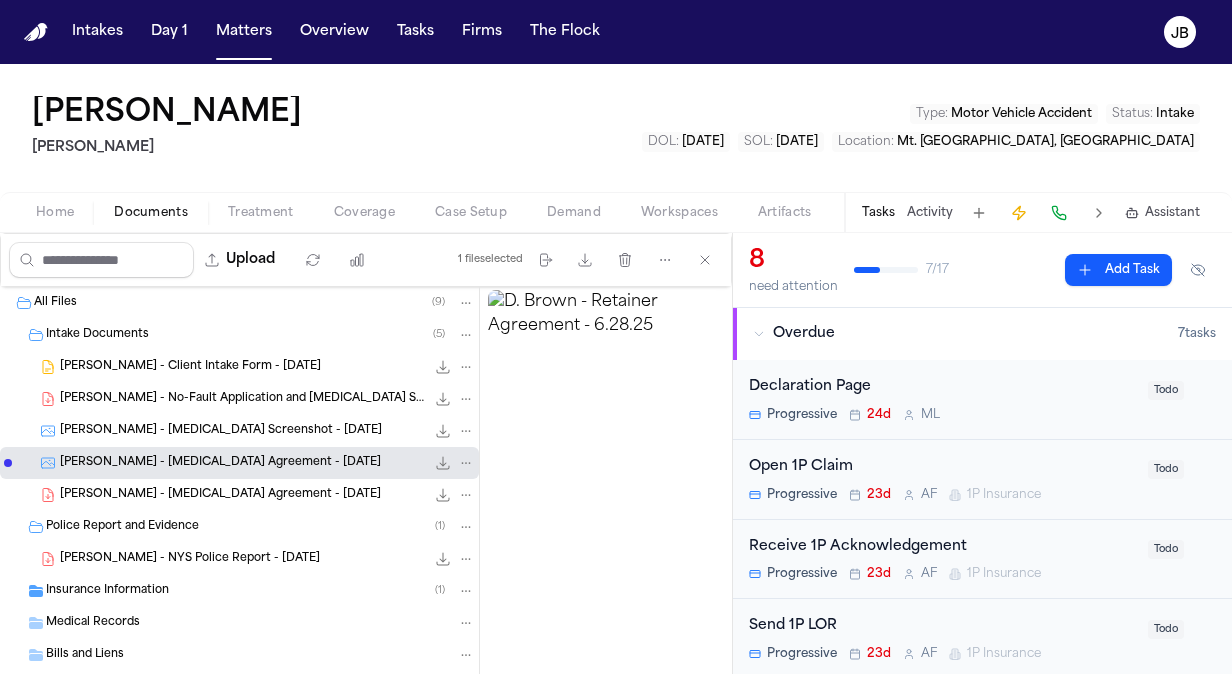 click on "[PERSON_NAME] - [MEDICAL_DATA] Screenshot - [DATE]" at bounding box center (221, 431) 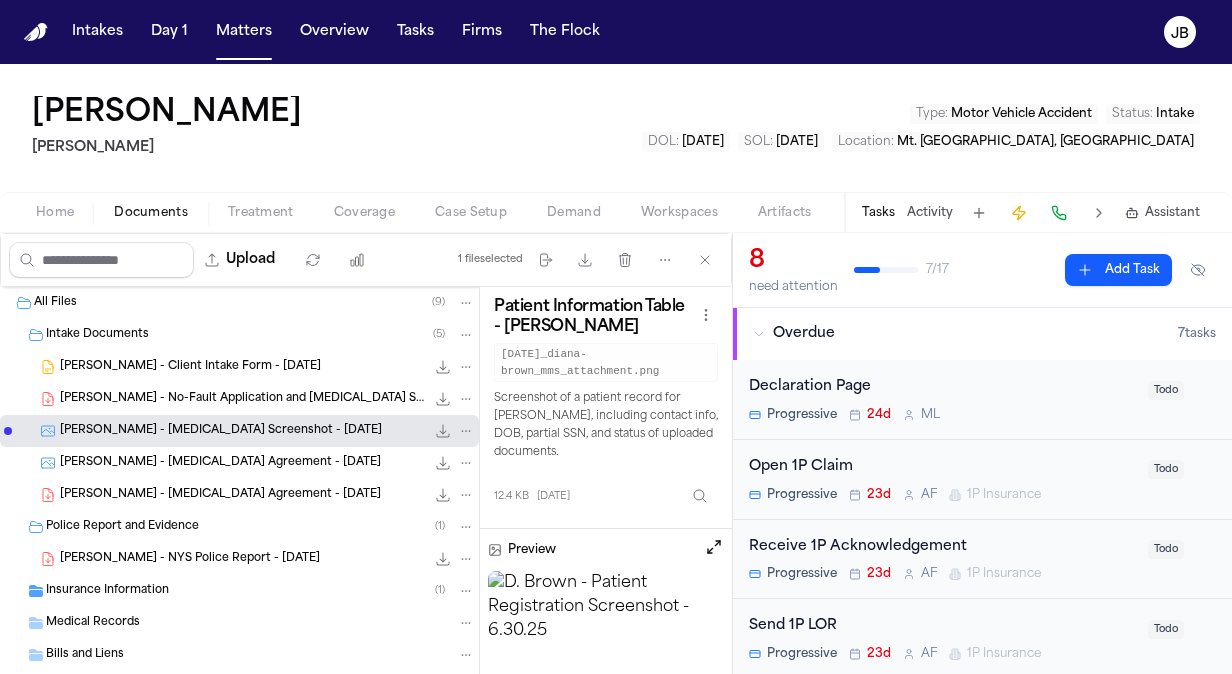 scroll, scrollTop: 0, scrollLeft: 0, axis: both 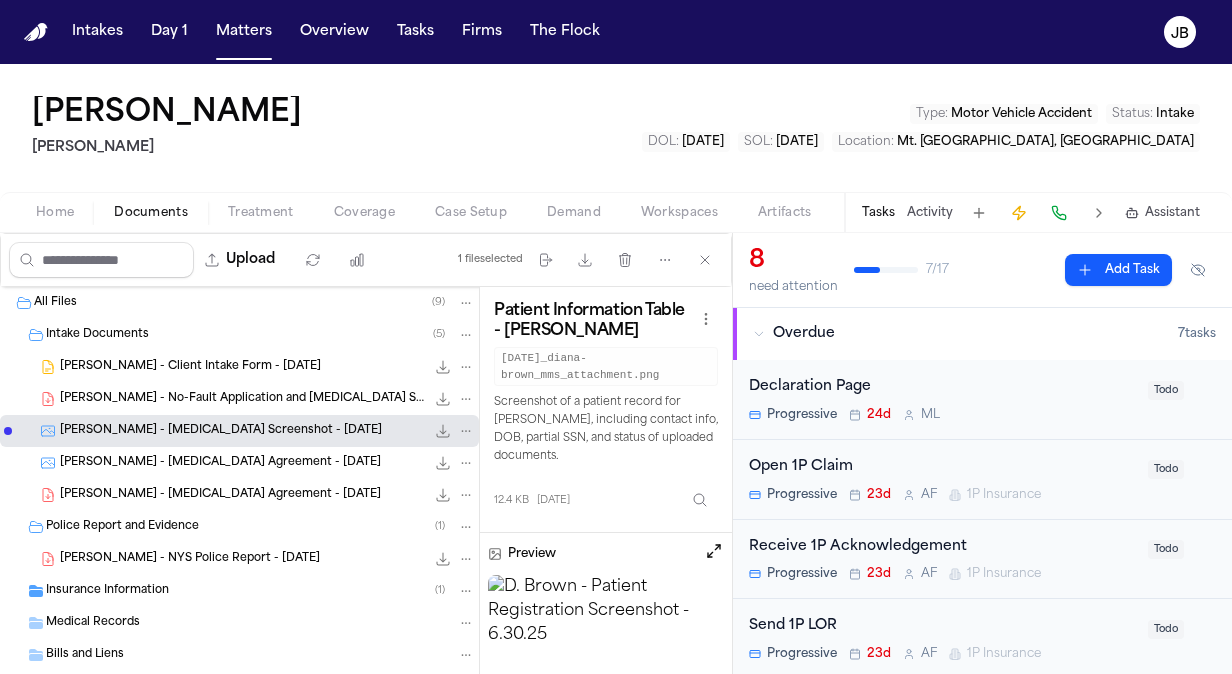 click on "Preview" at bounding box center (532, 554) 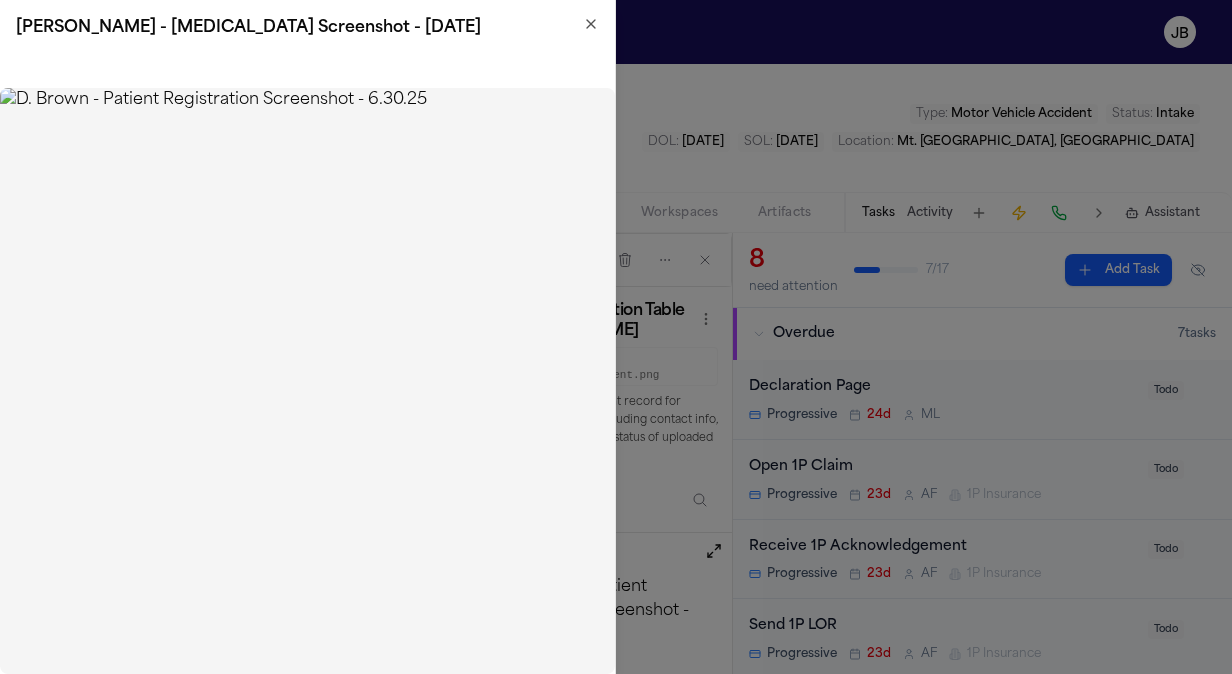 click 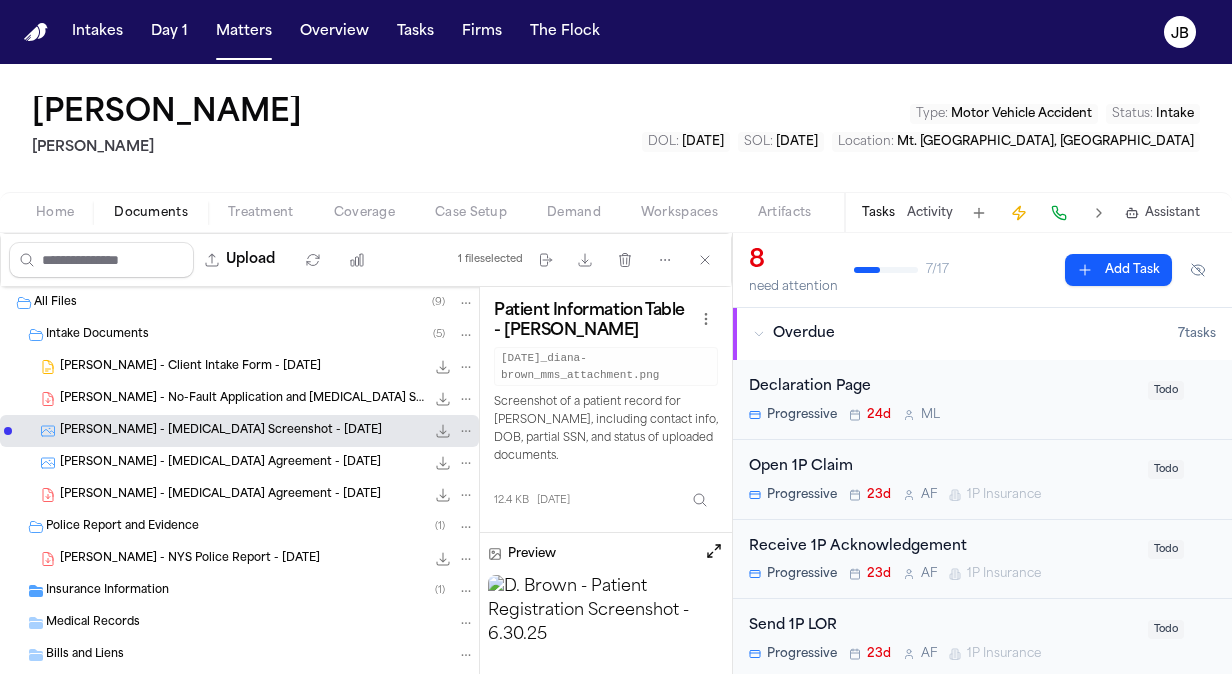 click on "[PERSON_NAME] - Client Intake Form - [DATE]" at bounding box center (190, 367) 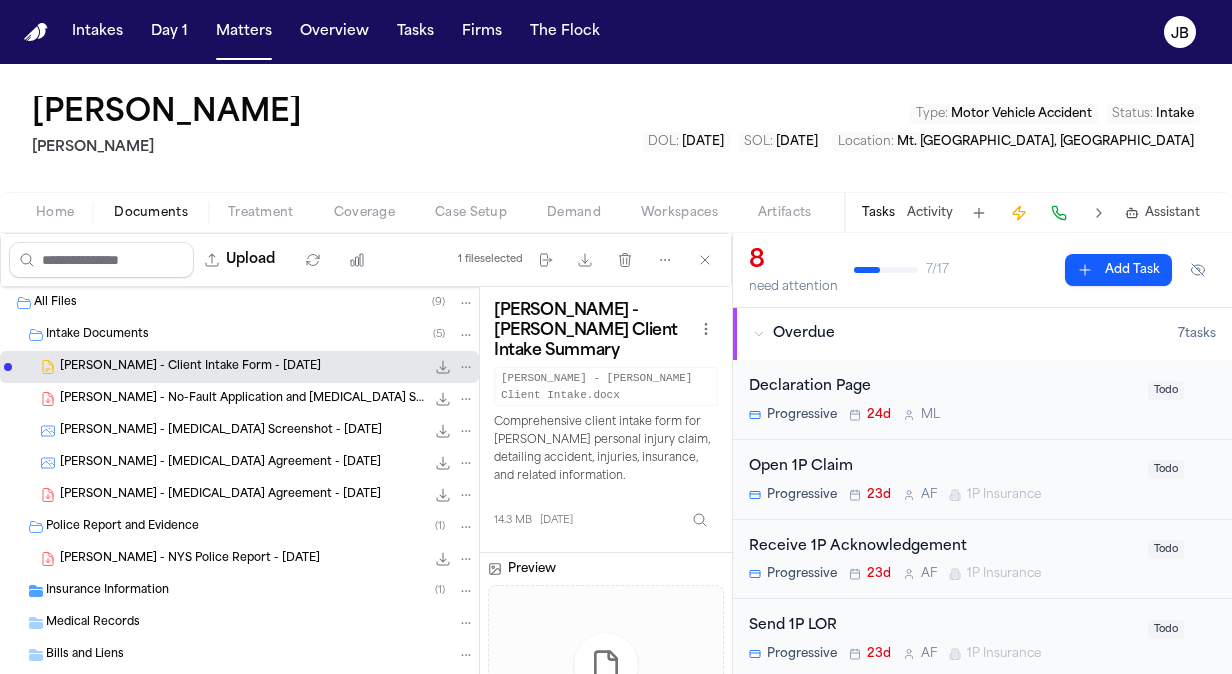 click 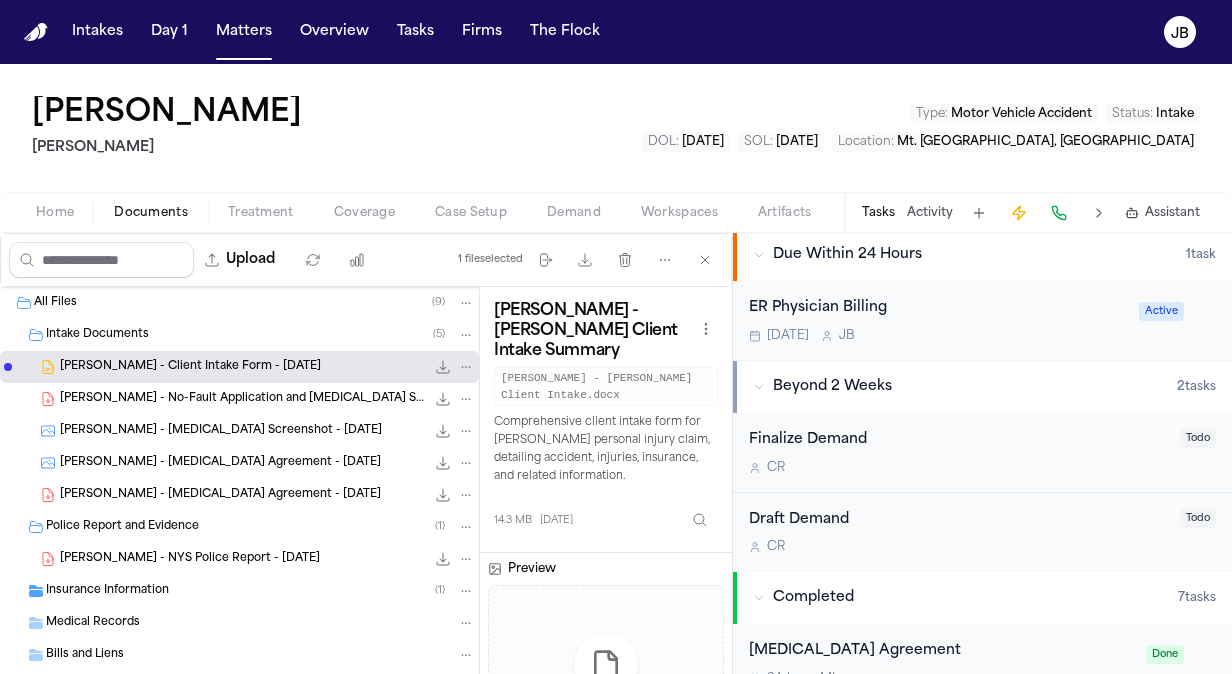 scroll, scrollTop: 684, scrollLeft: 0, axis: vertical 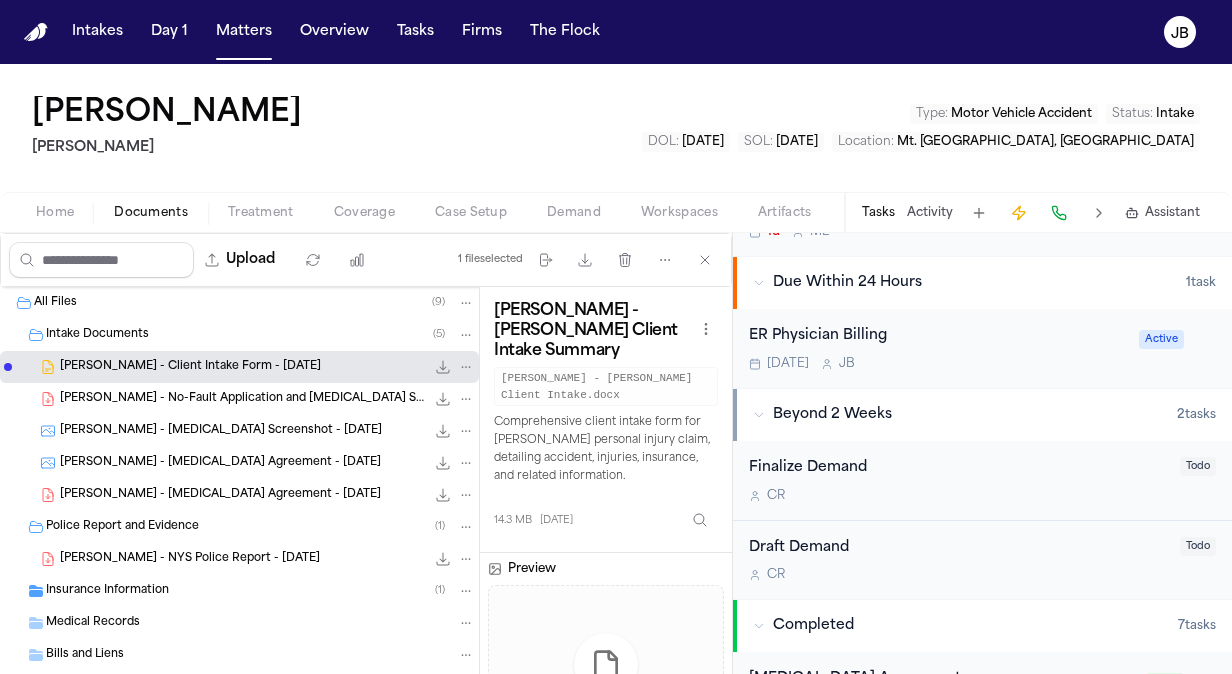 click on "ER Physician Billing  [DATE] [PERSON_NAME]" at bounding box center (938, 348) 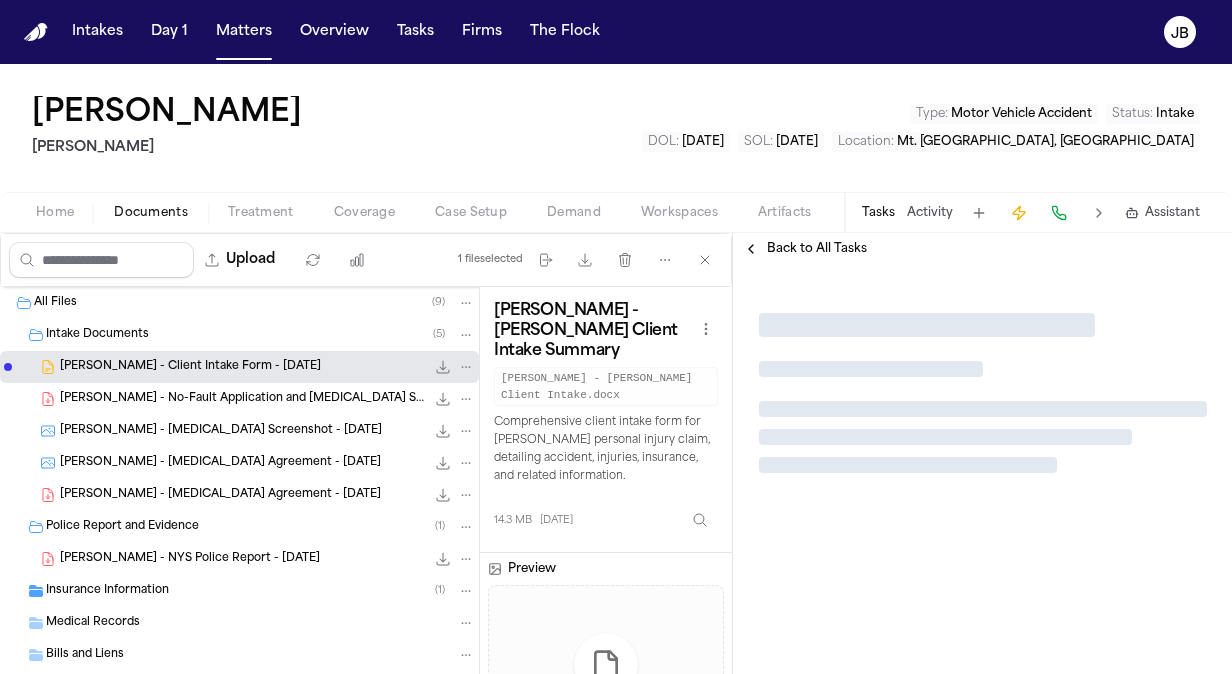 scroll, scrollTop: 0, scrollLeft: 0, axis: both 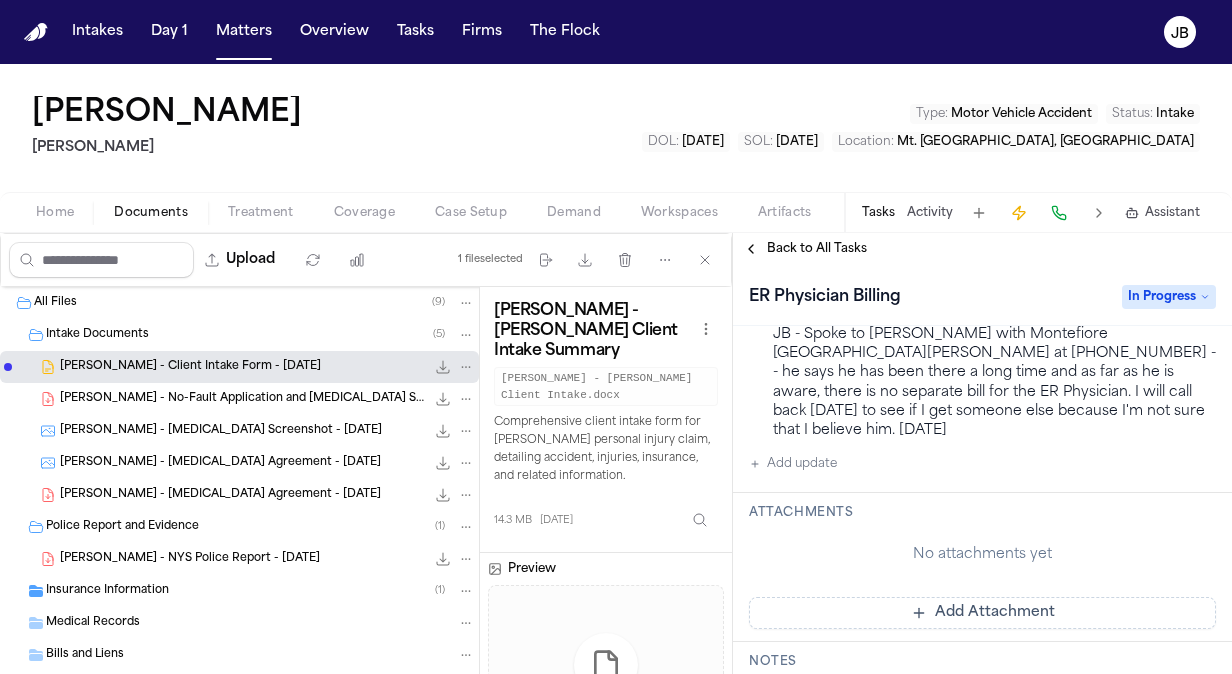 click on "Add update" at bounding box center [793, 464] 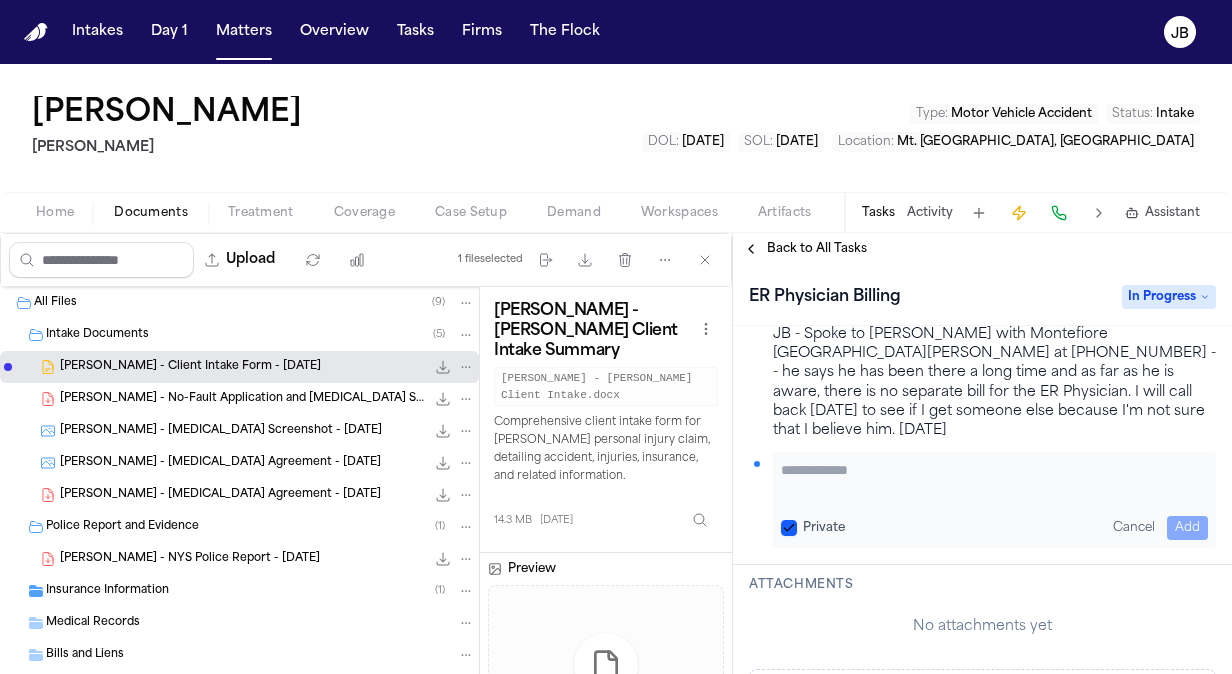 click on "Private Cancel Add" at bounding box center (994, 500) 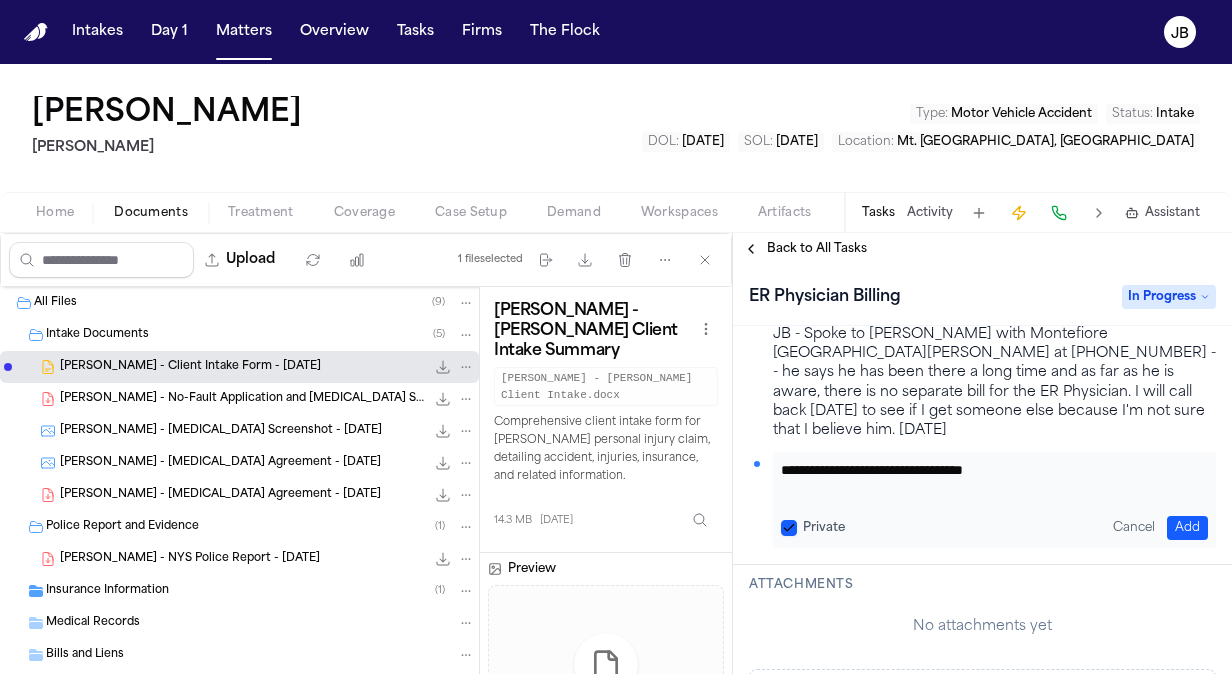 type on "**********" 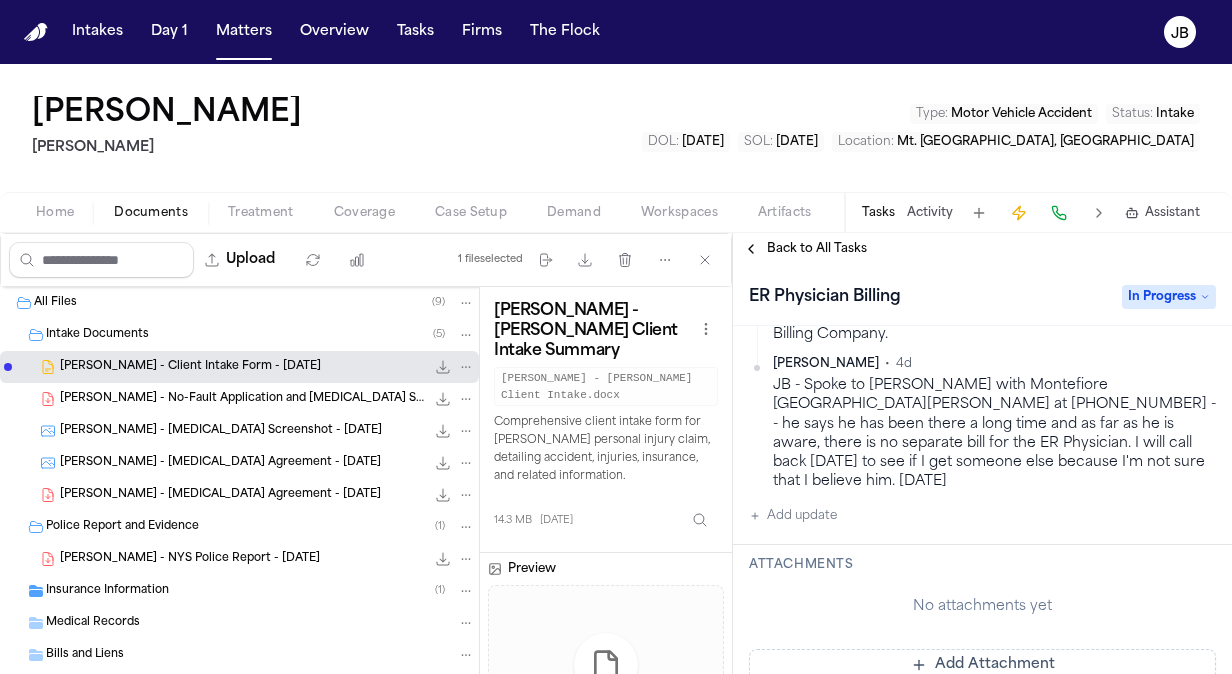 scroll, scrollTop: 354, scrollLeft: 0, axis: vertical 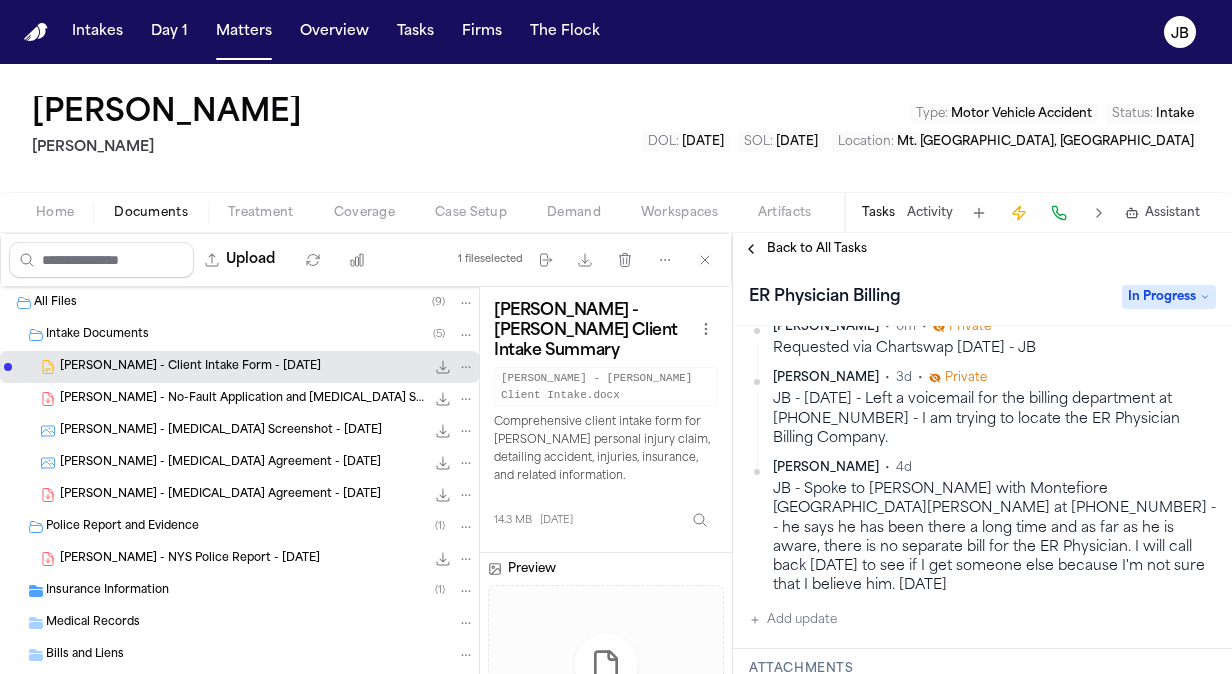 click on "Intakes Day 1 Matters Overview Tasks Firms The [PERSON_NAME] [PERSON_NAME] [PERSON_NAME] Type :   Motor Vehicle Accident Status :   Intake DOL :   [DATE] SOL :   [DATE] Location :   Mt. [GEOGRAPHIC_DATA], [GEOGRAPHIC_DATA] Home Documents Treatment Coverage Case Setup Demand Workspaces Artifacts Tasks Activity Assistant Upload 1   file  selected Move files Download files Delete files More actions Clear selection All Files ( 9 ) Intake Documents ( 5 ) [PERSON_NAME] - Client Intake Form - [DATE] 14.3 MB  • DOCX [PERSON_NAME] - No-Fault Application and [MEDICAL_DATA] Signature Audit - [DATE] 700.6 KB  • PDF [PERSON_NAME] - [MEDICAL_DATA] Screenshot - [DATE] 12.4 KB  • PNG [PERSON_NAME] - [MEDICAL_DATA] Agreement - [DATE] 779.4 KB  • PNG [PERSON_NAME] - [MEDICAL_DATA] Agreement - [DATE] 330.2 KB  • PDF Police Report and Evidence ( 1 ) [PERSON_NAME] - NYS Police Report - [DATE] 877.8 KB  • PDF Insurance Information ( 1 ) Medical Records Bills and Liens Client Communication ( 1 ) Miscellaneous ( 1 ) [PERSON_NAME] - [PERSON_NAME] Client Intake Summary 14.3 MB Preview" at bounding box center [616, 337] 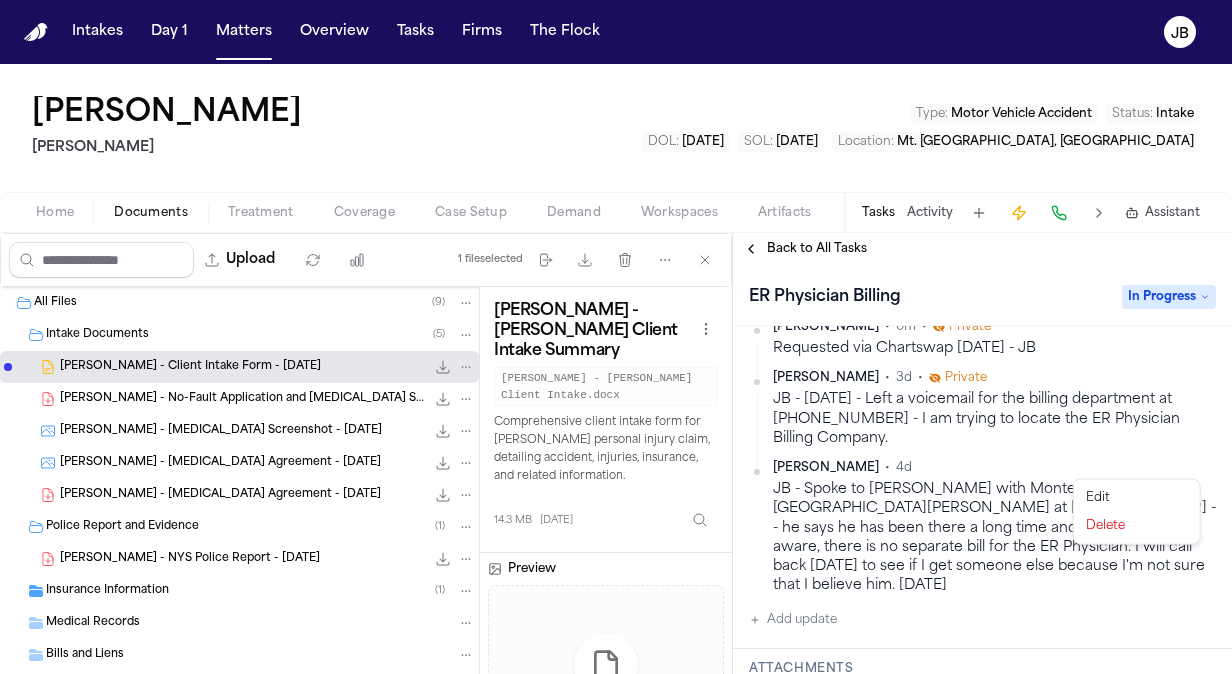click on "Delete" at bounding box center [1137, 526] 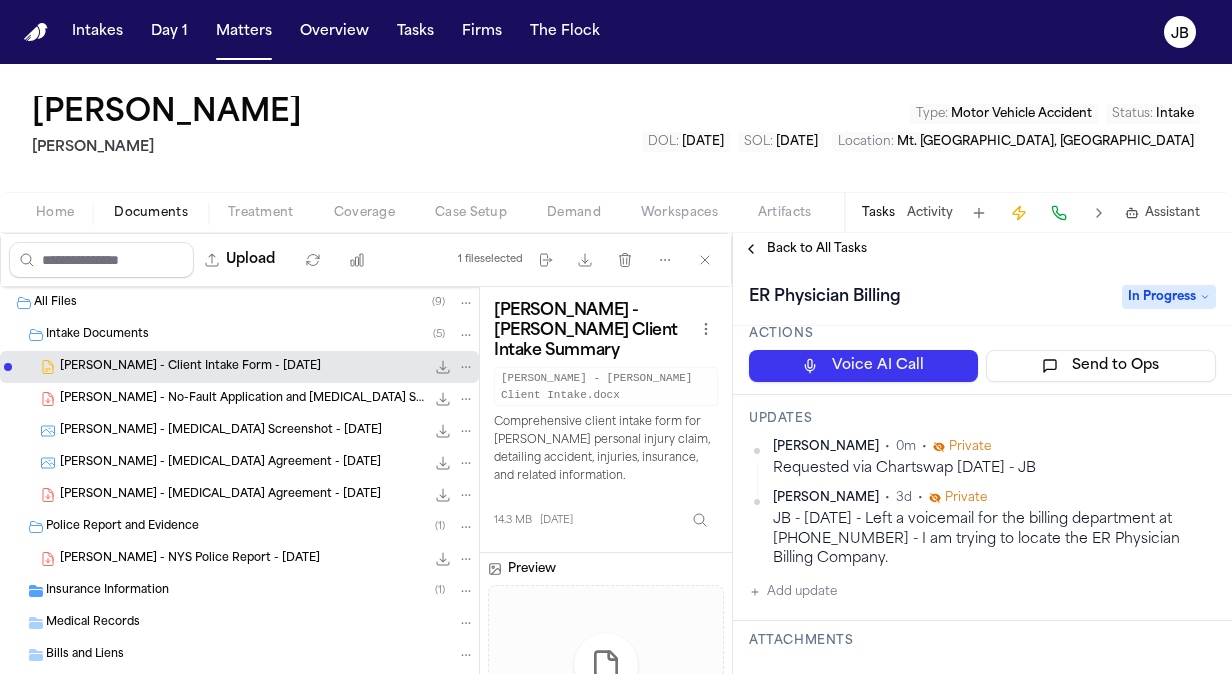 scroll, scrollTop: 0, scrollLeft: 0, axis: both 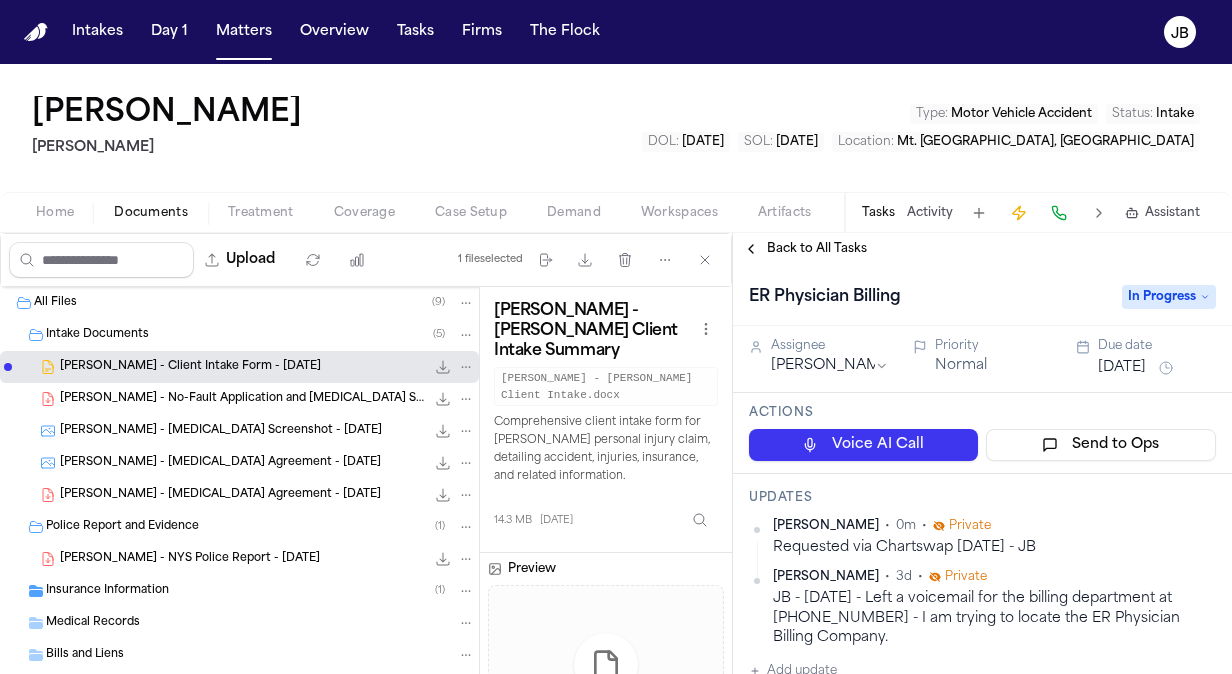 click on "In Progress" at bounding box center (1169, 297) 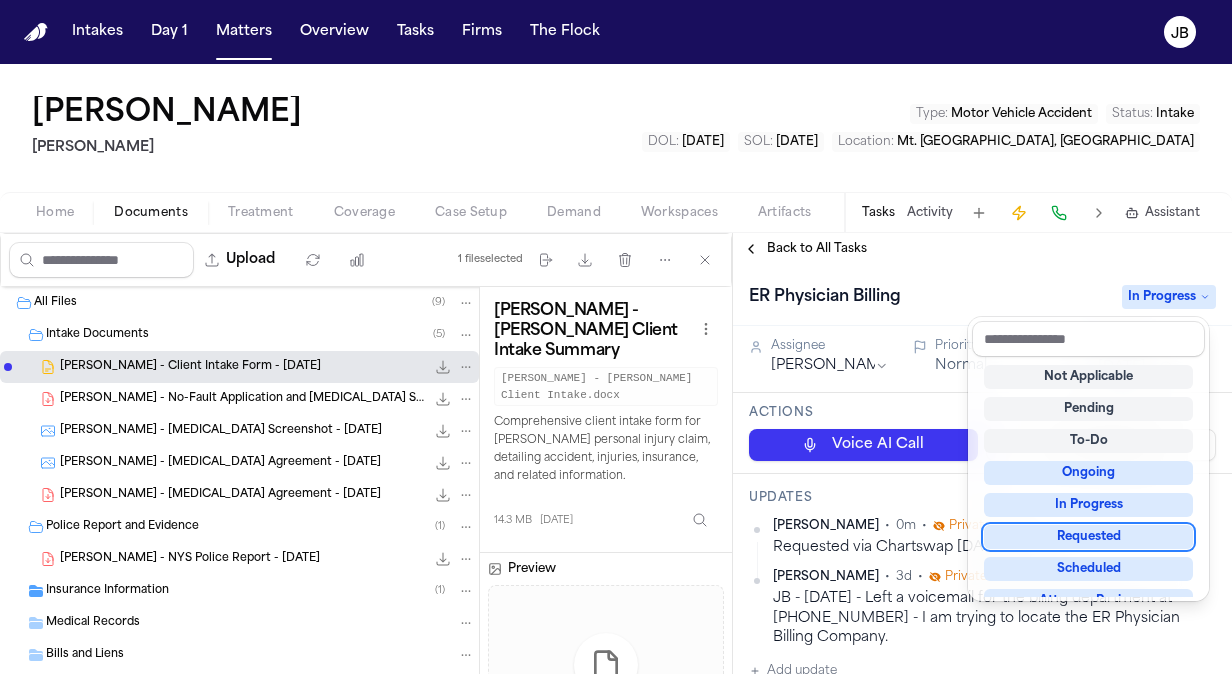 click on "Requested" at bounding box center (1088, 537) 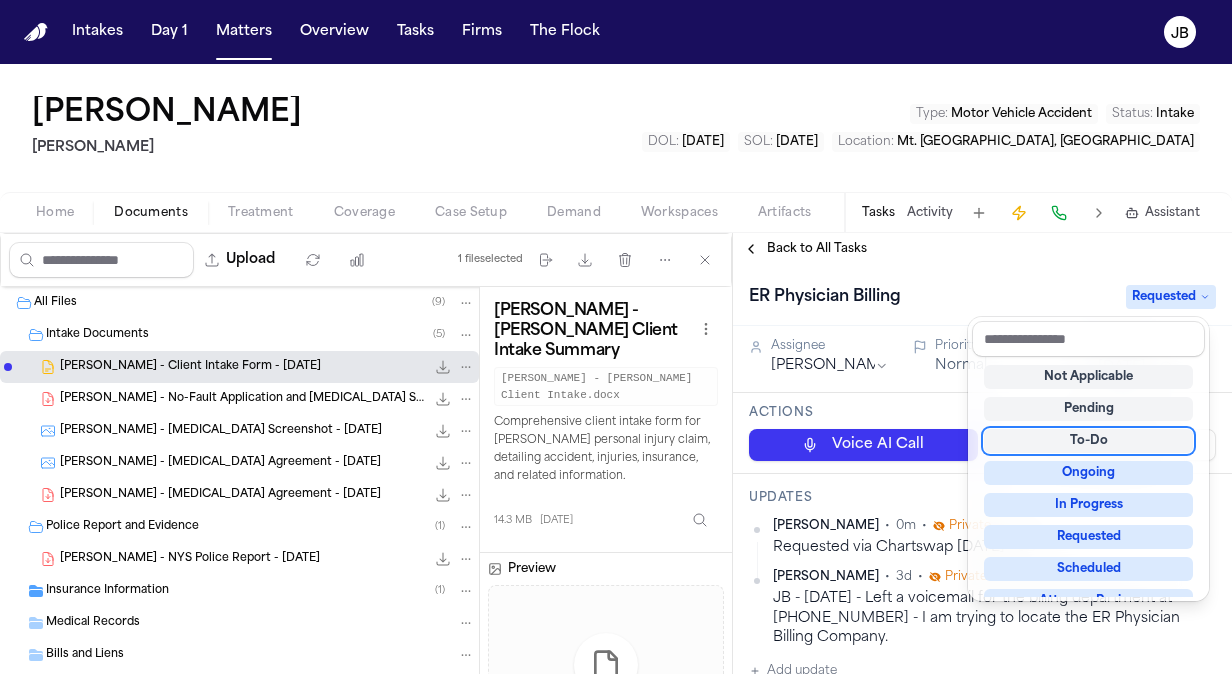 click on "ER Physician Billing  Requested" at bounding box center (982, 297) 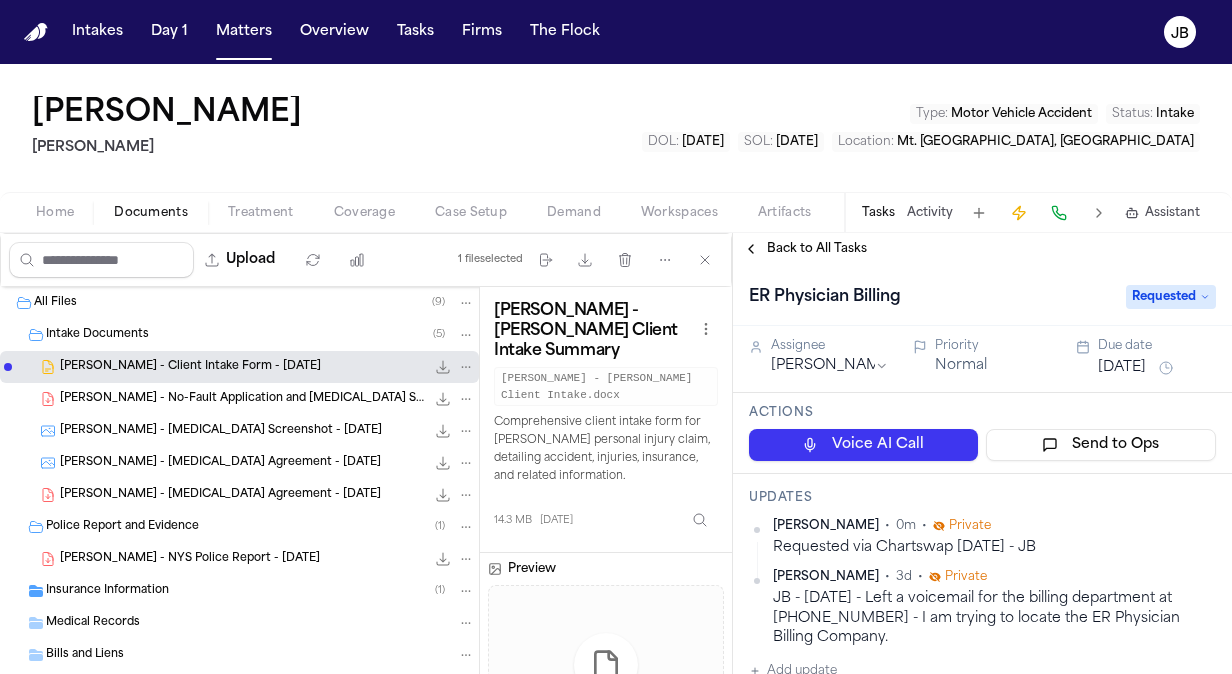 click on "[DATE]" at bounding box center (1157, 368) 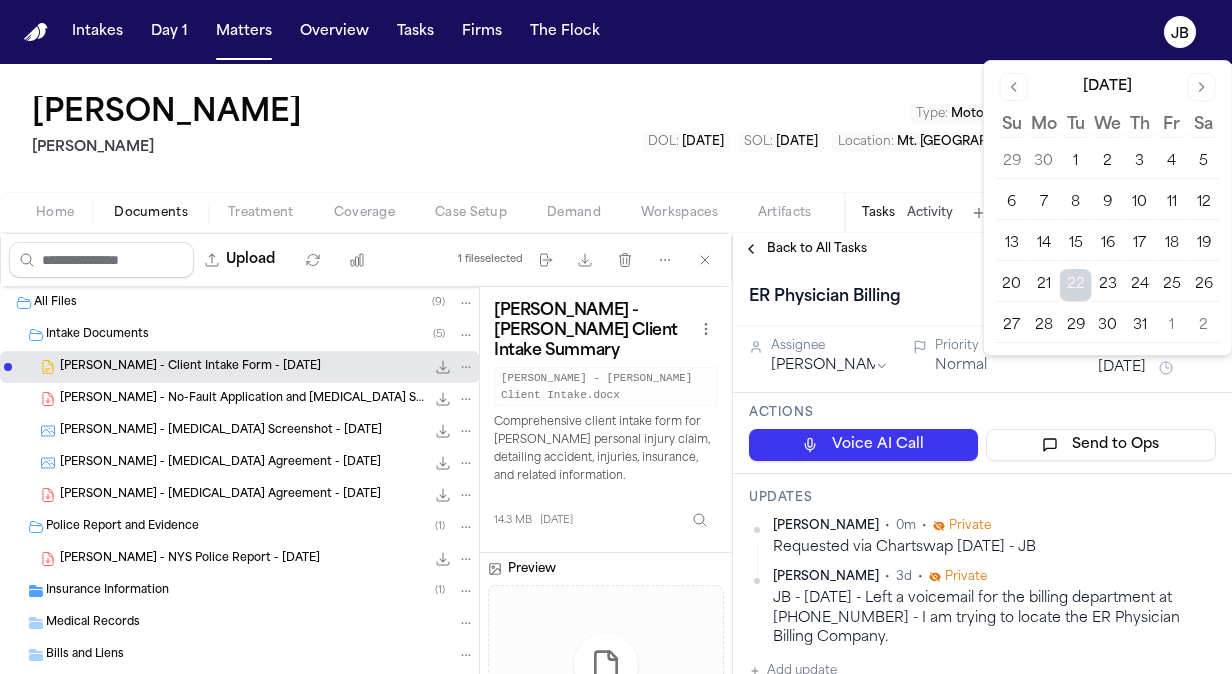 click on "29" at bounding box center [1076, 326] 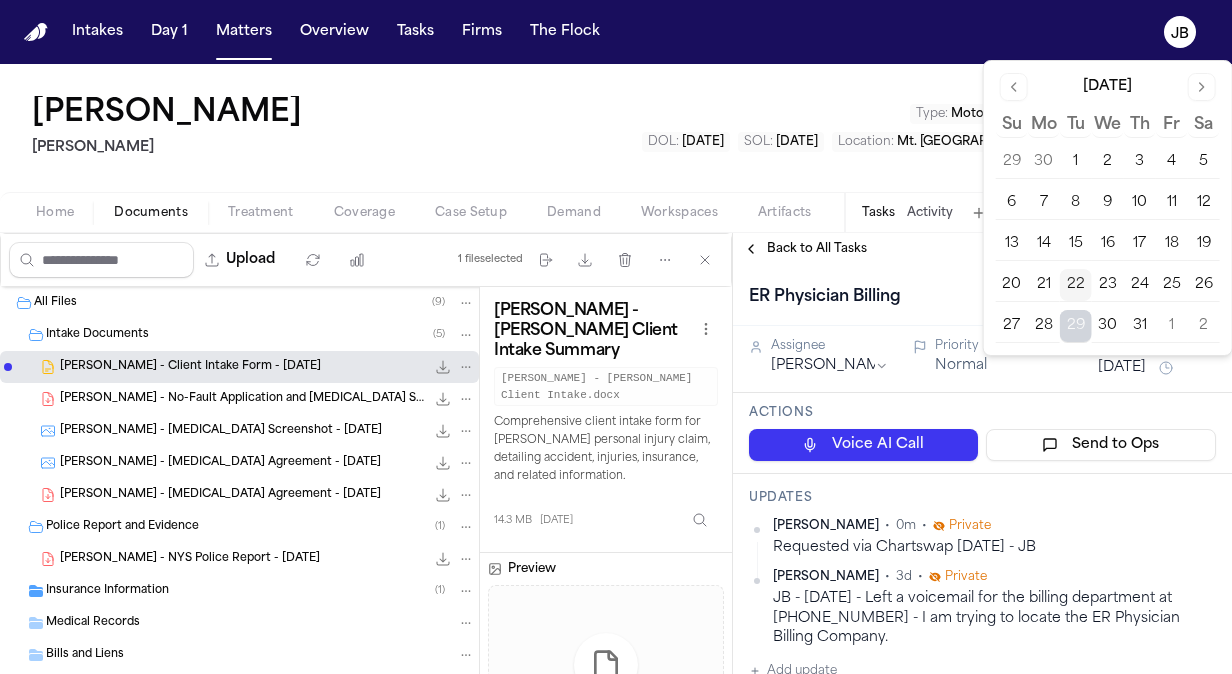 click on "[PERSON_NAME] [PERSON_NAME] Type :   Motor Vehicle Accident Status :   Intake DOL :   [DATE] SOL :   [DATE] Location :   Mt. [GEOGRAPHIC_DATA], [GEOGRAPHIC_DATA]" at bounding box center [616, 128] 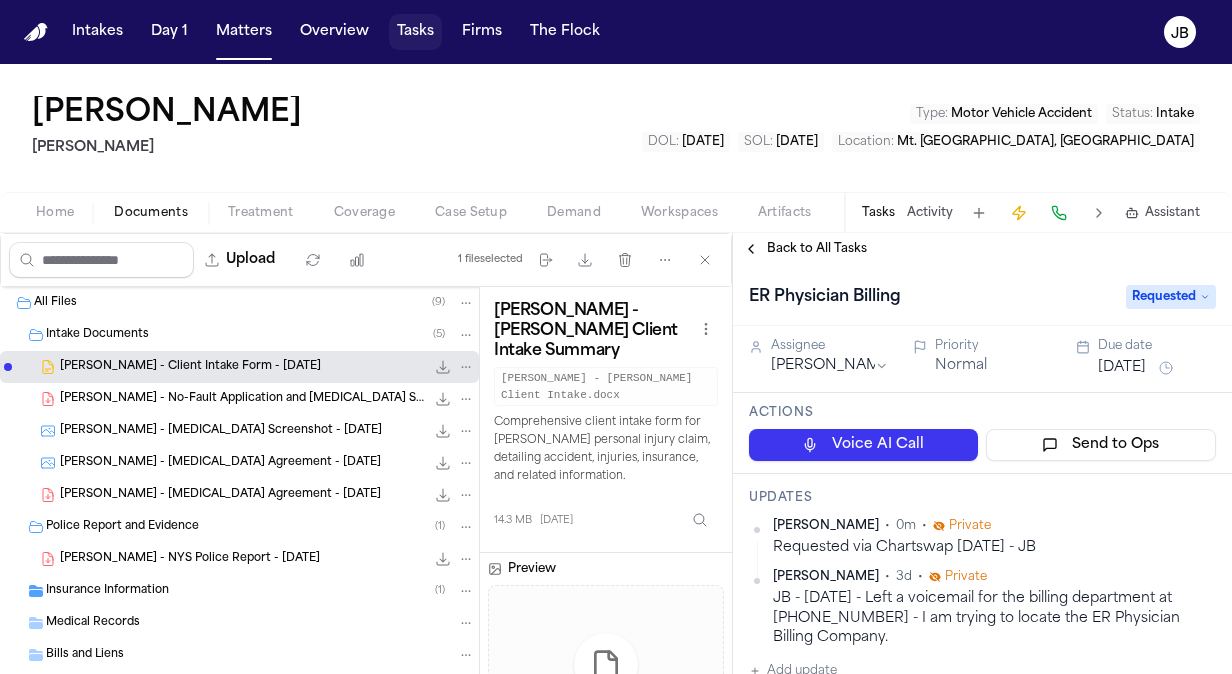 click on "Tasks" at bounding box center (415, 32) 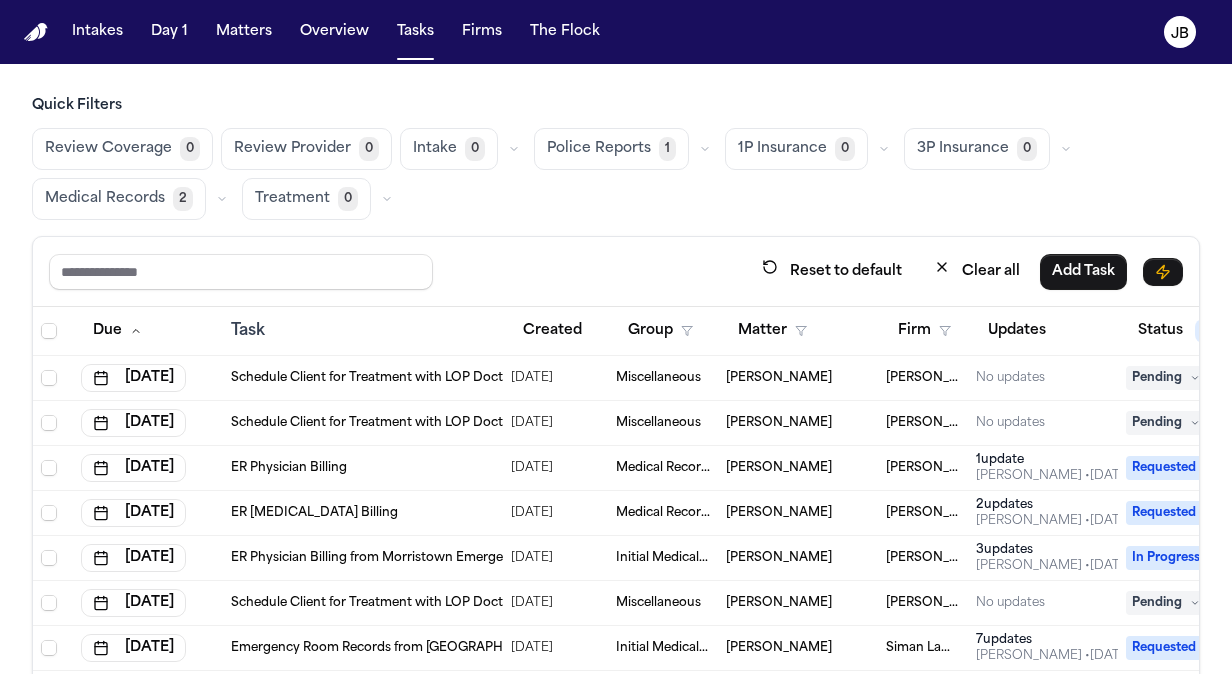 click on "Schedule Client for Treatment with LOP Doctor per RM email" at bounding box center [414, 423] 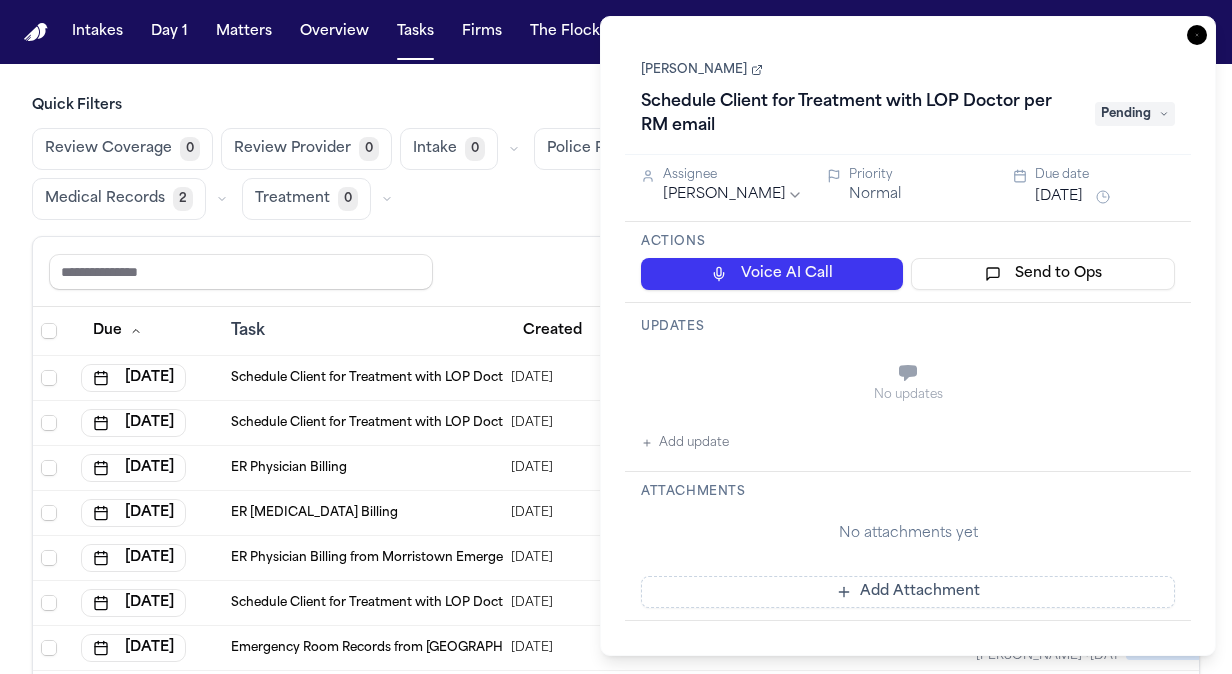 click on "[PERSON_NAME]" at bounding box center [702, 70] 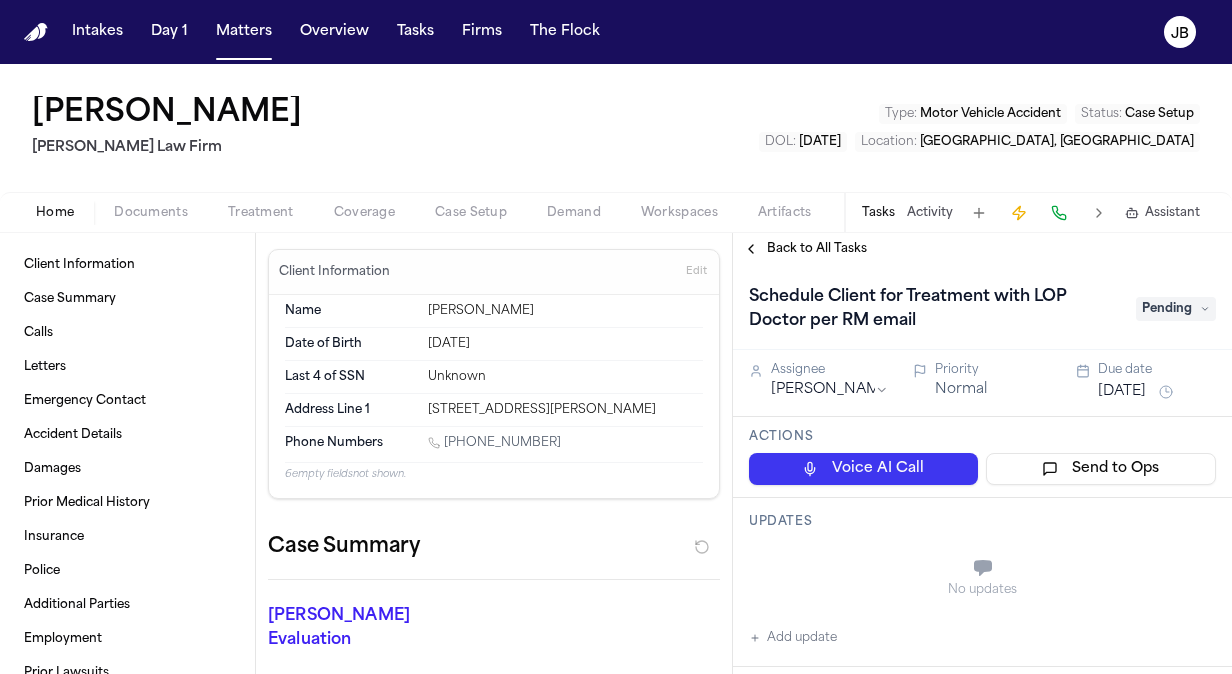 click on "Pending" at bounding box center [1176, 309] 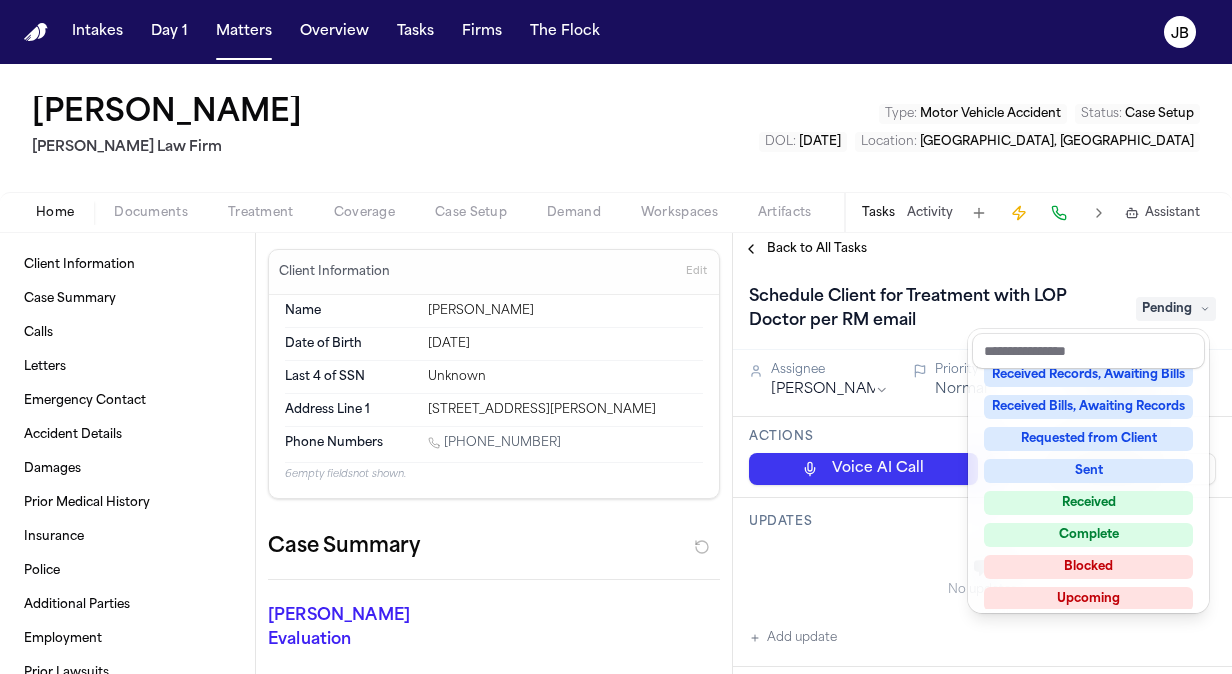 scroll, scrollTop: 304, scrollLeft: 0, axis: vertical 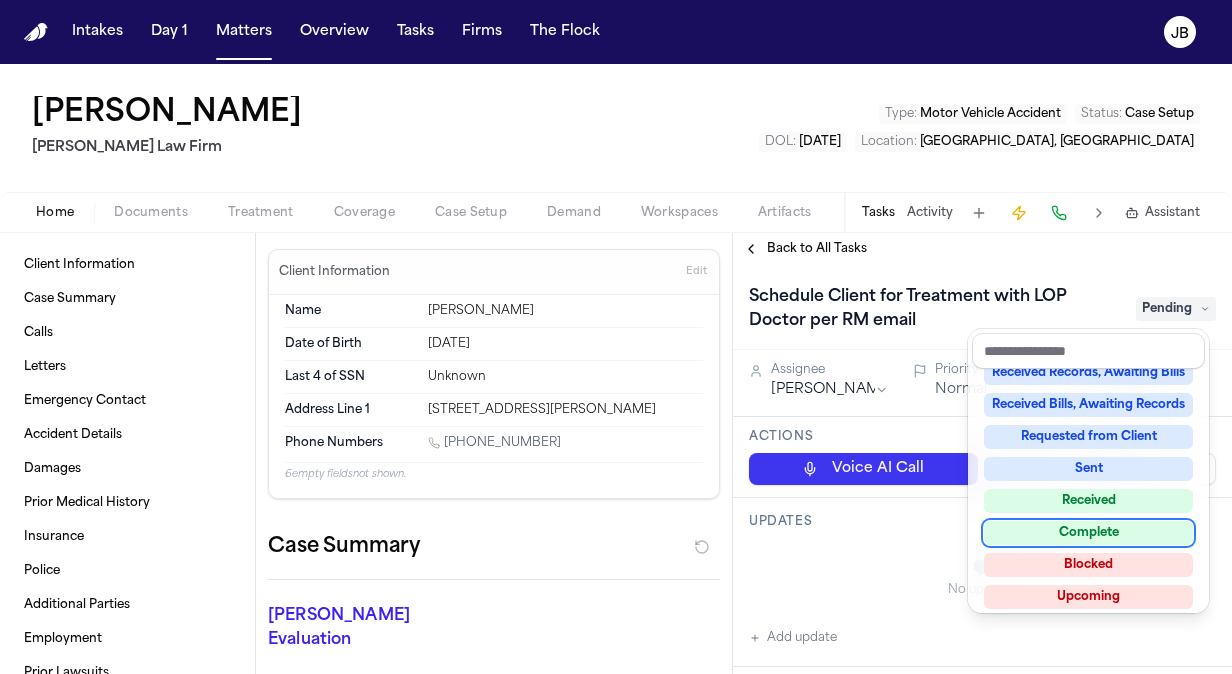 click on "Complete" at bounding box center [1088, 533] 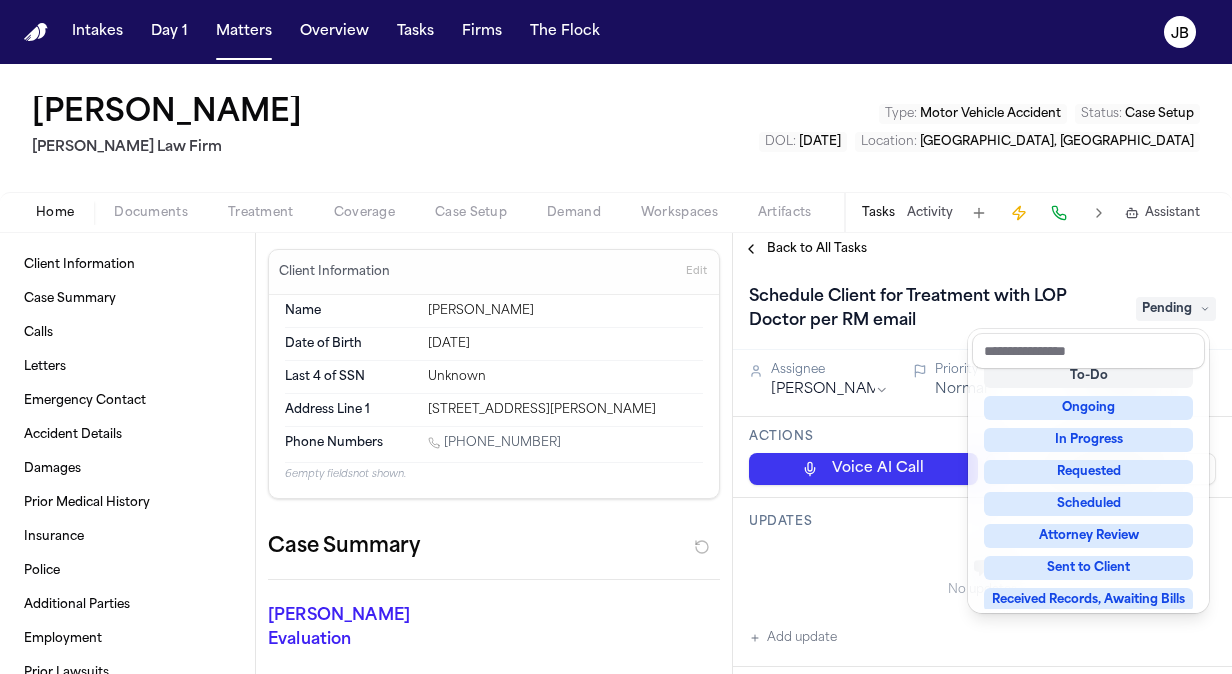 scroll, scrollTop: 8, scrollLeft: 0, axis: vertical 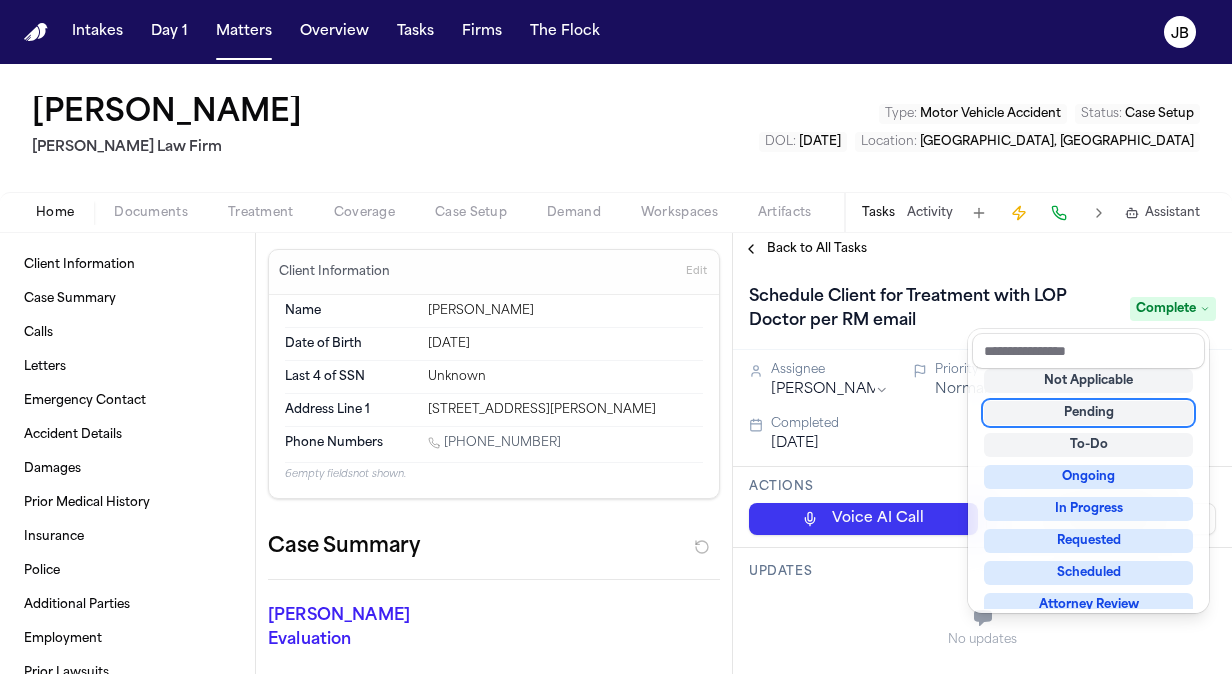 click on "Schedule Client for Treatment with LOP Doctor per RM email Complete" at bounding box center (982, 307) 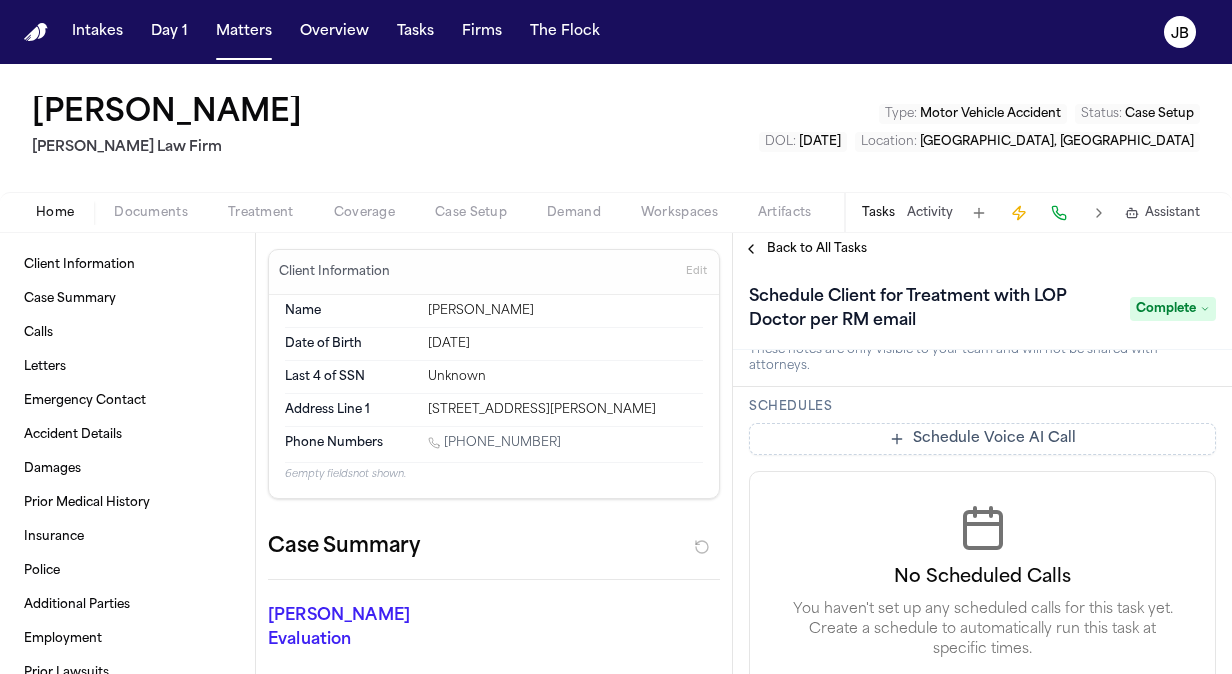 scroll, scrollTop: 0, scrollLeft: 0, axis: both 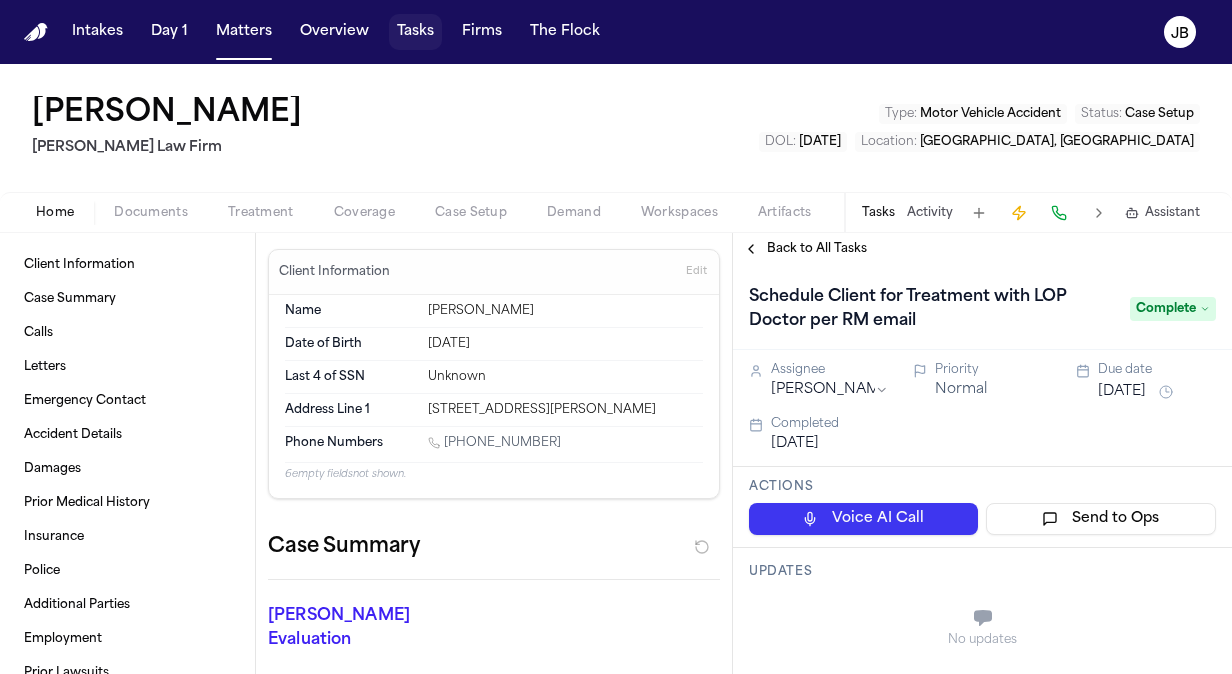 click on "Tasks" at bounding box center [415, 32] 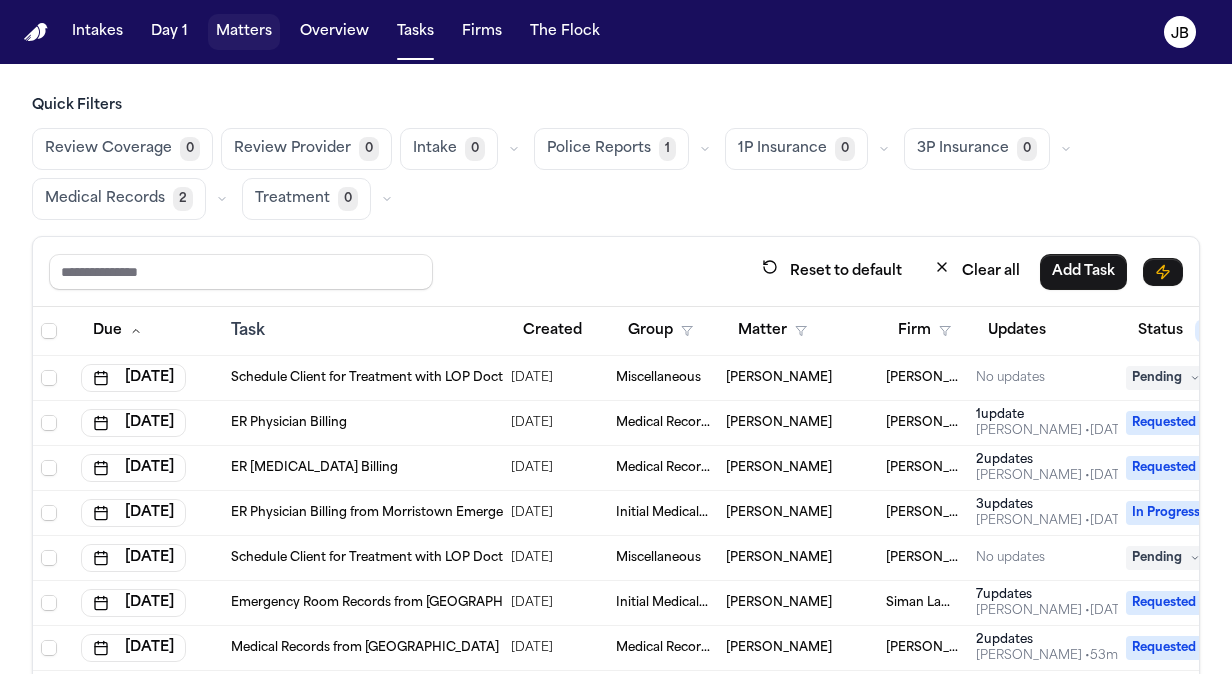click on "Matters" at bounding box center [244, 32] 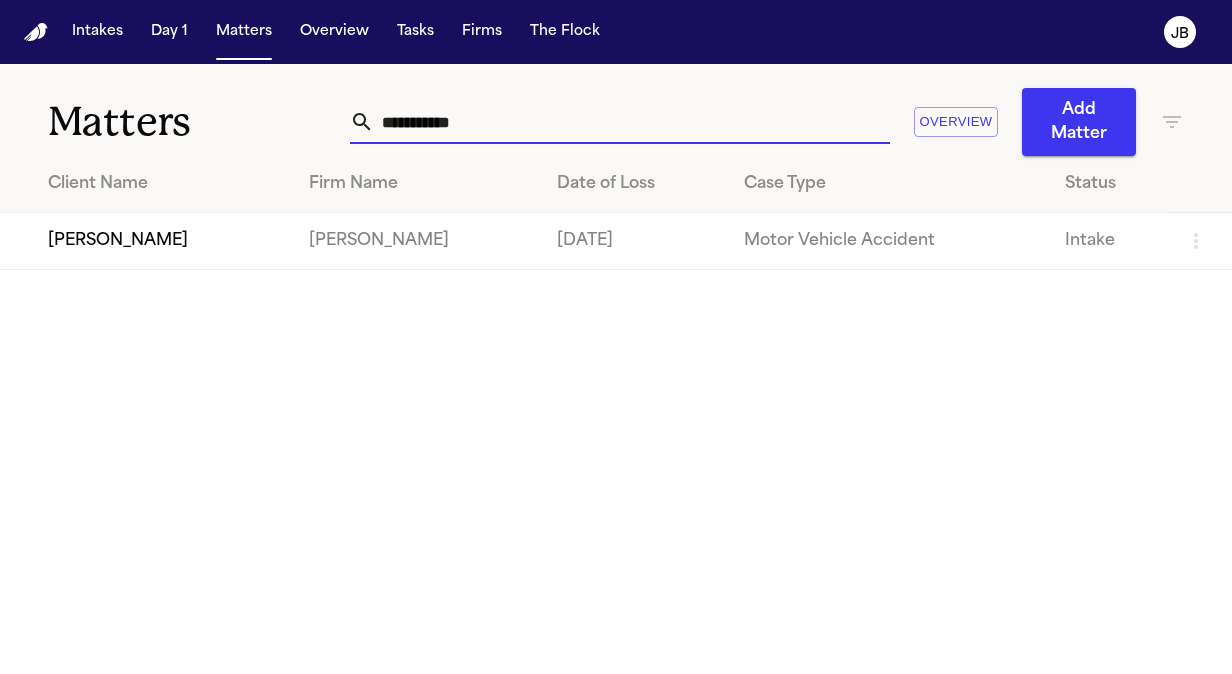 drag, startPoint x: 499, startPoint y: 131, endPoint x: 300, endPoint y: 92, distance: 202.7856 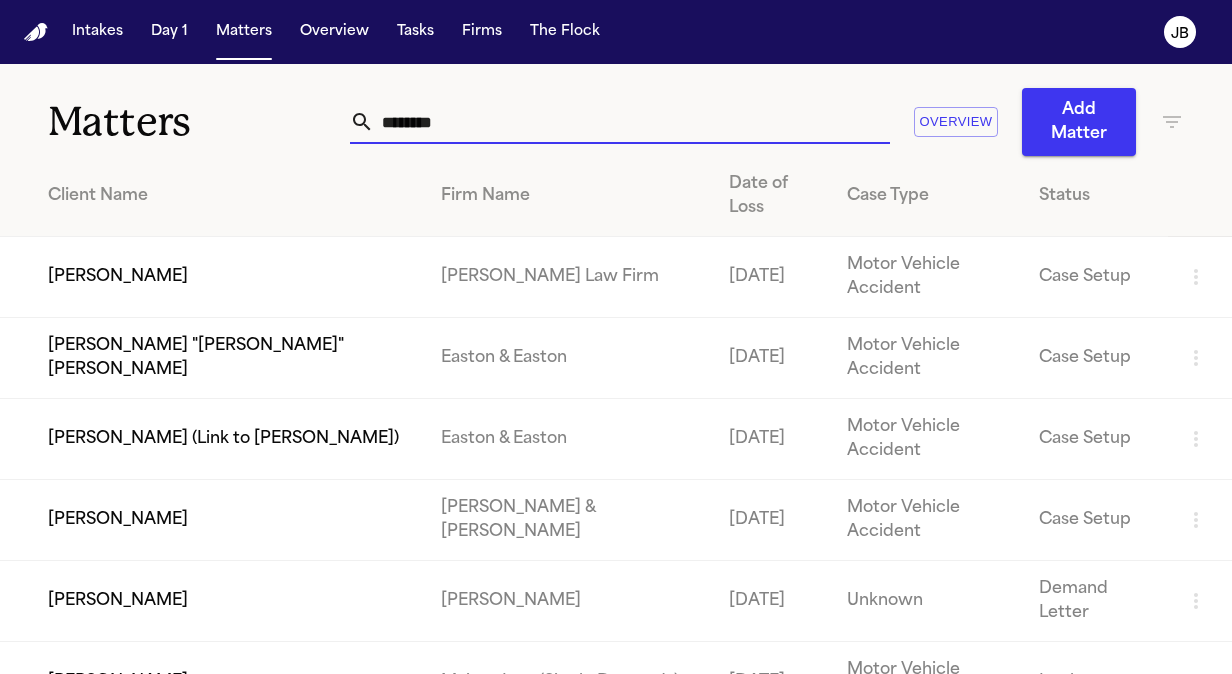 type on "*******" 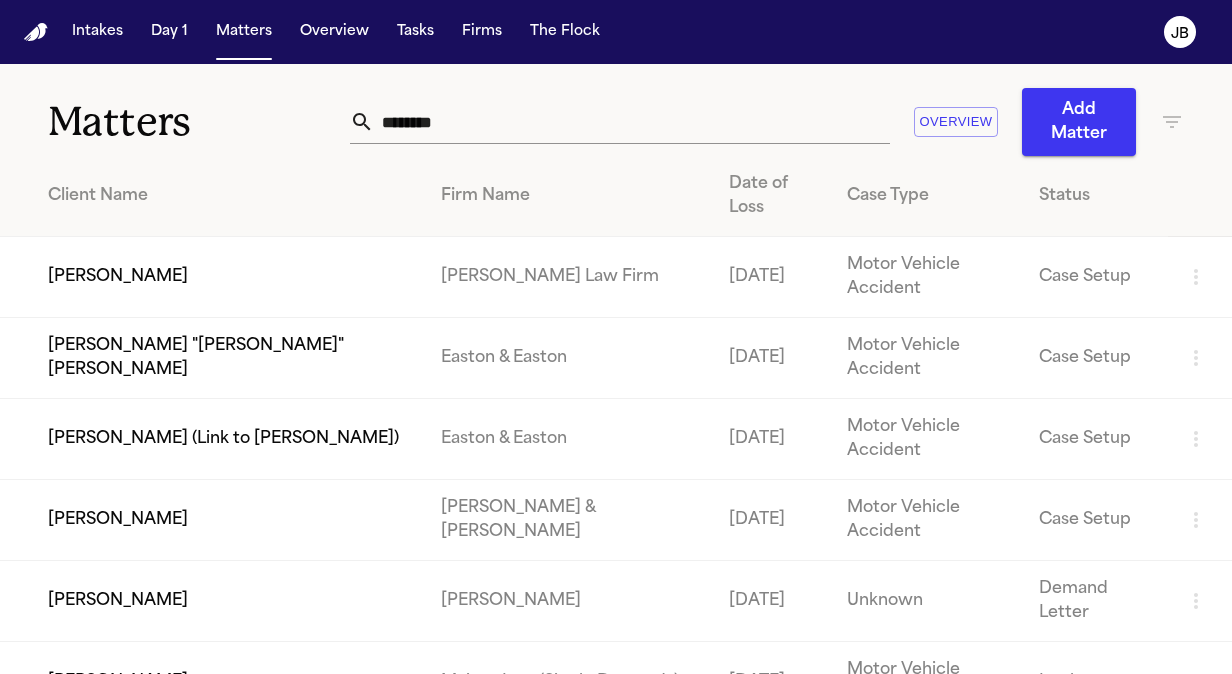 click on "[PERSON_NAME]" at bounding box center (212, 277) 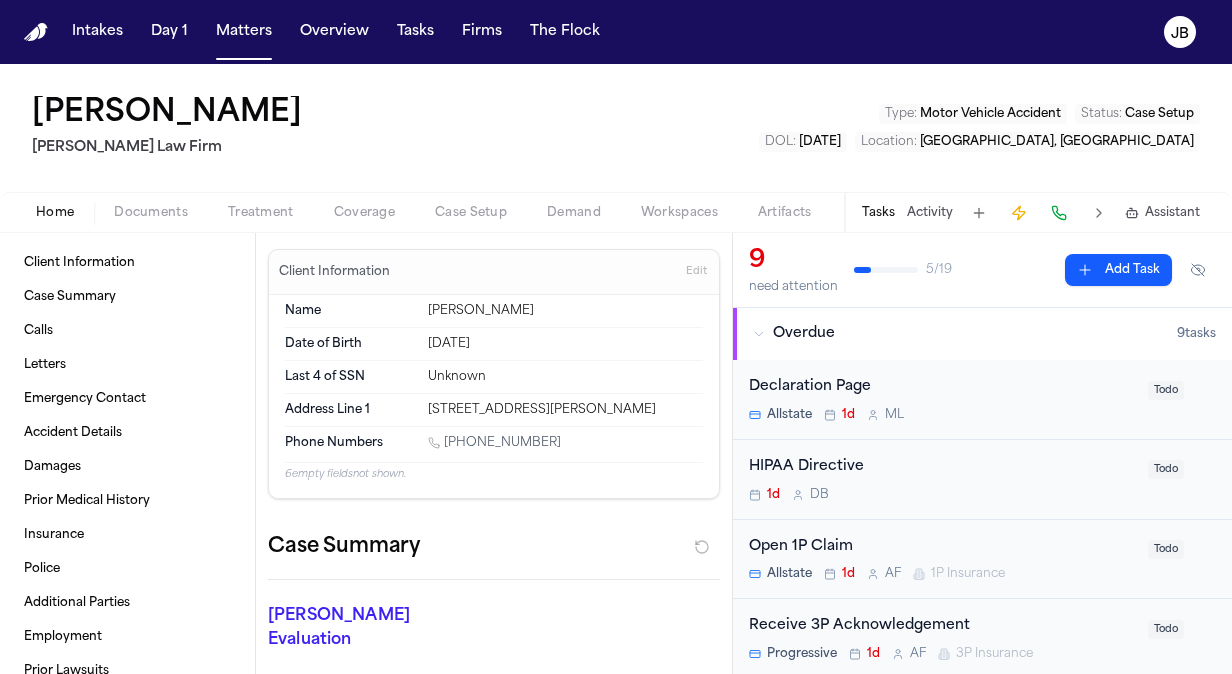 scroll, scrollTop: 0, scrollLeft: 0, axis: both 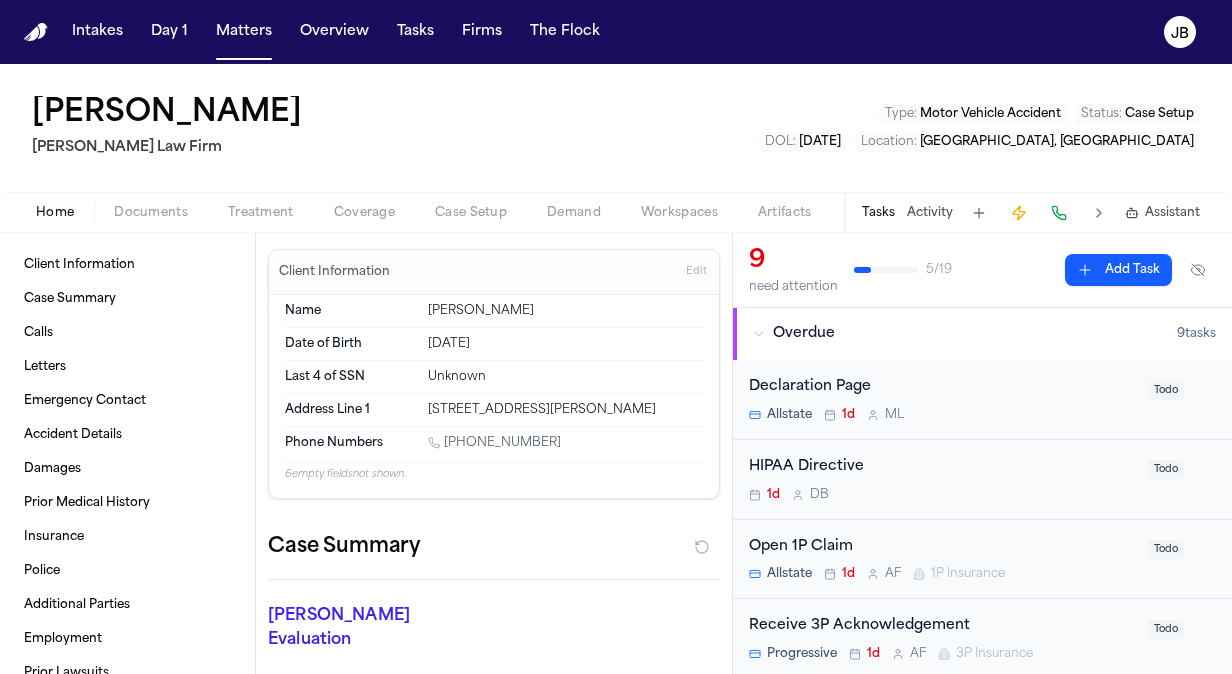 click on "Home Documents Treatment Coverage Case Setup Demand Workspaces Artifacts Tasks Activity Assistant" at bounding box center (616, 212) 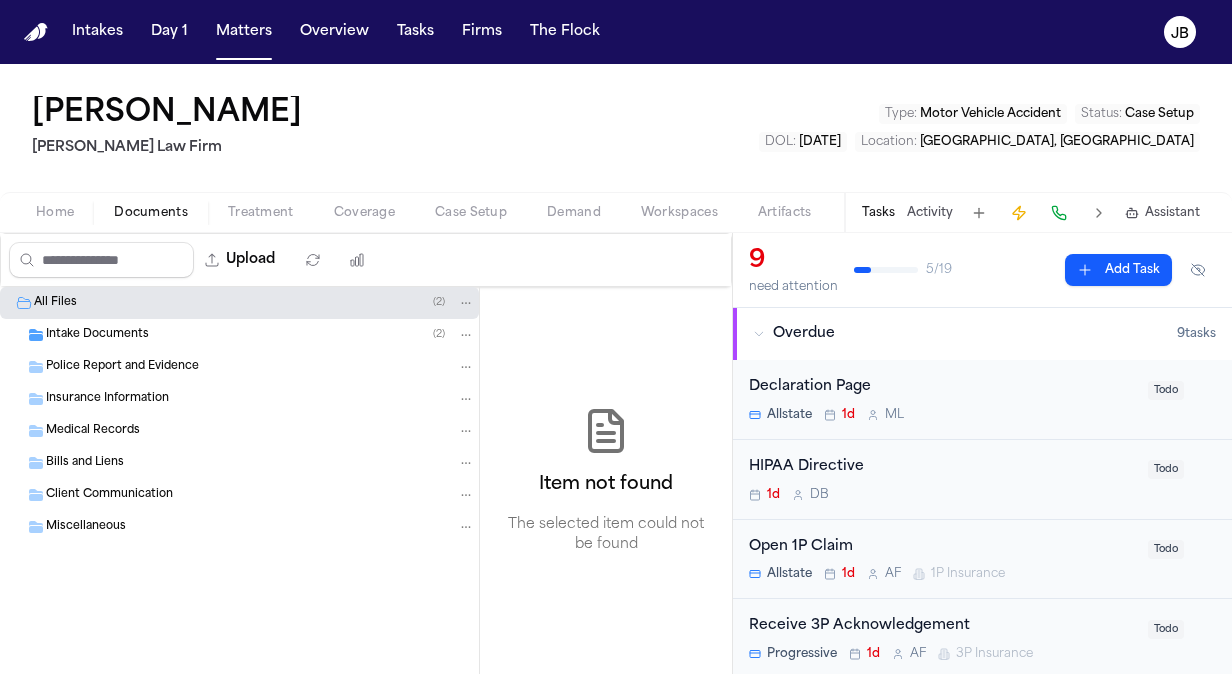 click on "Documents" at bounding box center [151, 213] 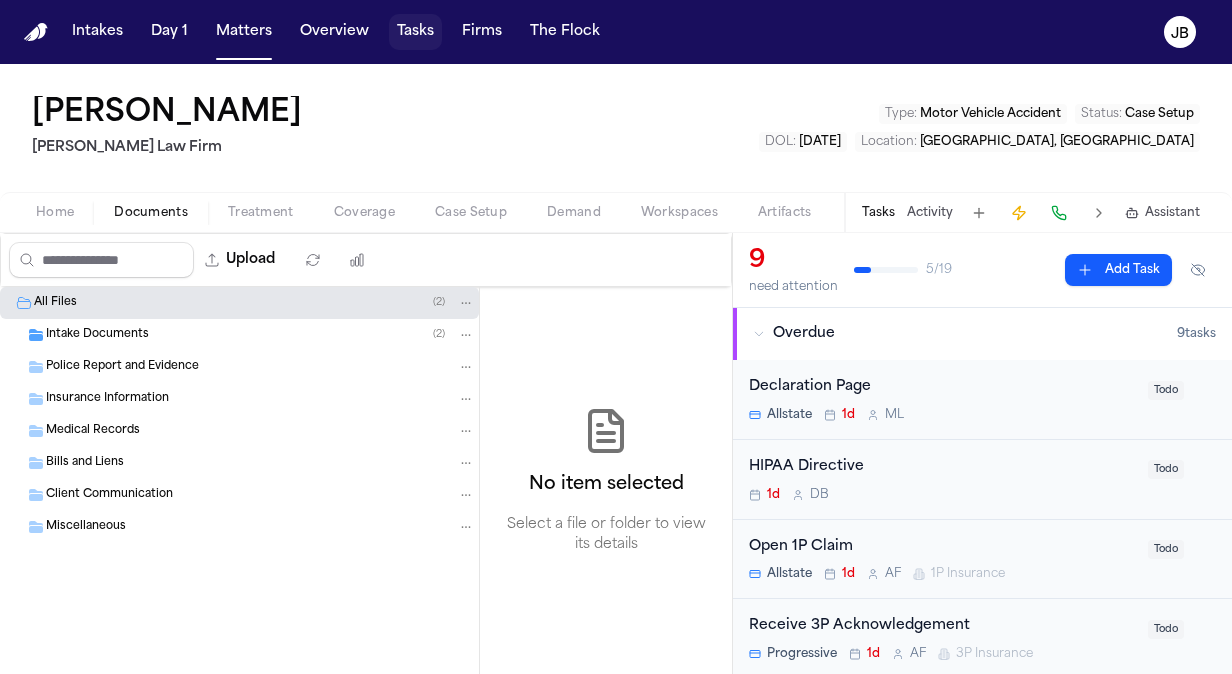 click on "Tasks" at bounding box center (415, 32) 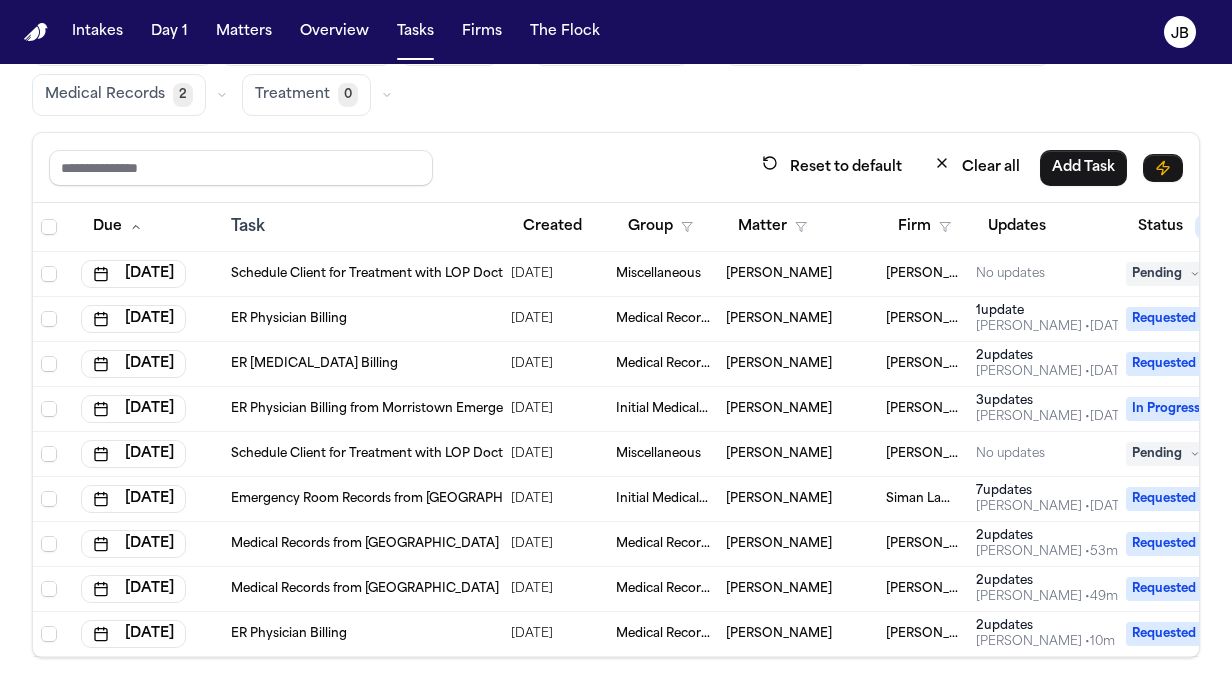 scroll, scrollTop: 116, scrollLeft: 0, axis: vertical 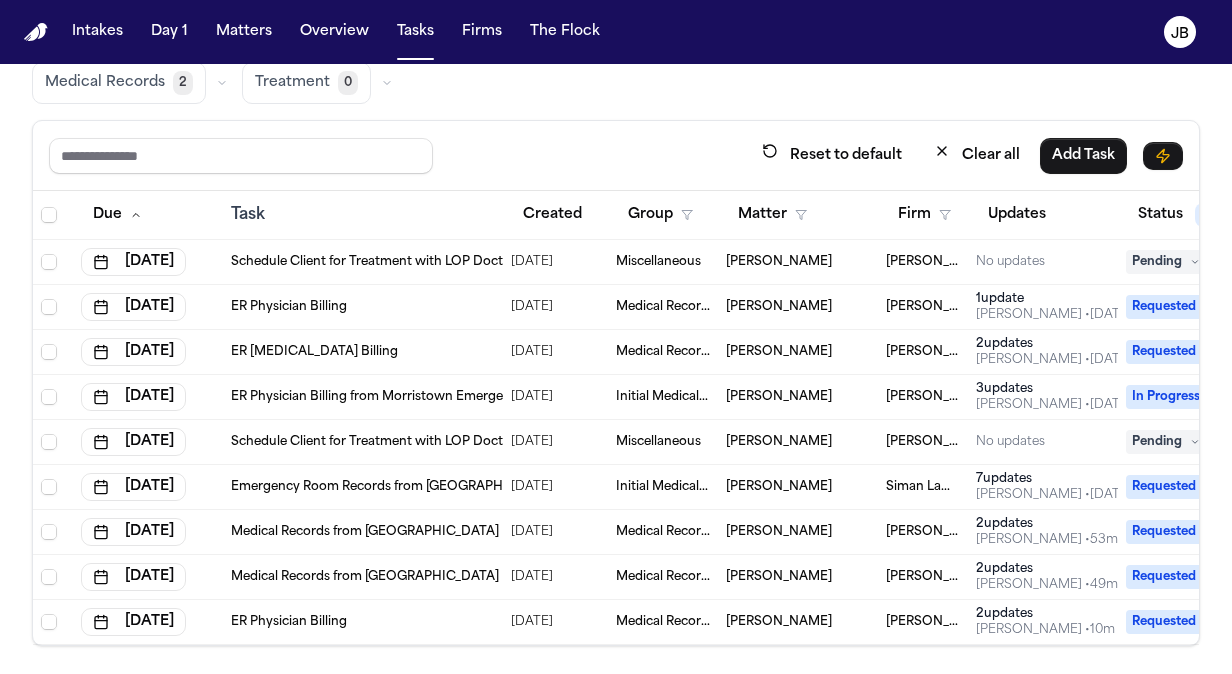 click on "[PERSON_NAME]" at bounding box center (779, 262) 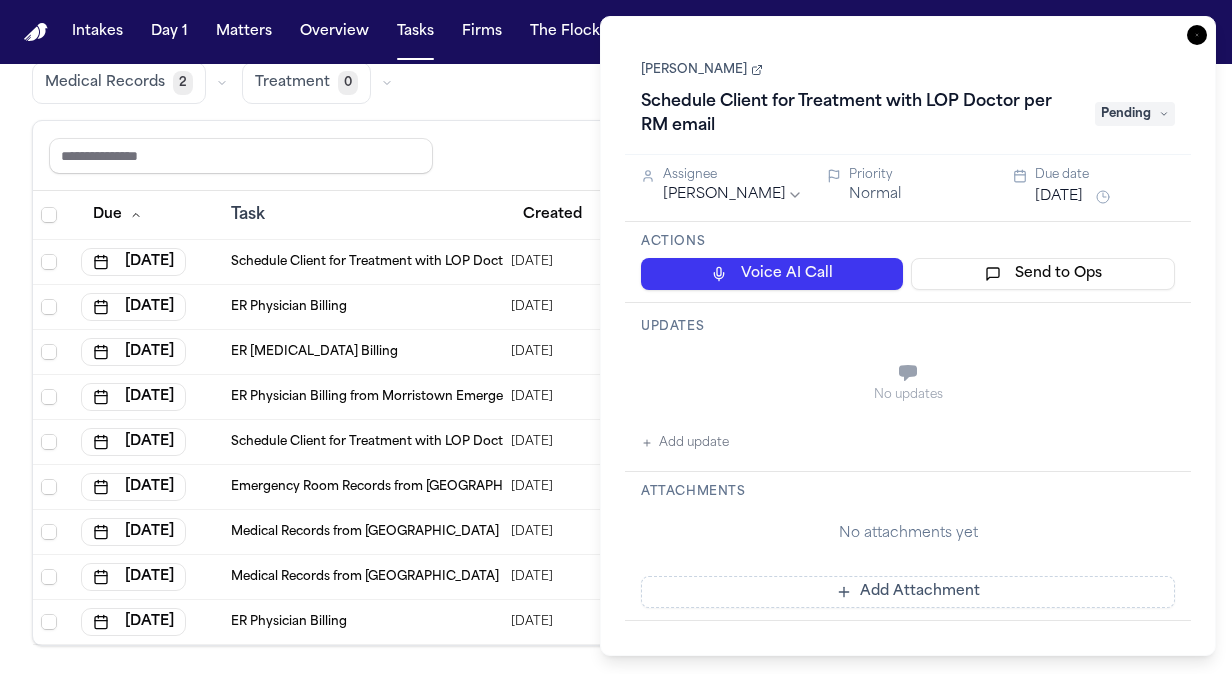 click on "[PERSON_NAME]" at bounding box center (702, 70) 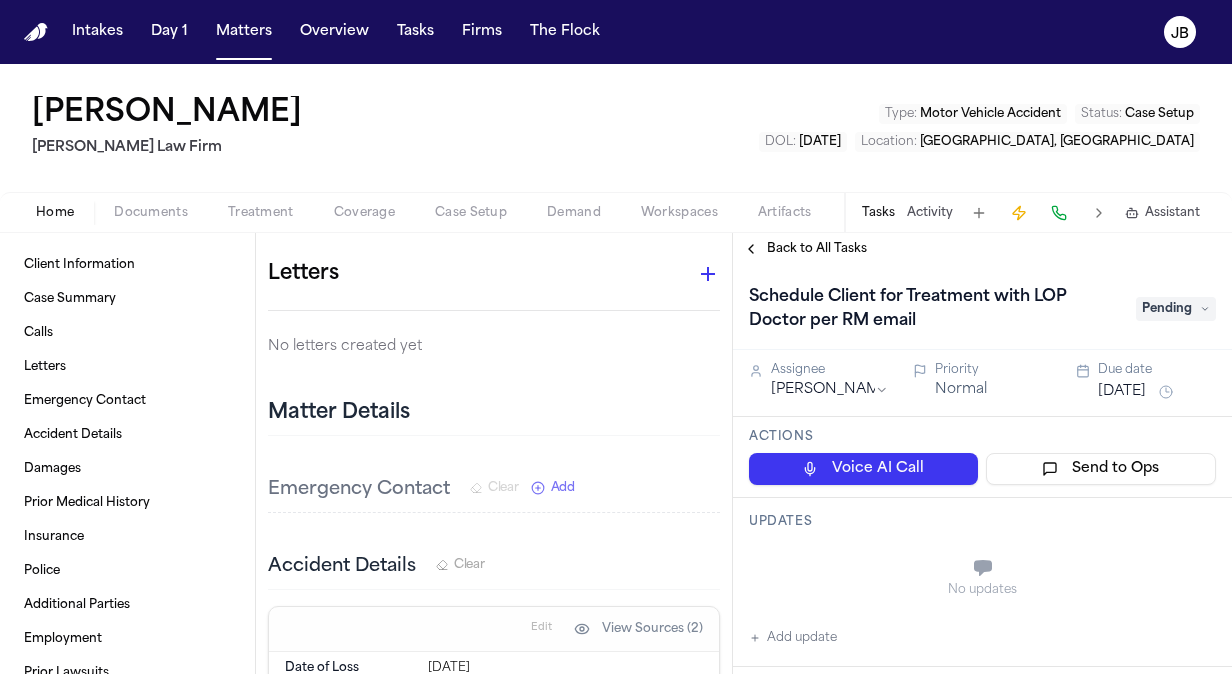 scroll, scrollTop: 562, scrollLeft: 0, axis: vertical 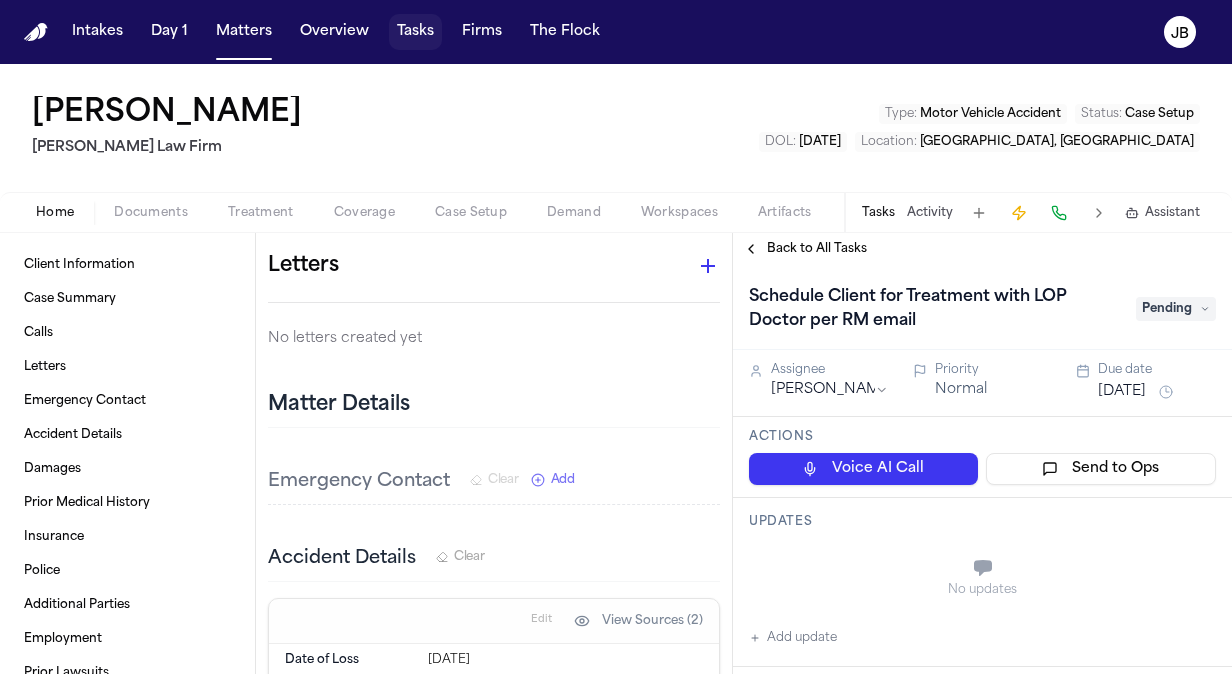 click on "Tasks" at bounding box center [415, 32] 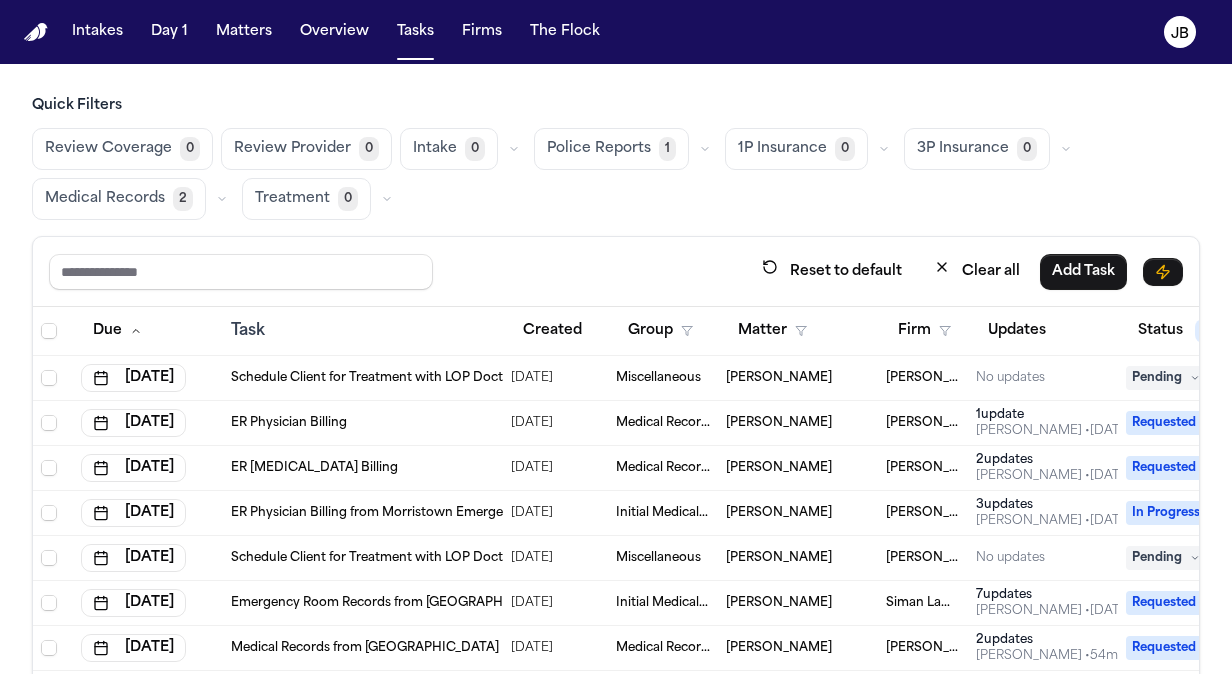 click on "No updates" at bounding box center (1043, 378) 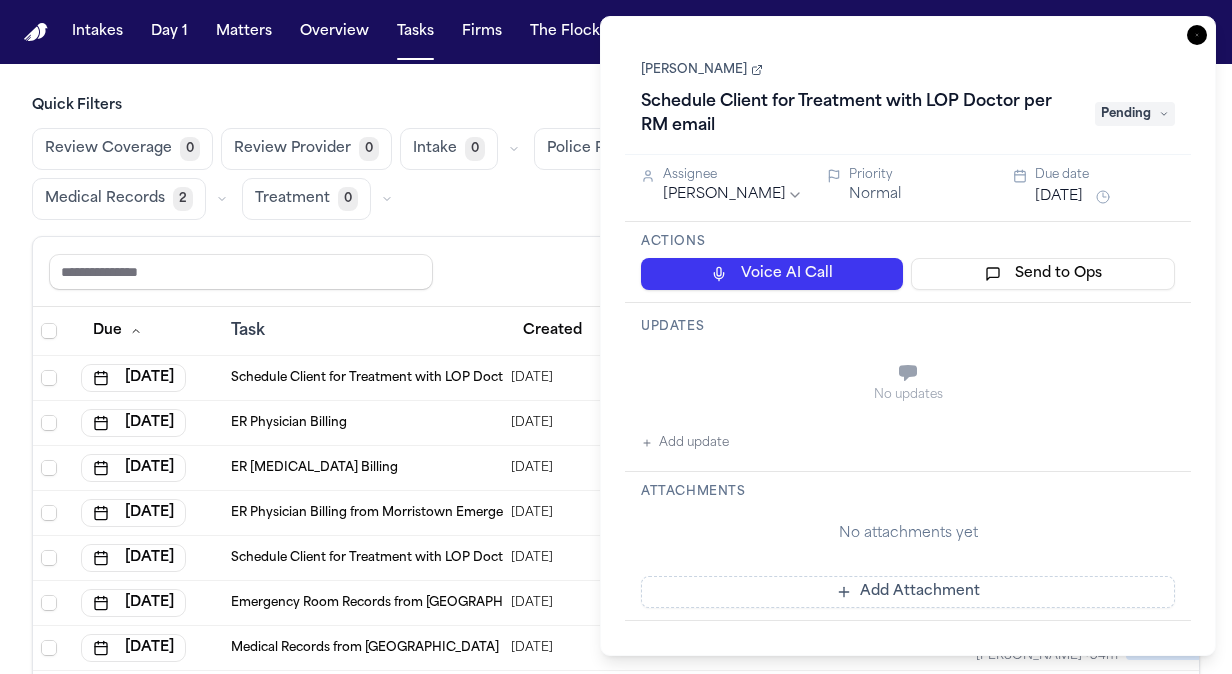 click on "[DATE]" at bounding box center (1059, 197) 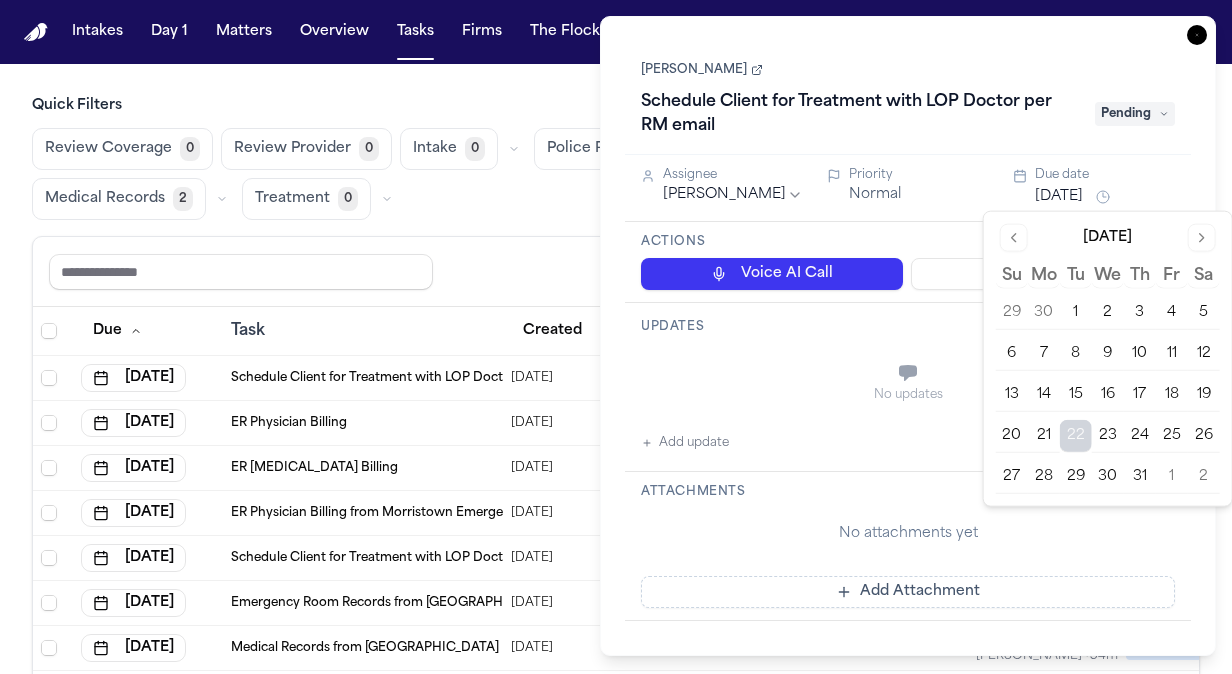 click on "23" at bounding box center (1108, 436) 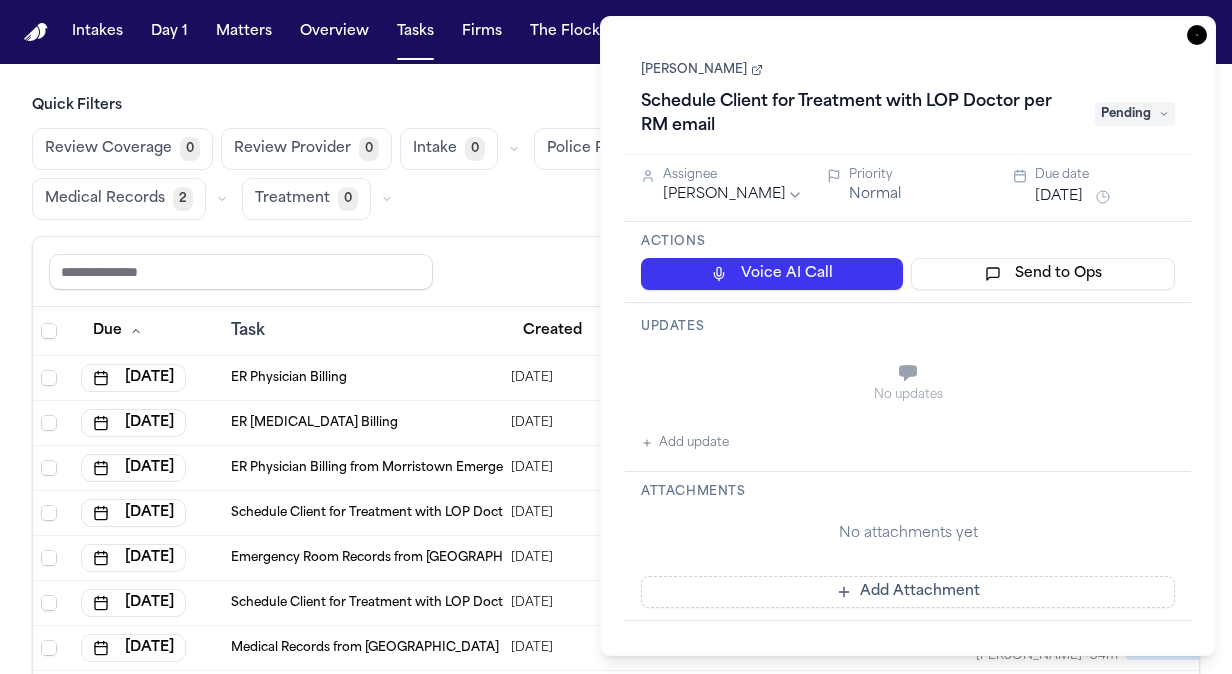 click 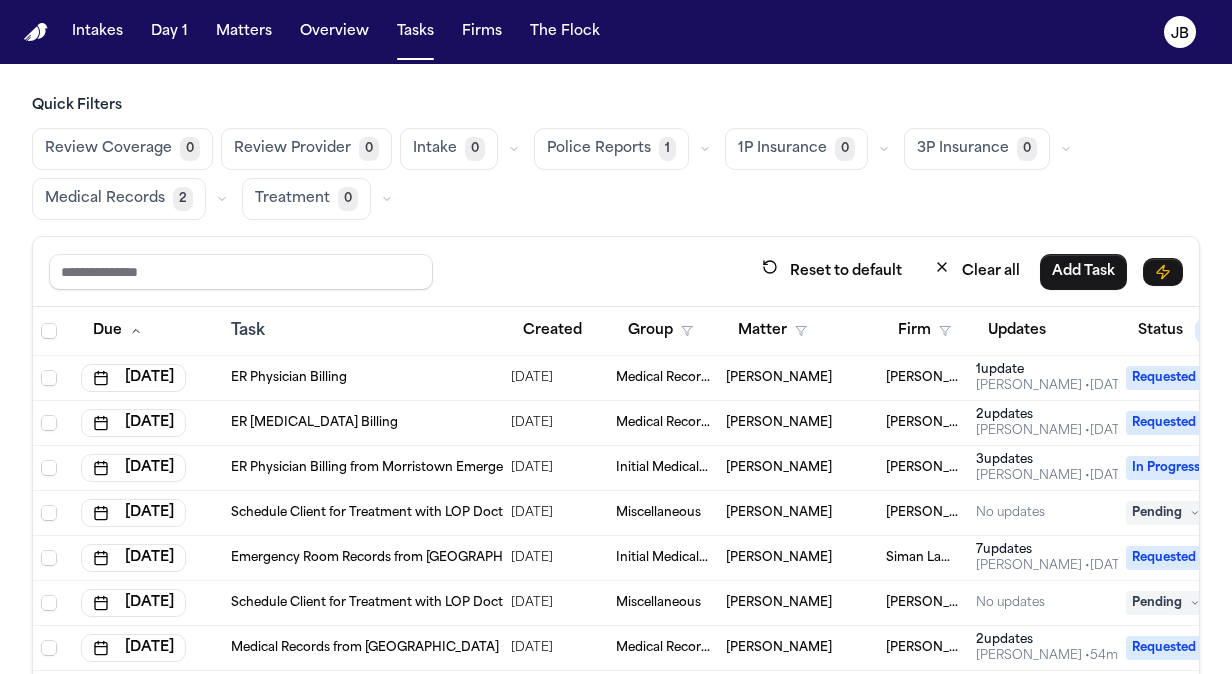 click on "[PERSON_NAME]   •  [DATE]" at bounding box center [1054, 386] 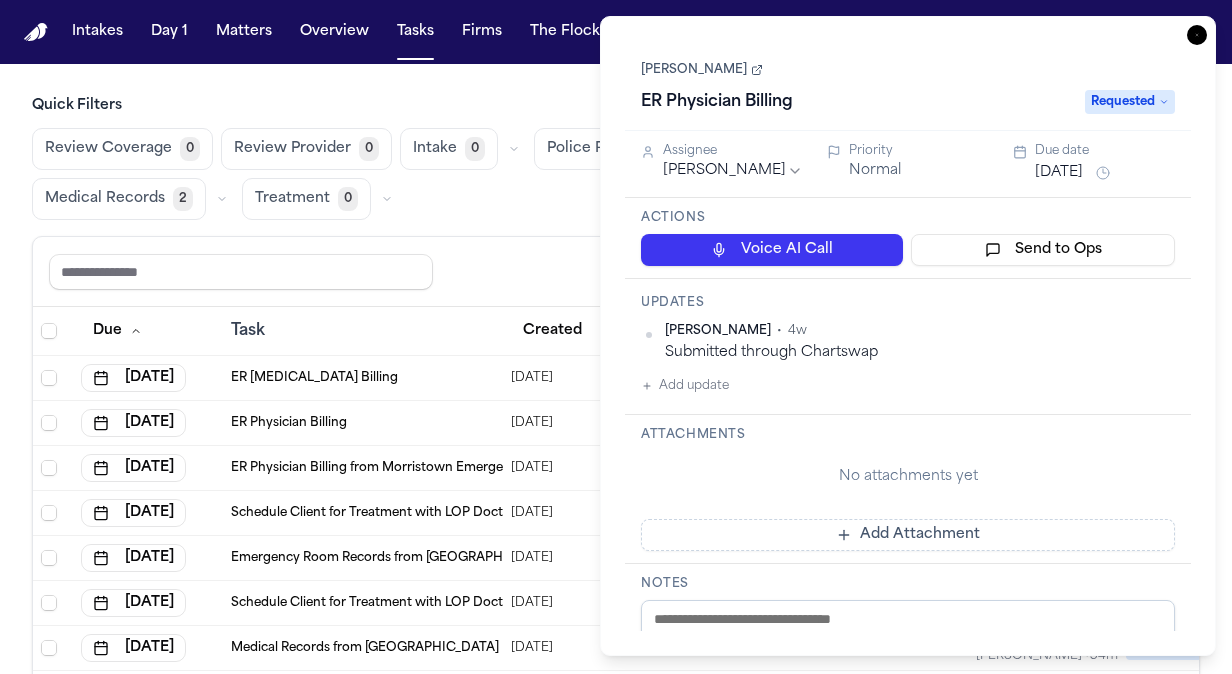 click on "[PERSON_NAME]" at bounding box center [702, 70] 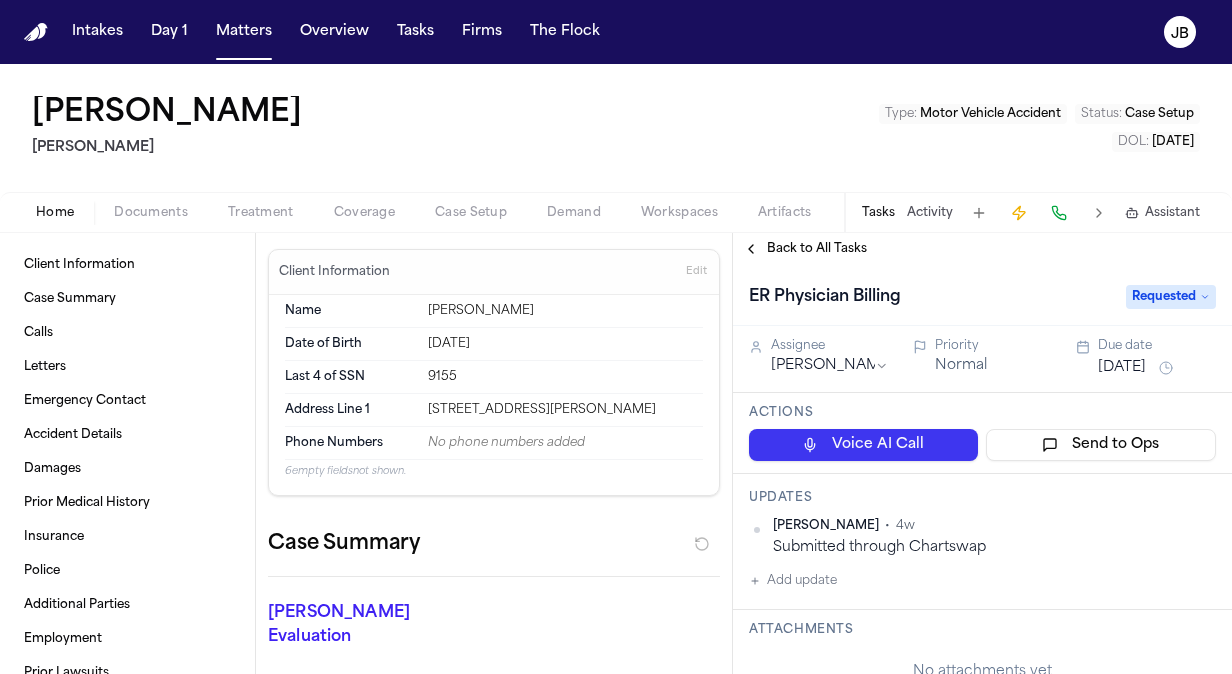 click on "Add update" at bounding box center [793, 581] 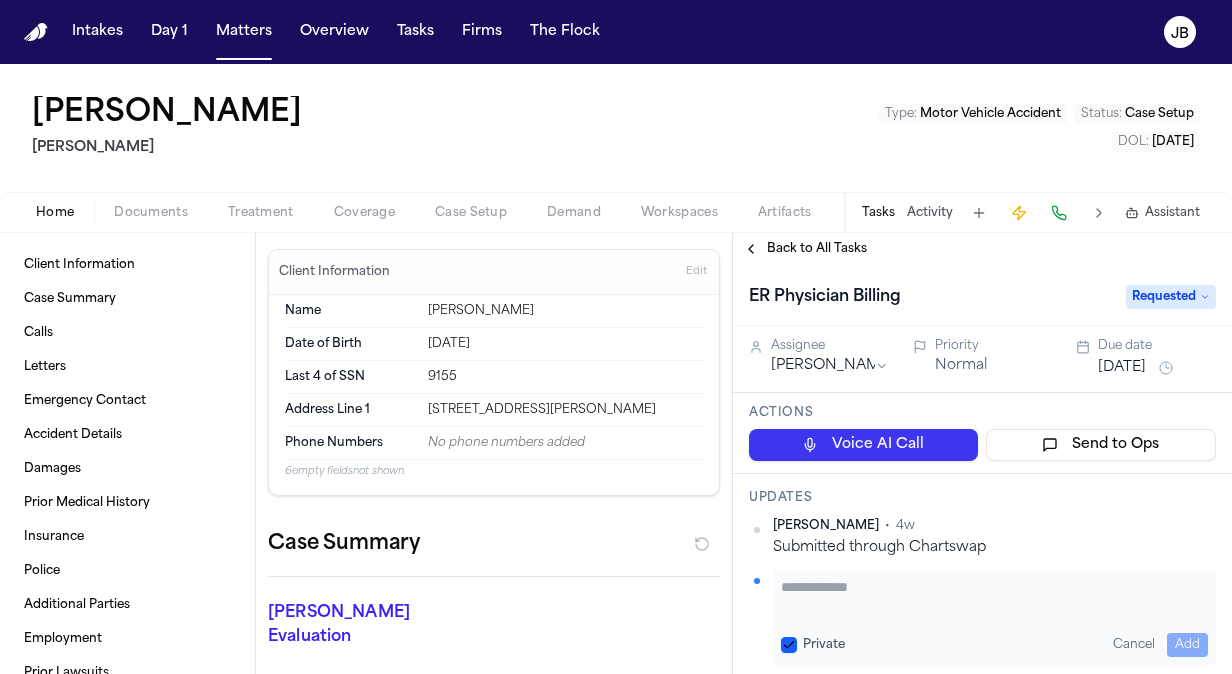 click at bounding box center [994, 597] 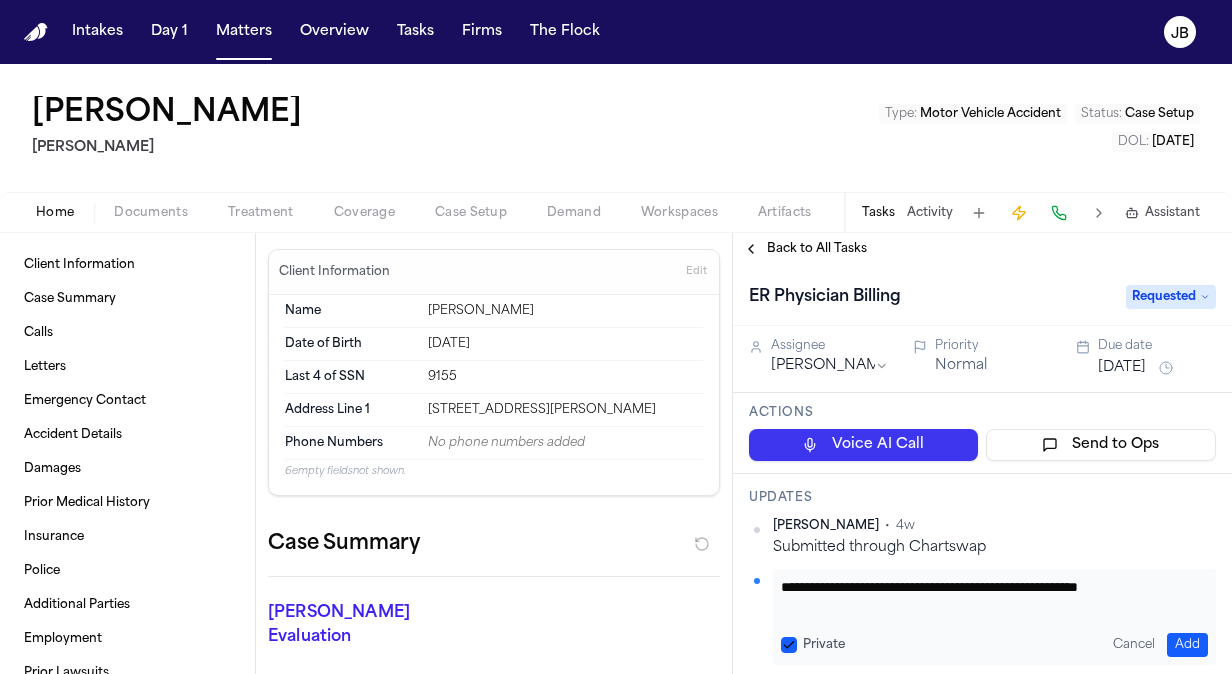 type on "**********" 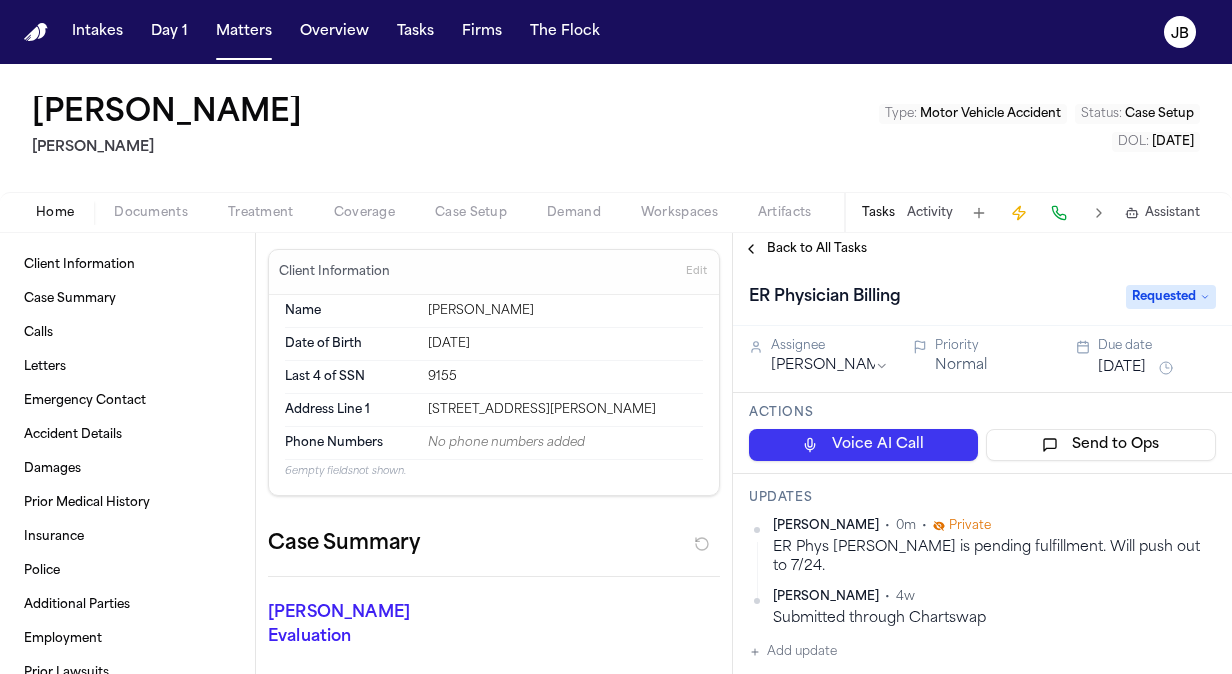 click on "[DATE]" at bounding box center (1122, 368) 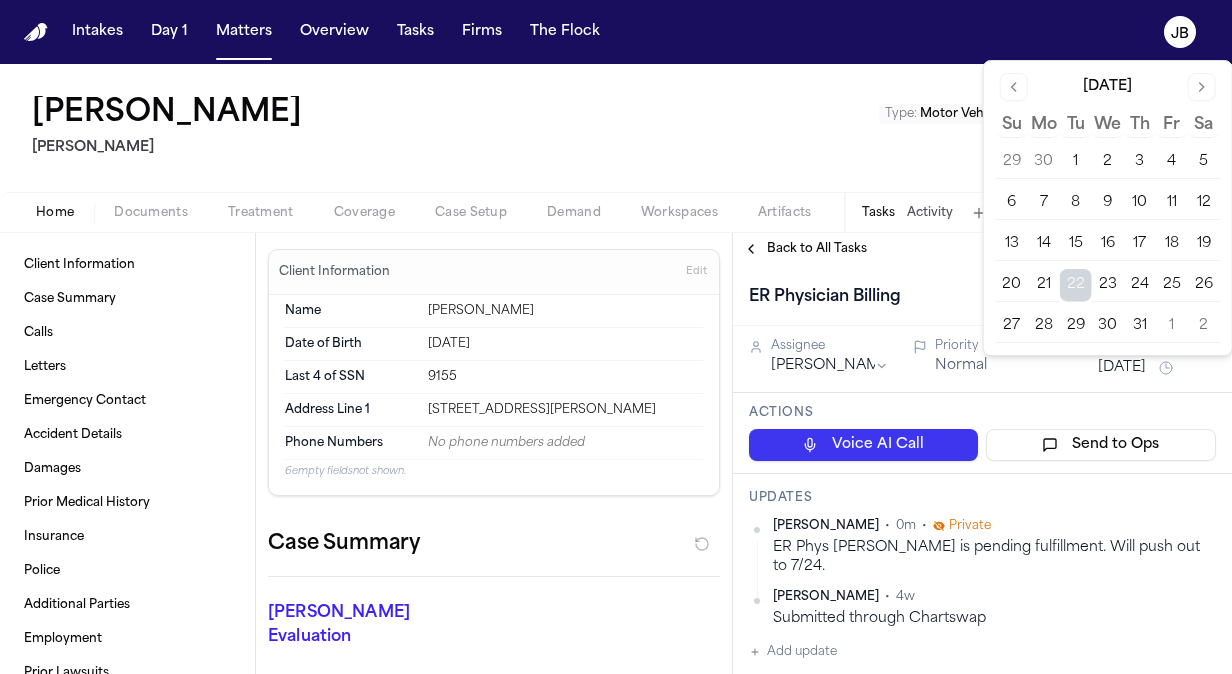 click on "24" at bounding box center (1140, 285) 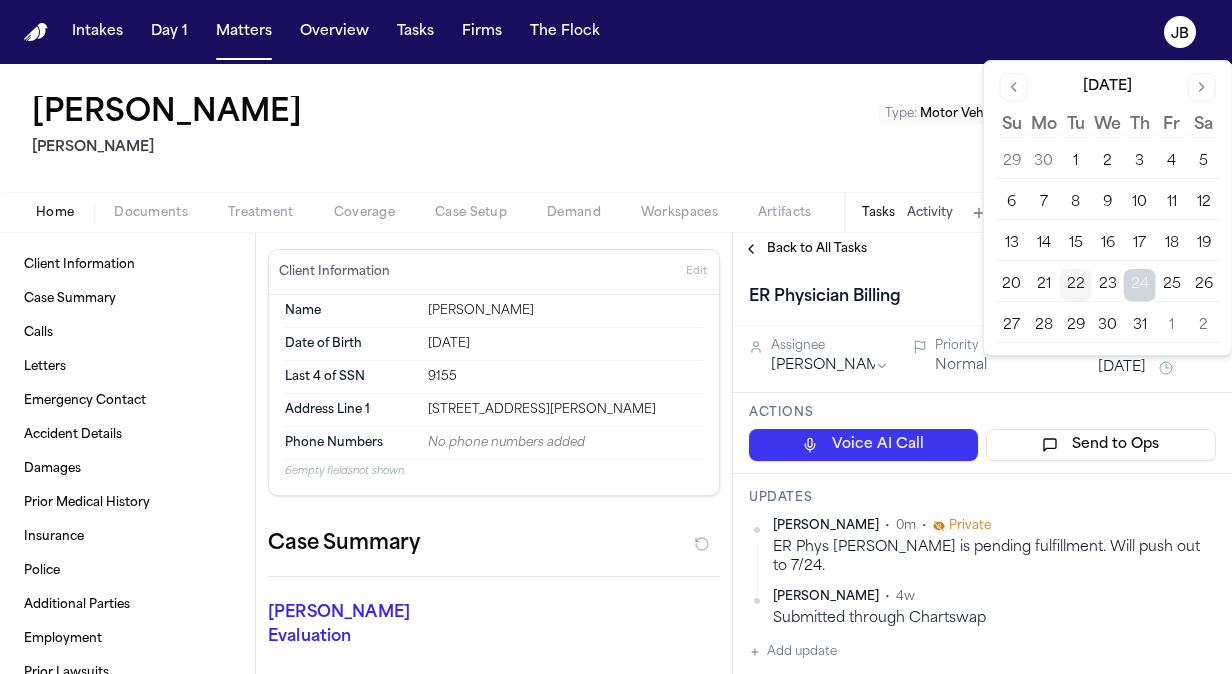 click on "24" at bounding box center [1140, 285] 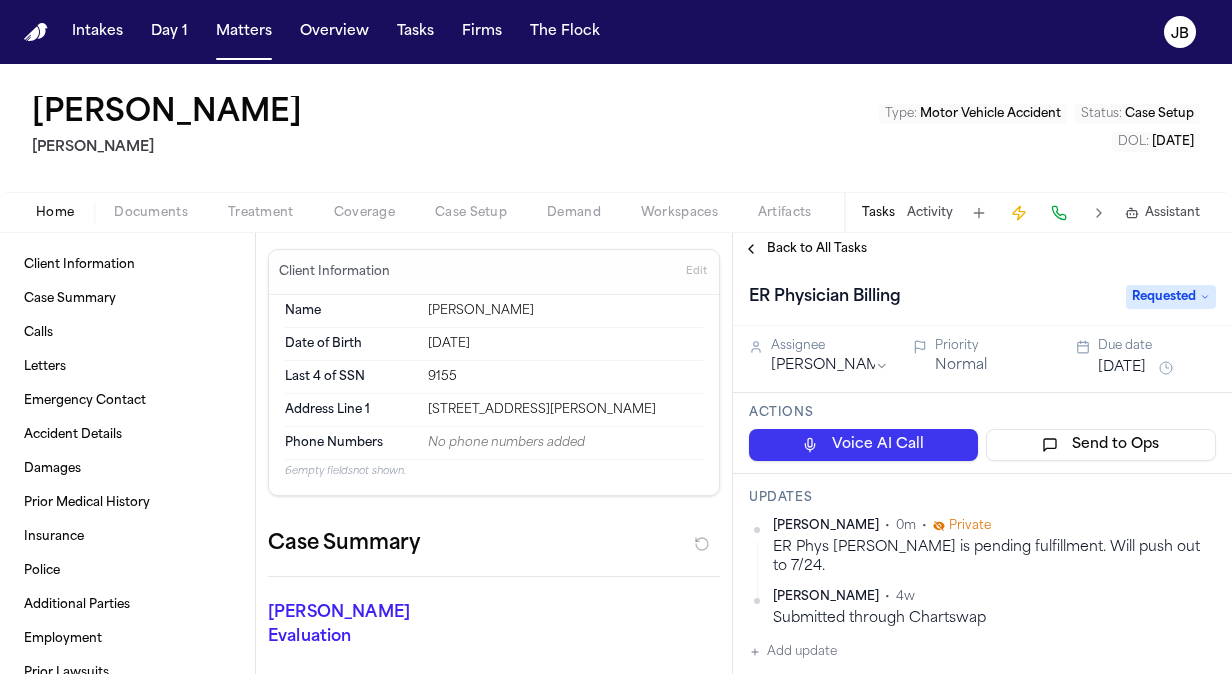 click on "[PERSON_NAME] [PERSON_NAME] Le Type :   Motor Vehicle Accident Status :   Case Setup DOL :   [DATE]" at bounding box center (616, 128) 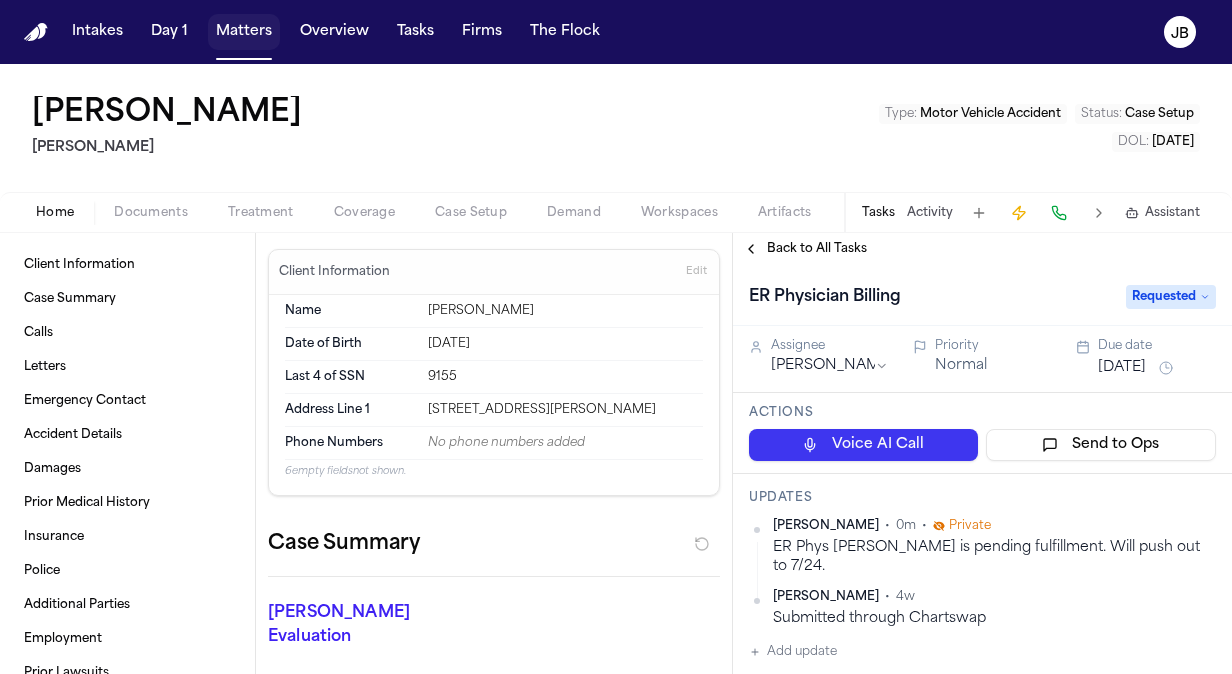 click on "Matters" at bounding box center (244, 32) 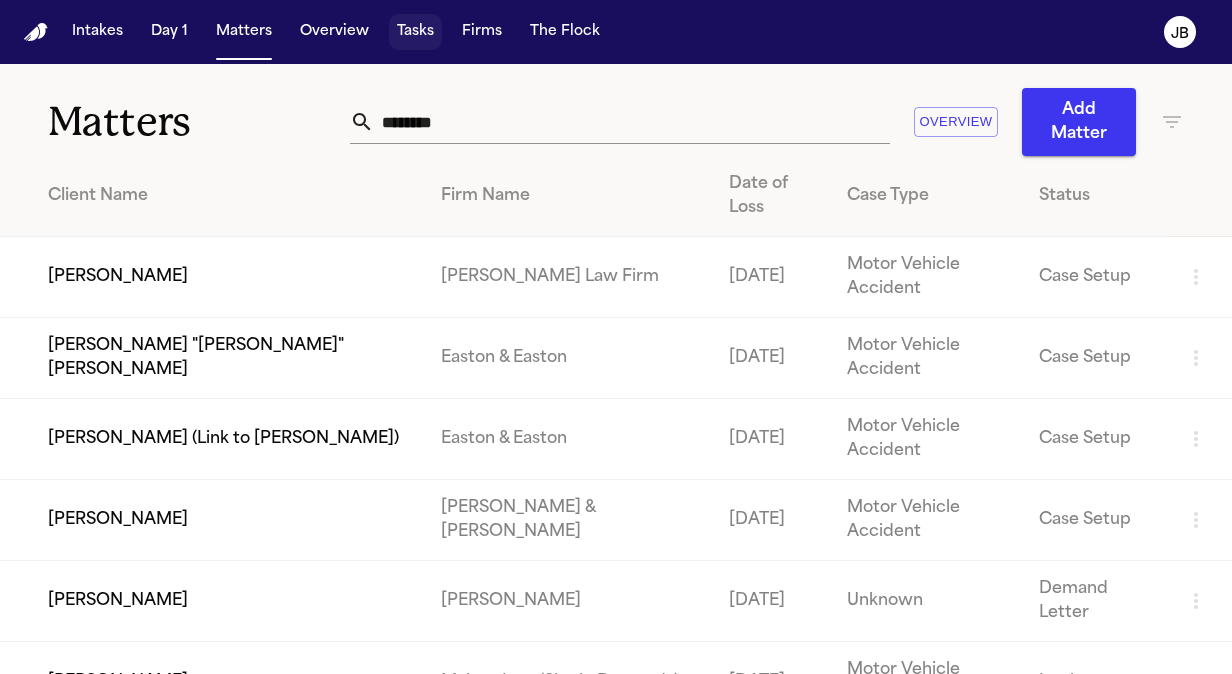 click on "Tasks" at bounding box center (415, 32) 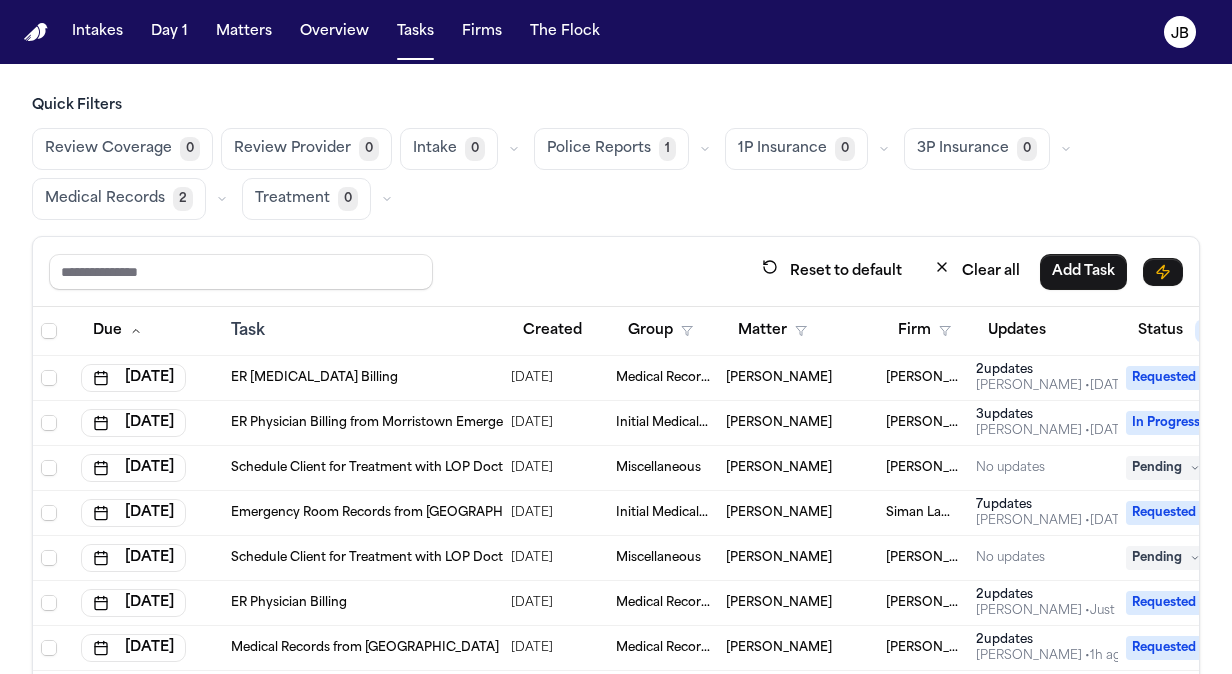 click on "[PERSON_NAME]" at bounding box center [779, 378] 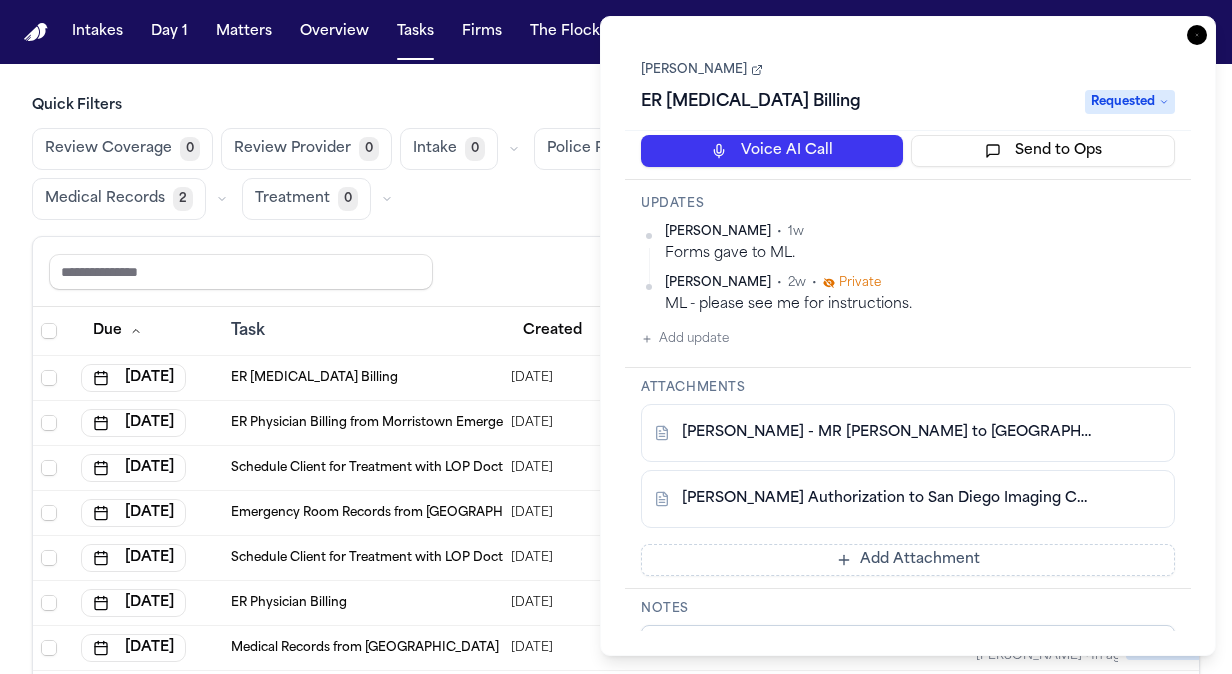 scroll, scrollTop: 0, scrollLeft: 0, axis: both 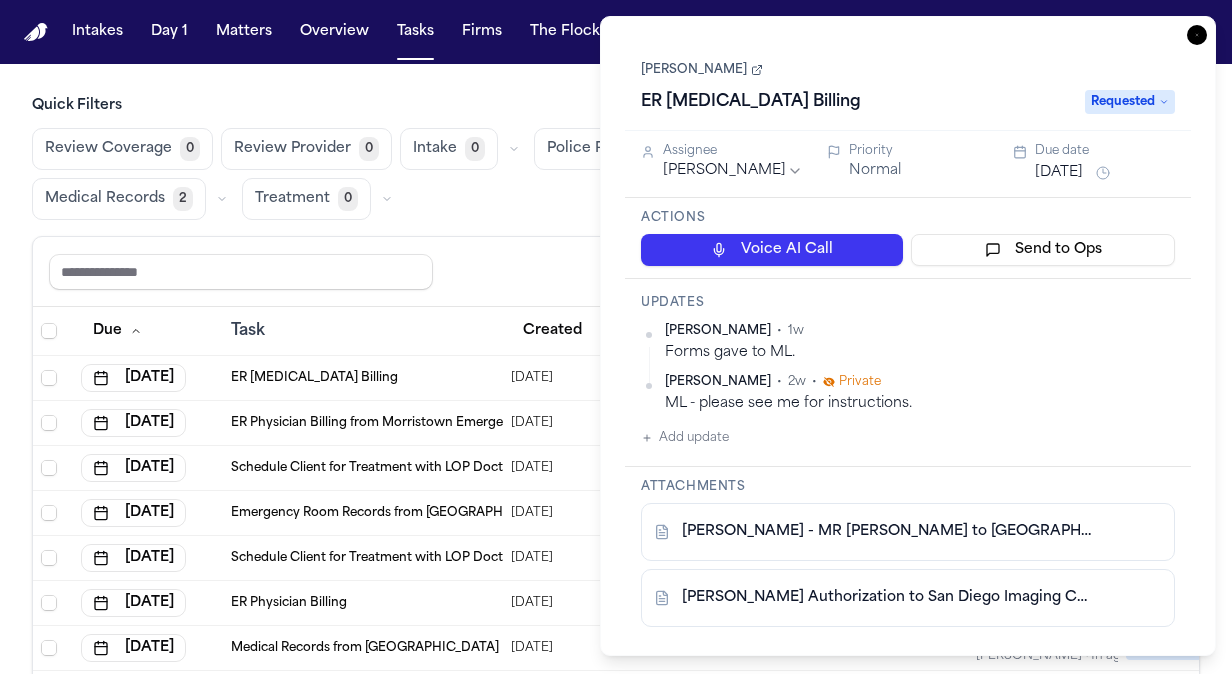 click on "[PERSON_NAME]" at bounding box center [702, 70] 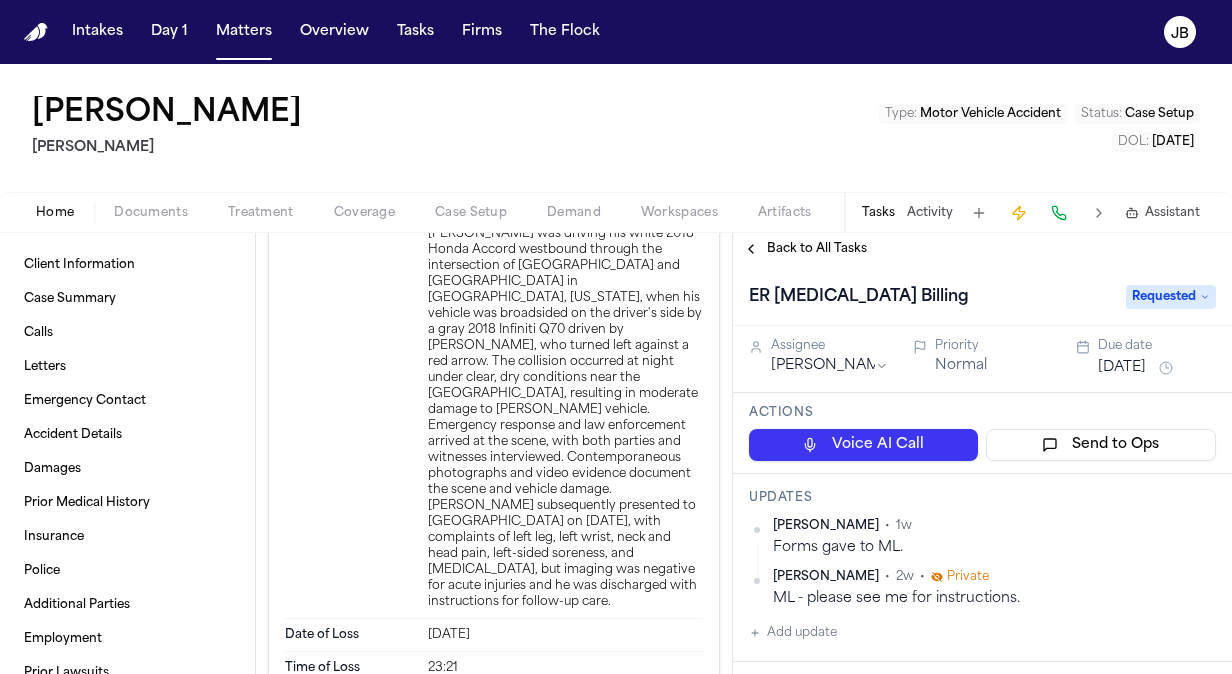 scroll, scrollTop: 1140, scrollLeft: 0, axis: vertical 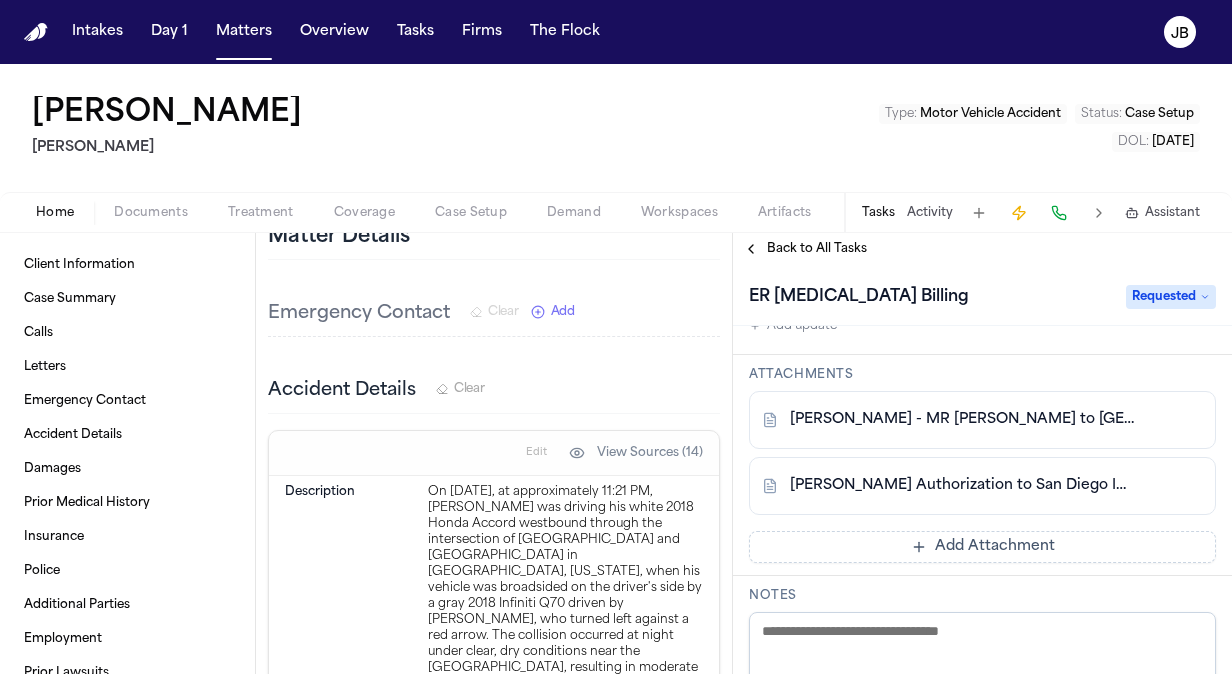click on "[PERSON_NAME] - MR [PERSON_NAME] to [GEOGRAPHIC_DATA] Imaging Chula Vista - [DATE]" at bounding box center [962, 420] 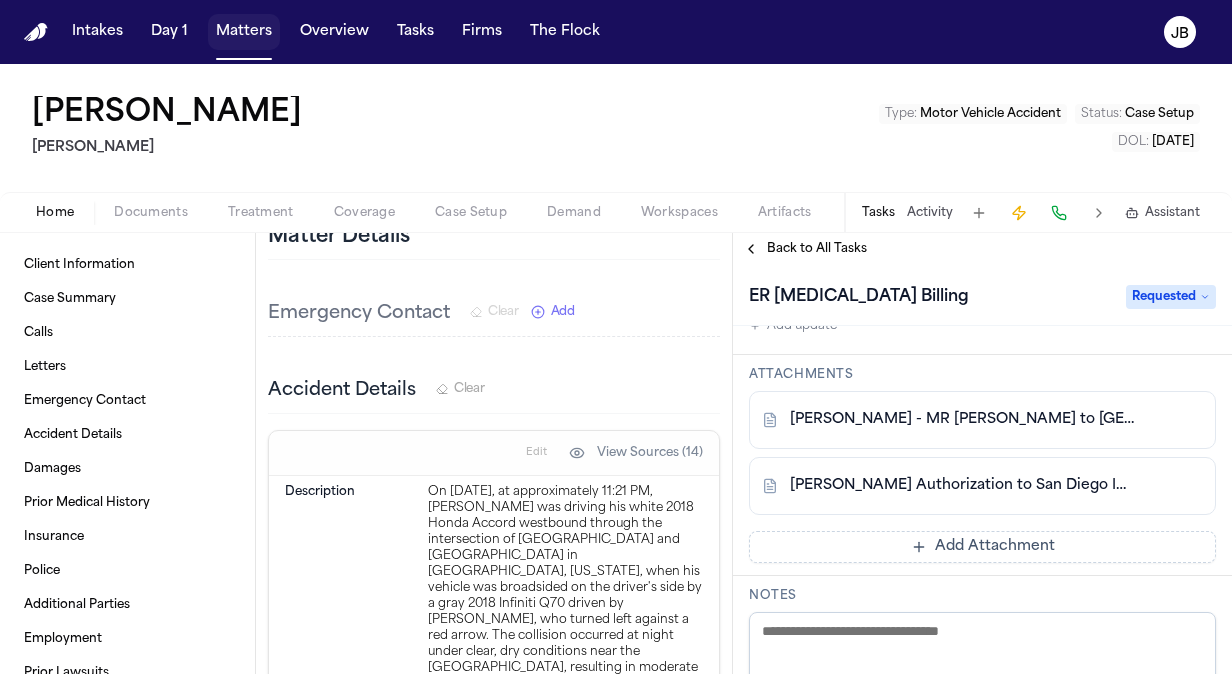 click on "Matters" at bounding box center [244, 32] 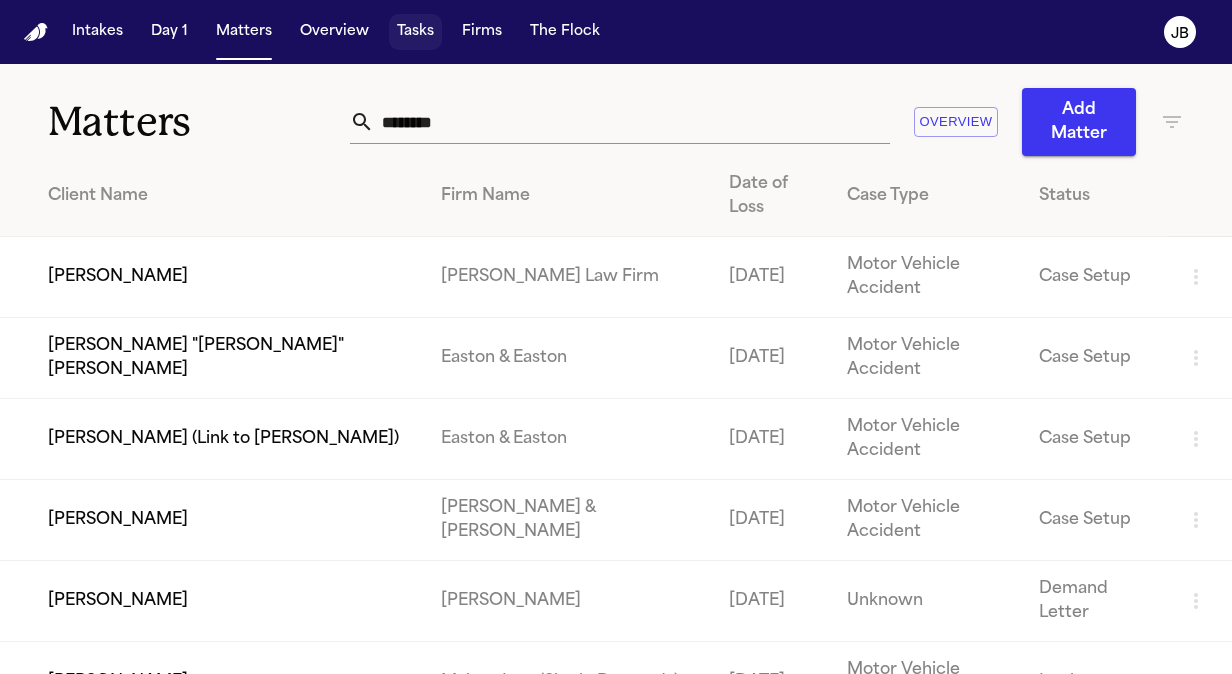 click on "Tasks" at bounding box center (415, 32) 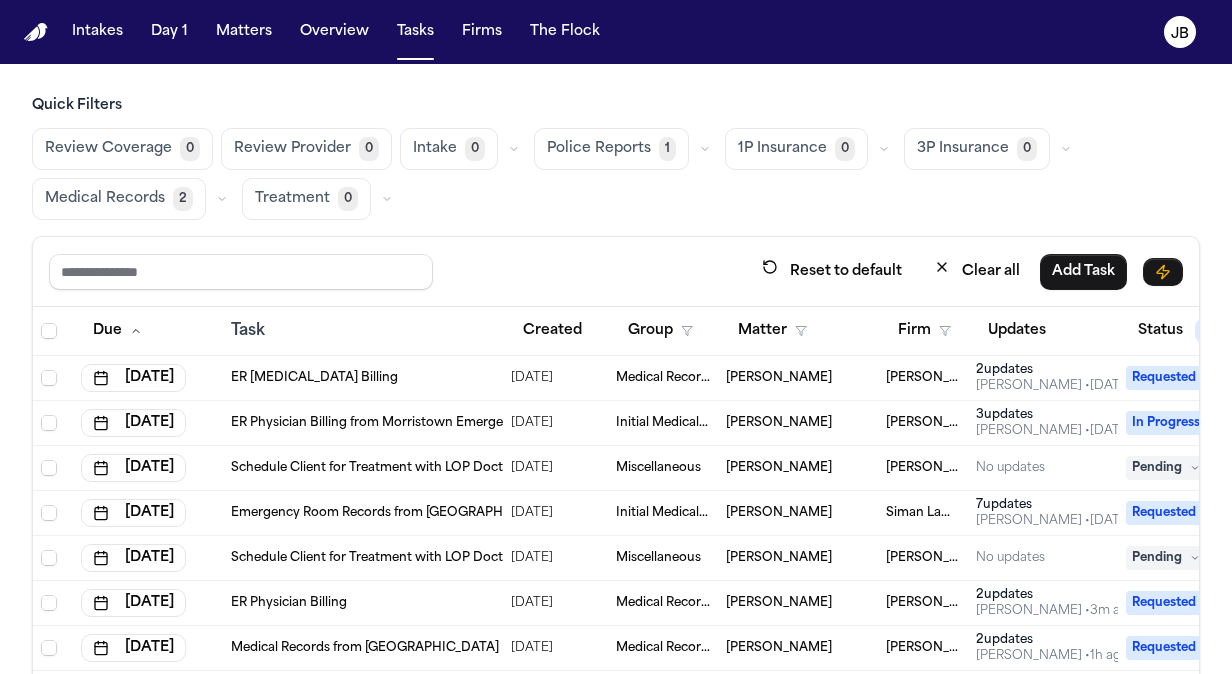 click on "[PERSON_NAME]" at bounding box center (779, 378) 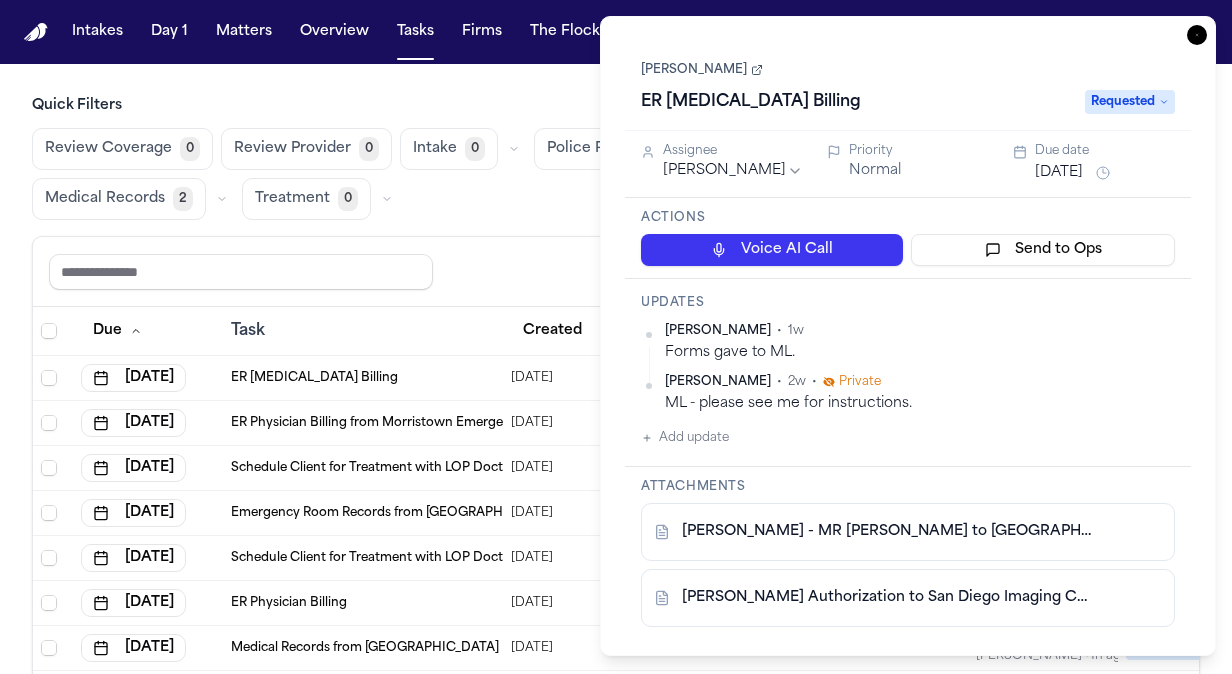 click on "[DATE]" at bounding box center (1059, 173) 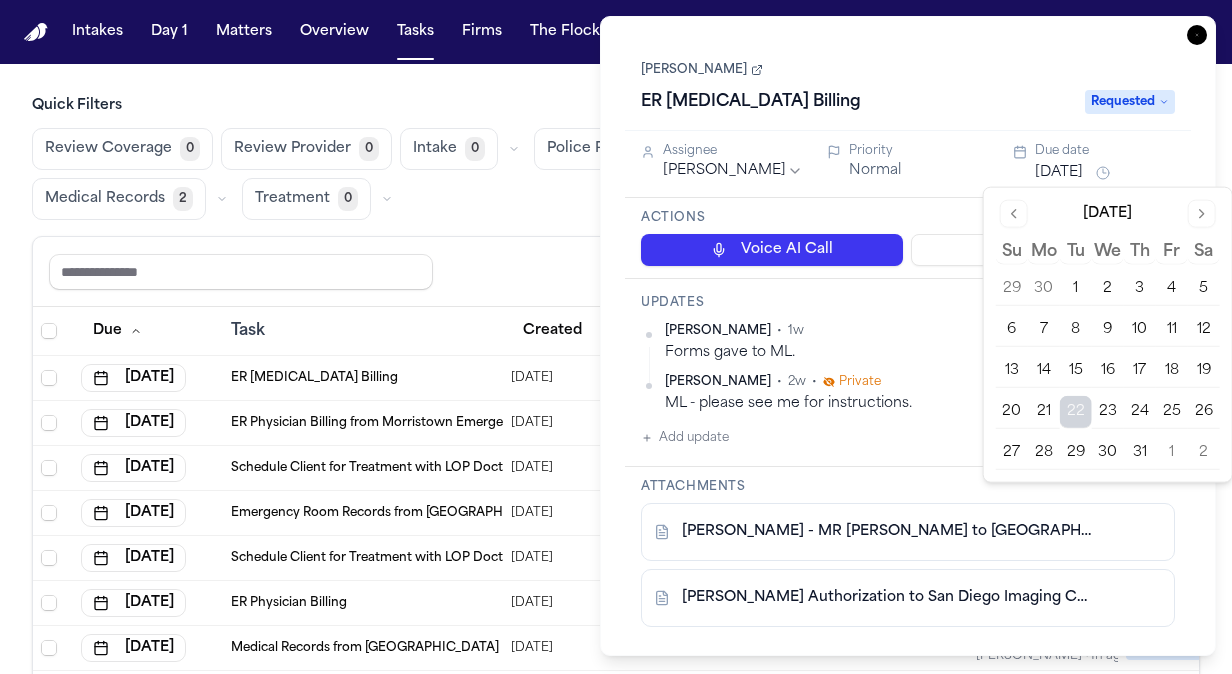 click on "23" at bounding box center [1108, 412] 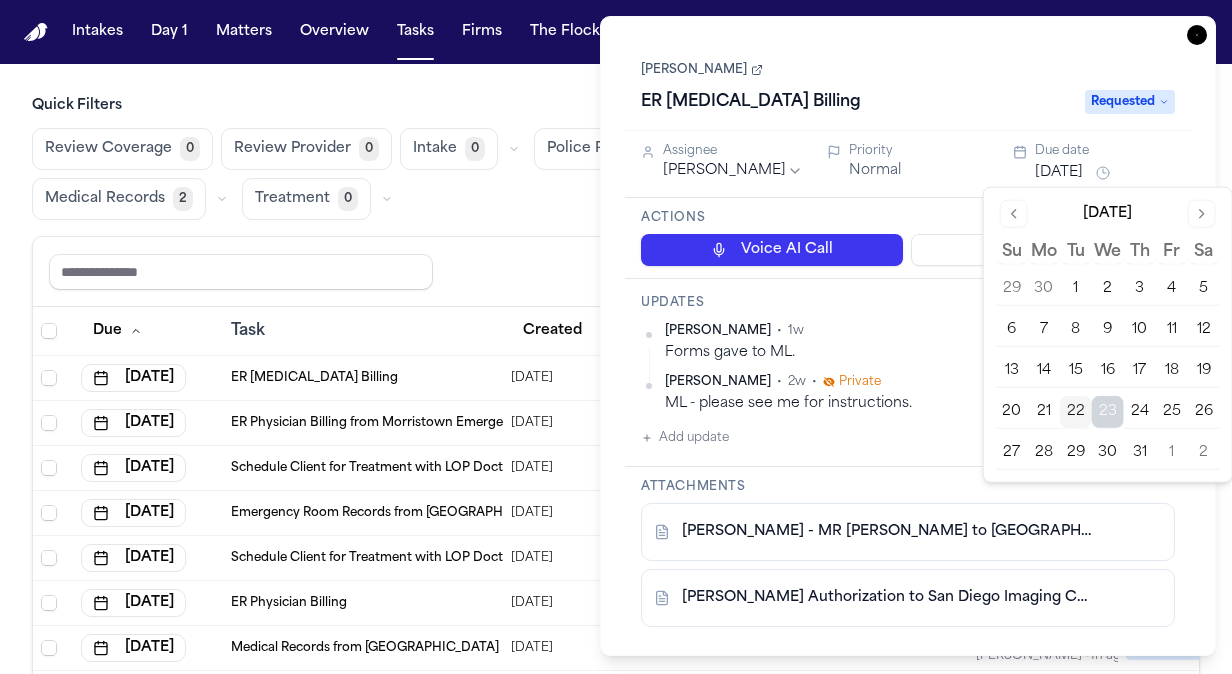 click on "23" at bounding box center [1108, 412] 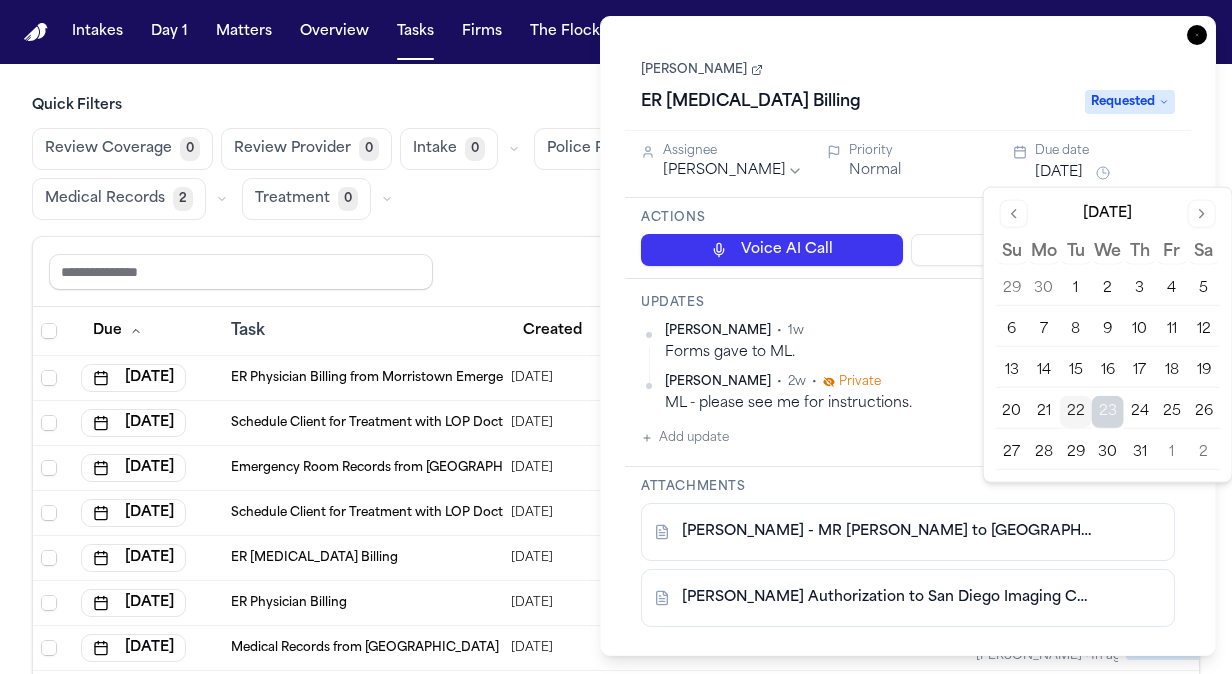 click 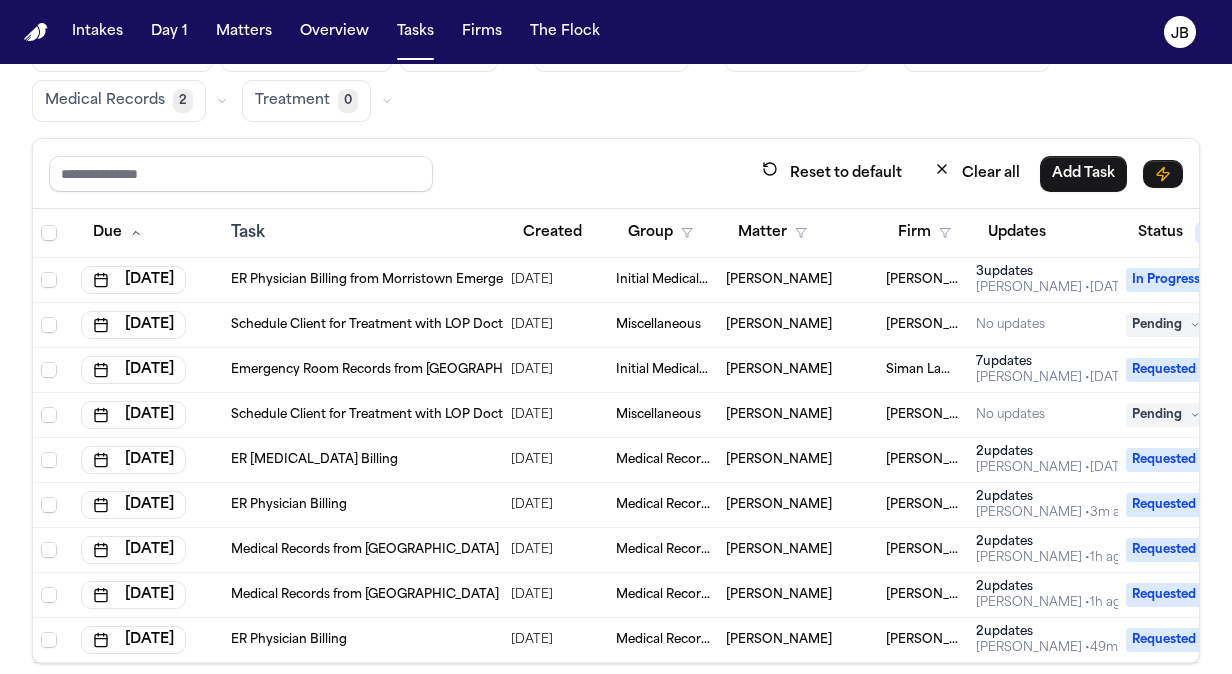 scroll, scrollTop: 112, scrollLeft: 0, axis: vertical 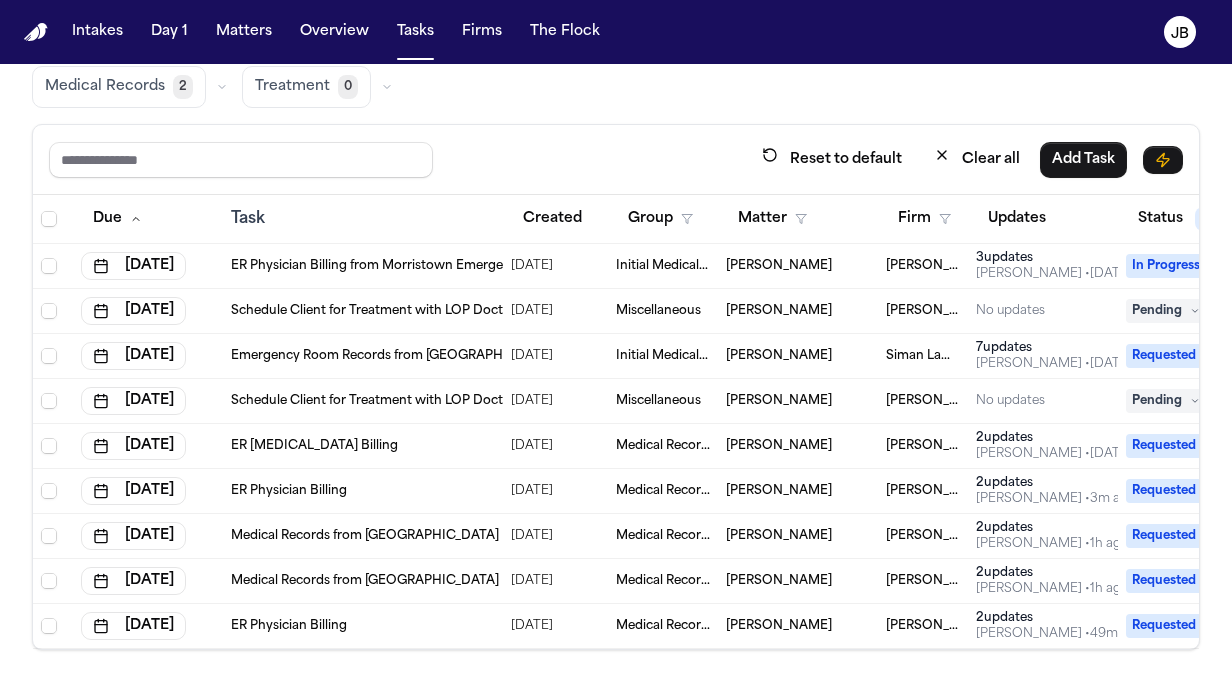 click on "Siman Law Firm" at bounding box center (923, 356) 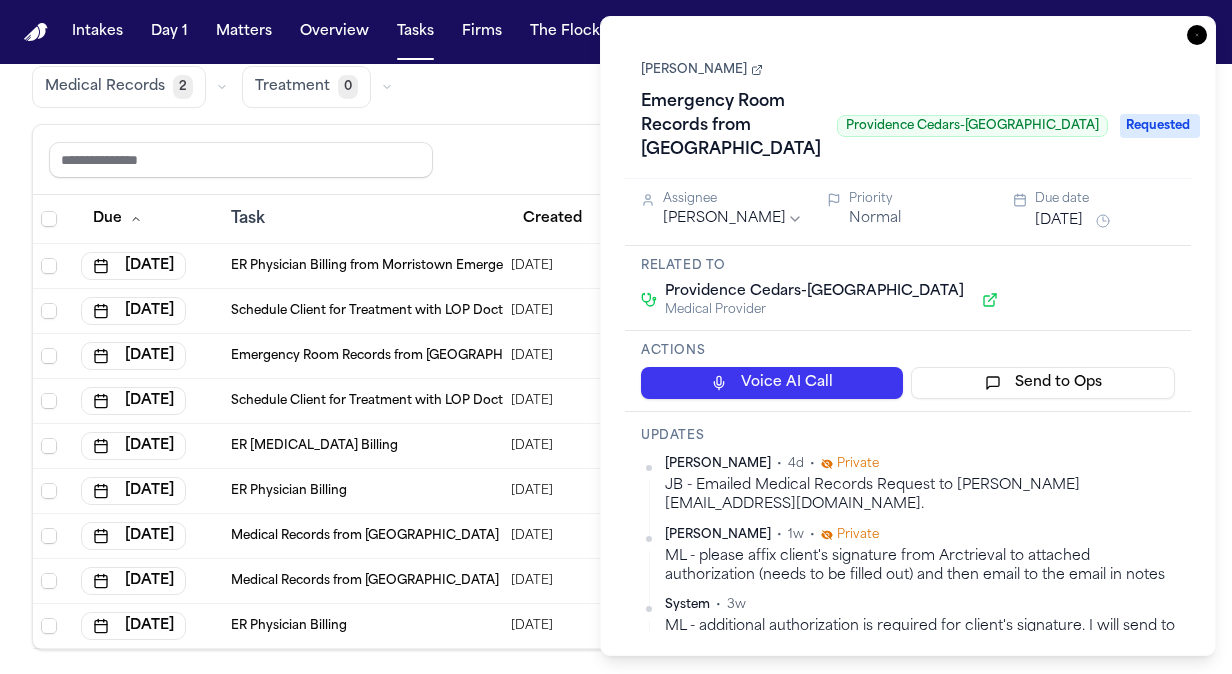 click on "[DATE]" at bounding box center [1059, 221] 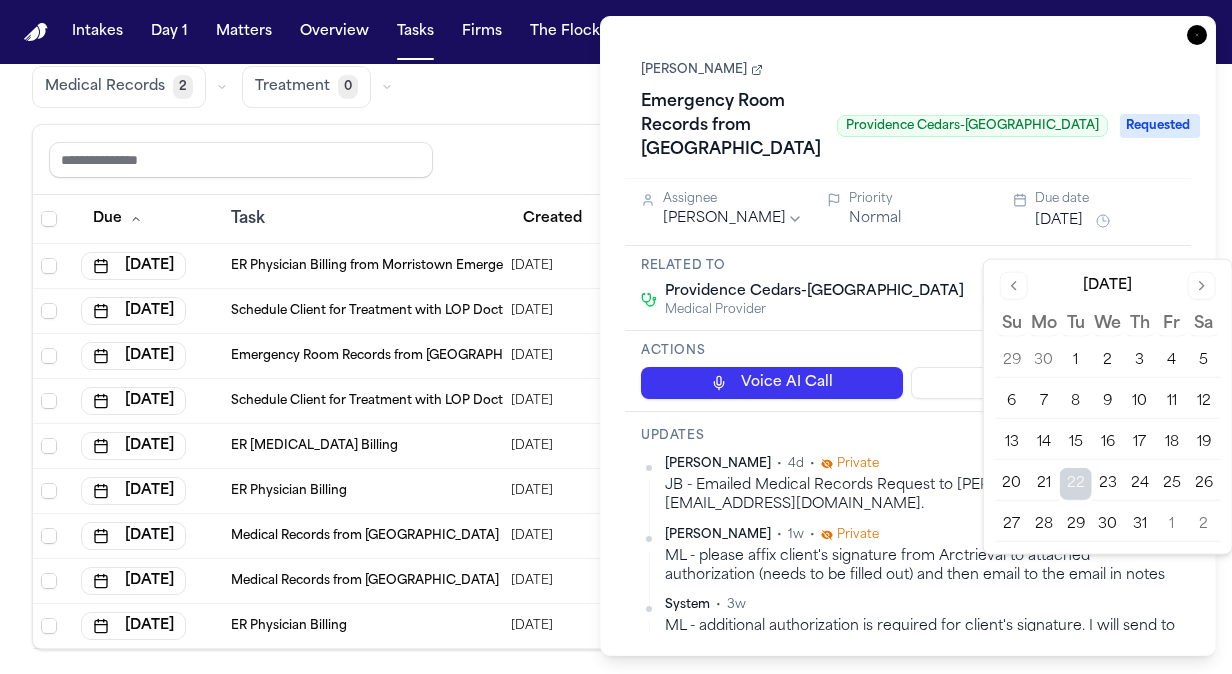 click on "25" at bounding box center (1172, 484) 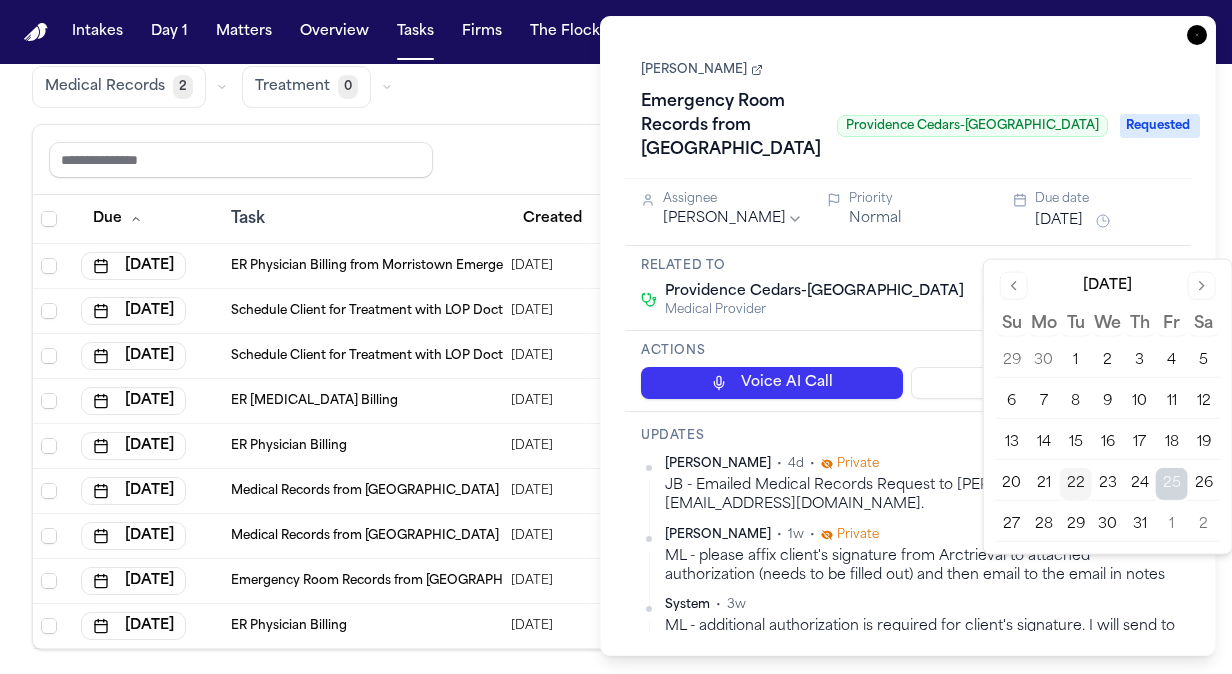 click on "[PERSON_NAME] Emergency Room Records from Tarzana [GEOGRAPHIC_DATA] [GEOGRAPHIC_DATA] Requested" at bounding box center (908, 111) 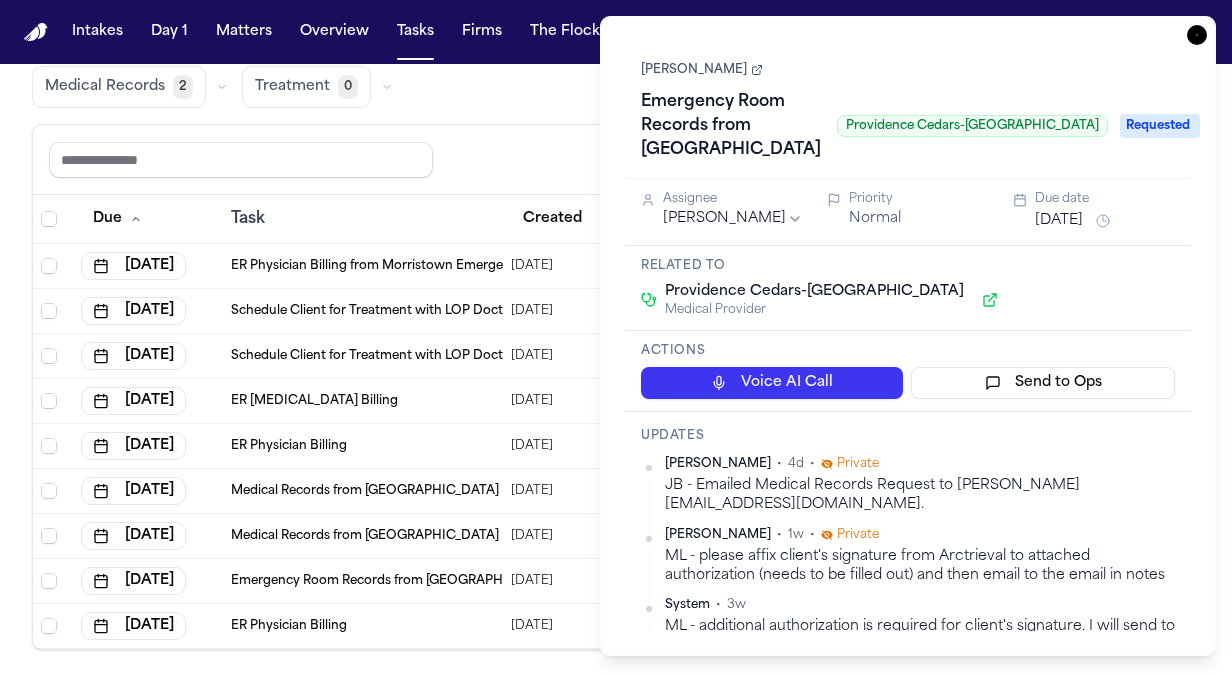 click 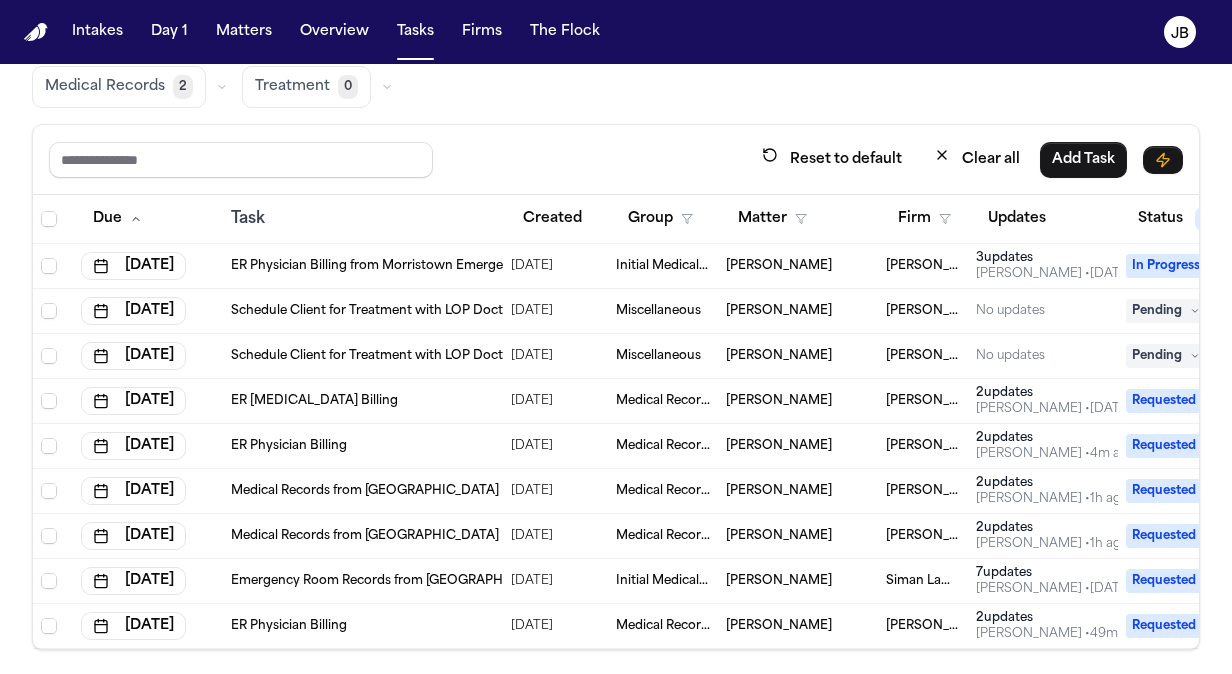 click on "[PERSON_NAME]" at bounding box center [798, 266] 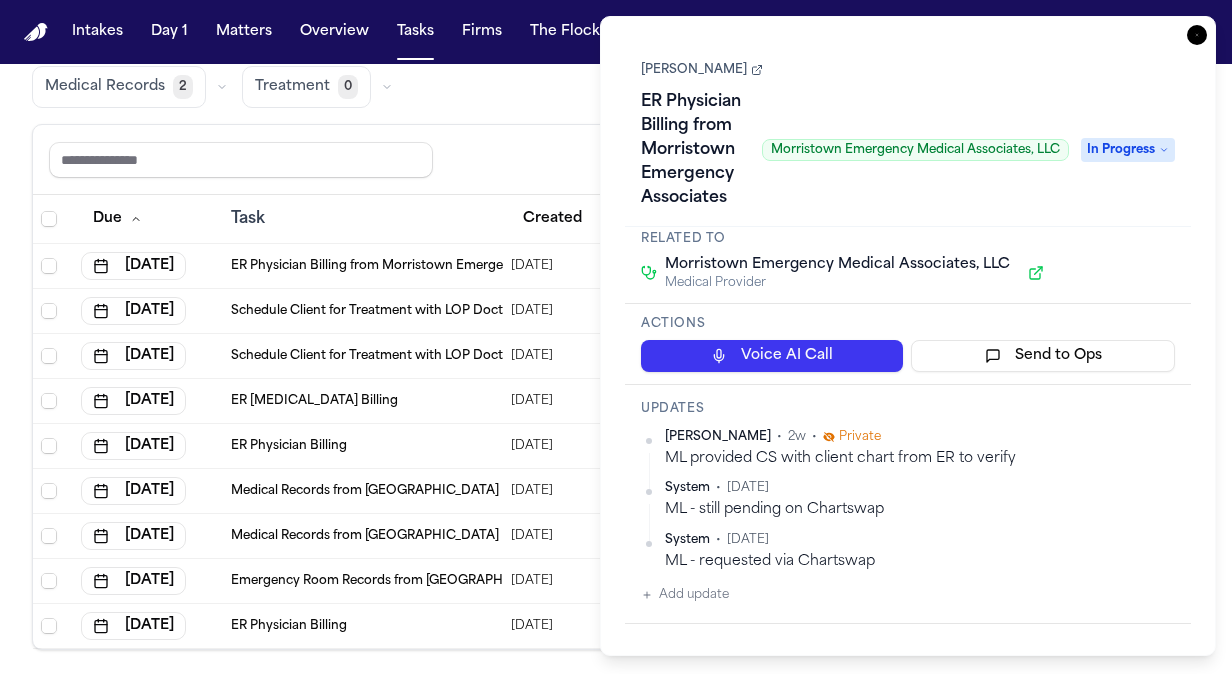 scroll, scrollTop: 0, scrollLeft: 0, axis: both 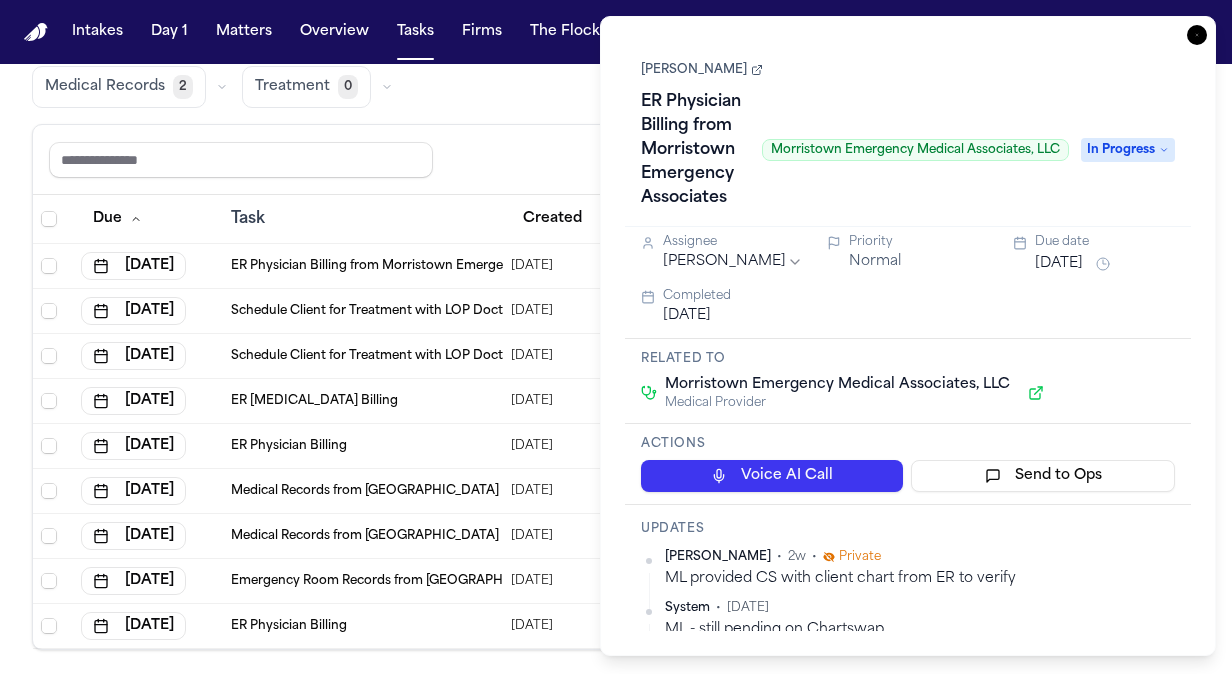 click on "[PERSON_NAME]" at bounding box center (702, 70) 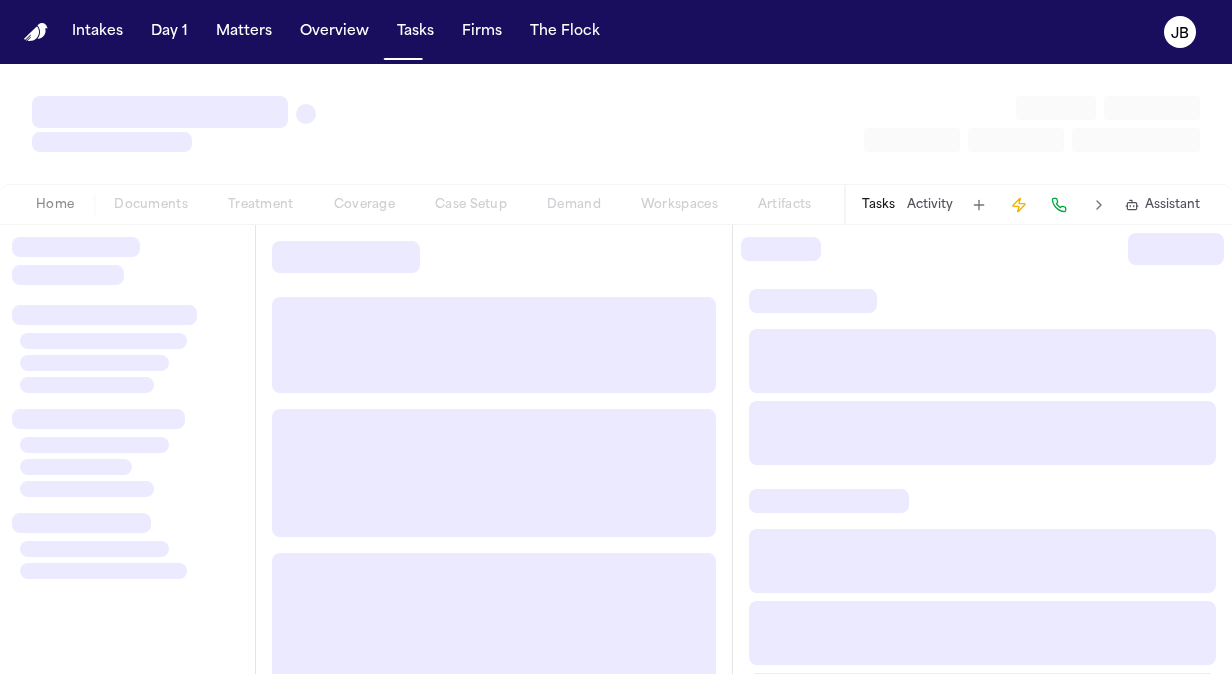 scroll, scrollTop: 0, scrollLeft: 0, axis: both 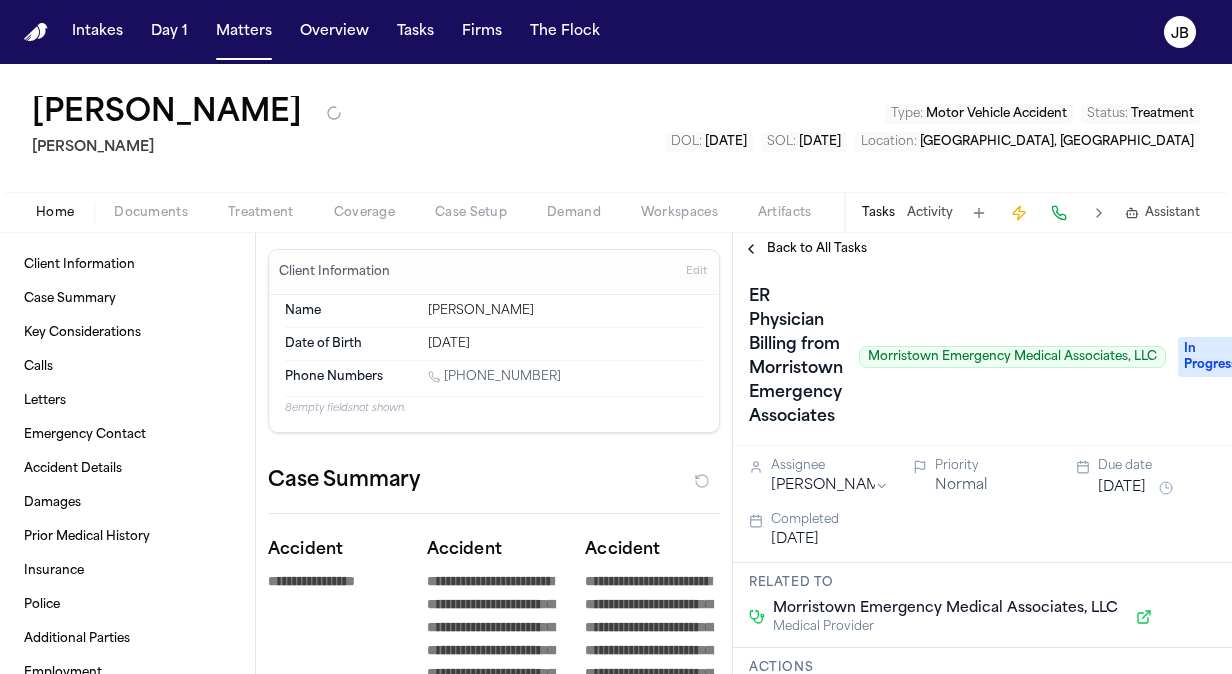 type on "*" 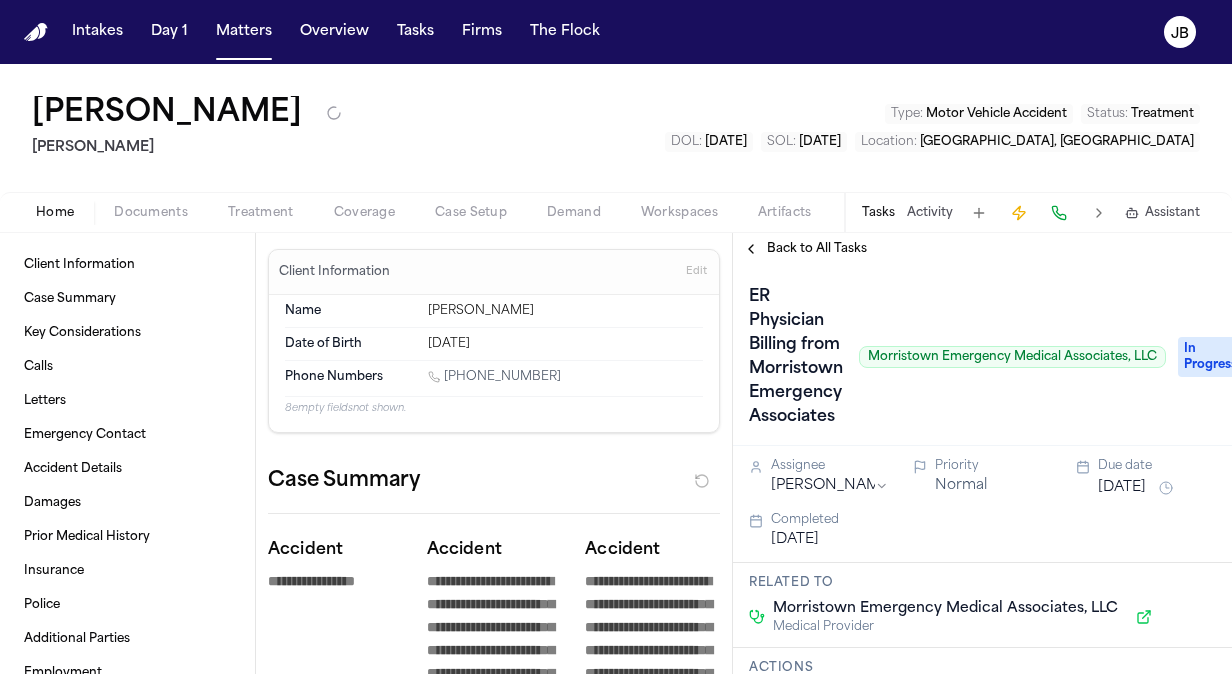 type on "*" 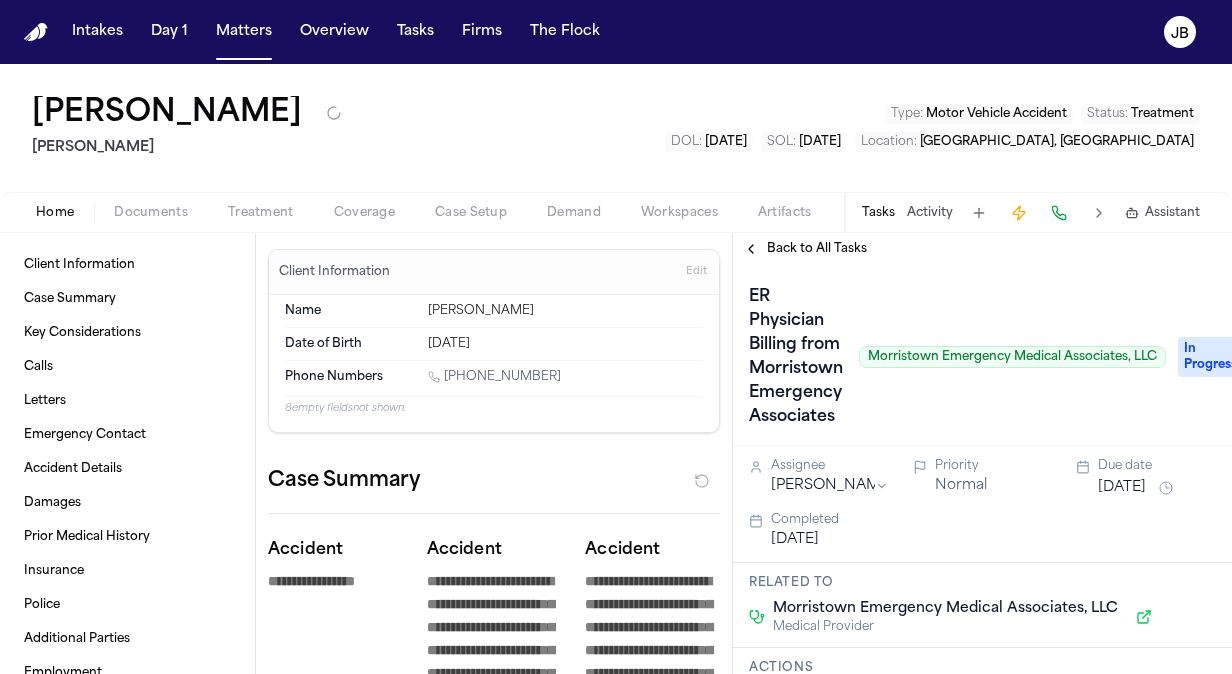 type on "*" 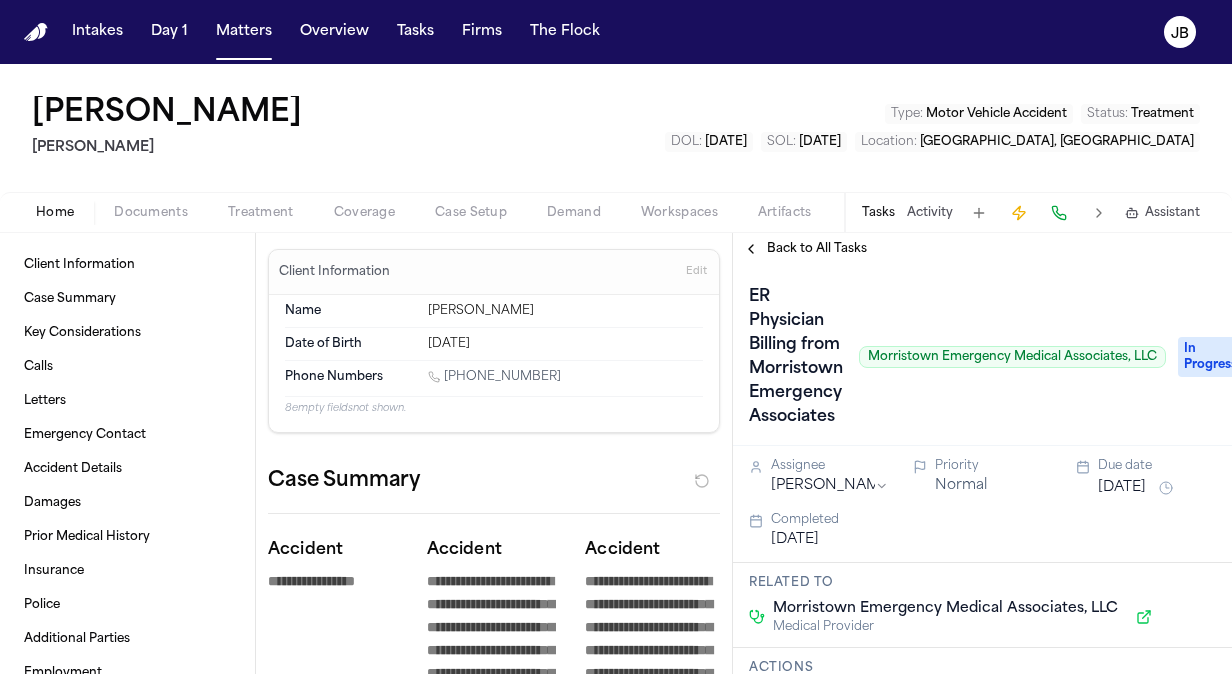 type on "*" 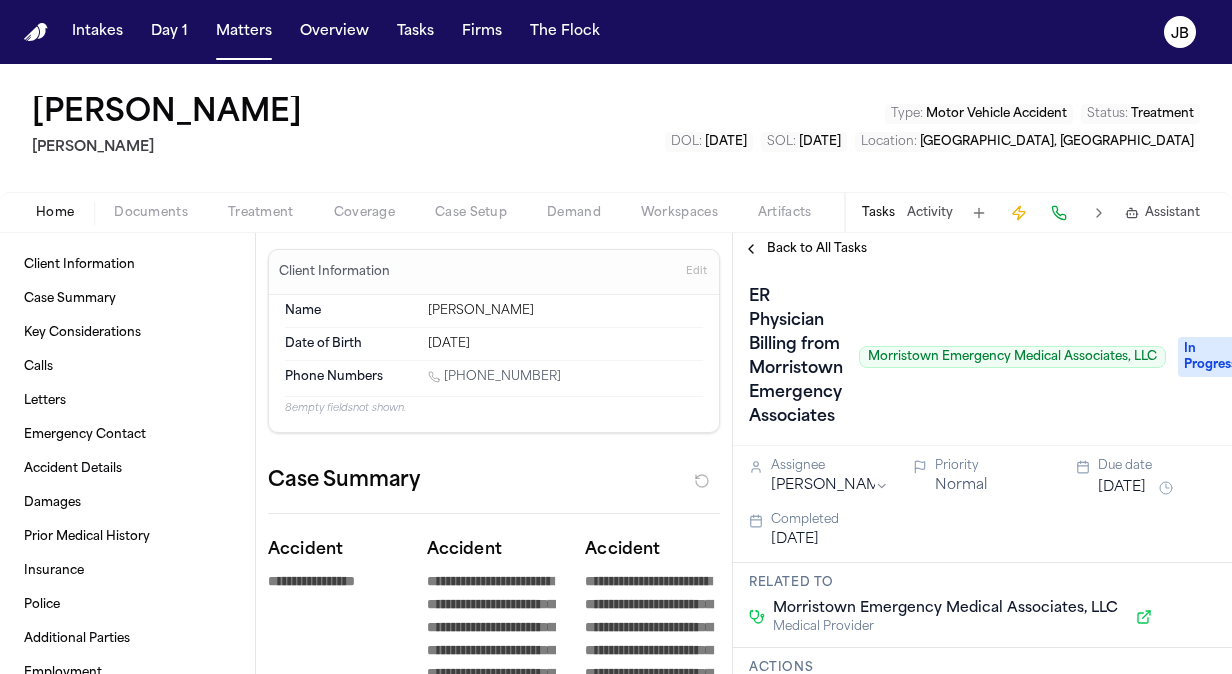scroll, scrollTop: 64, scrollLeft: 0, axis: vertical 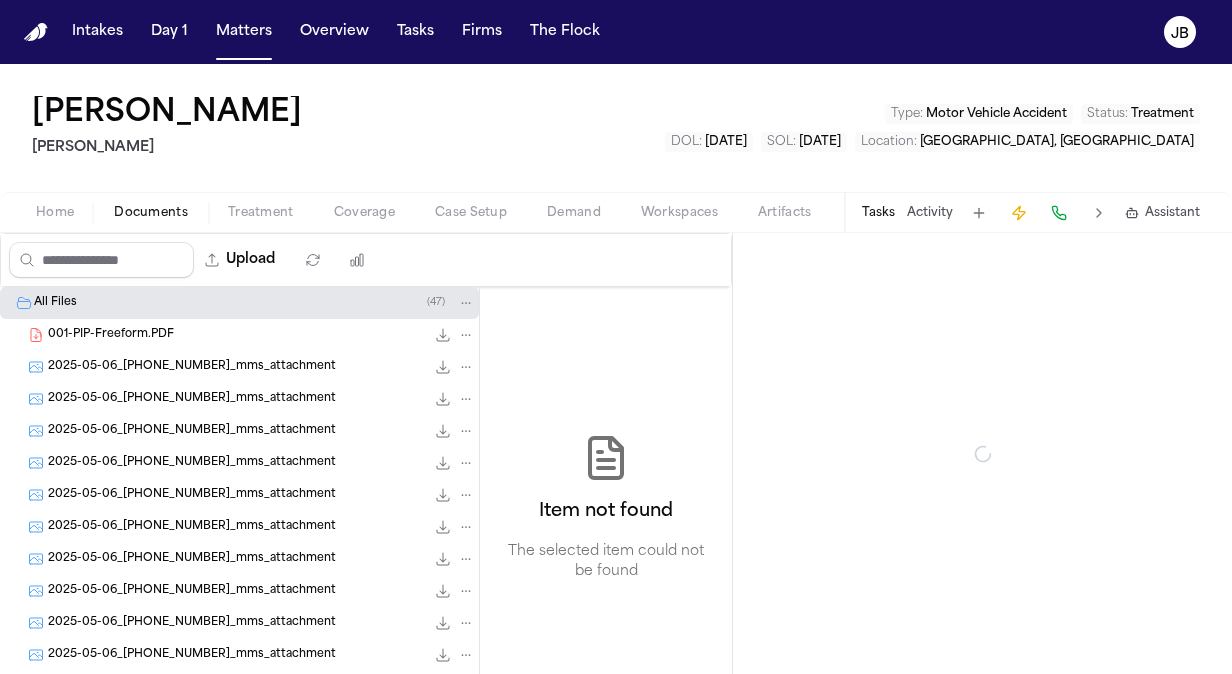 click on "Documents" at bounding box center [151, 213] 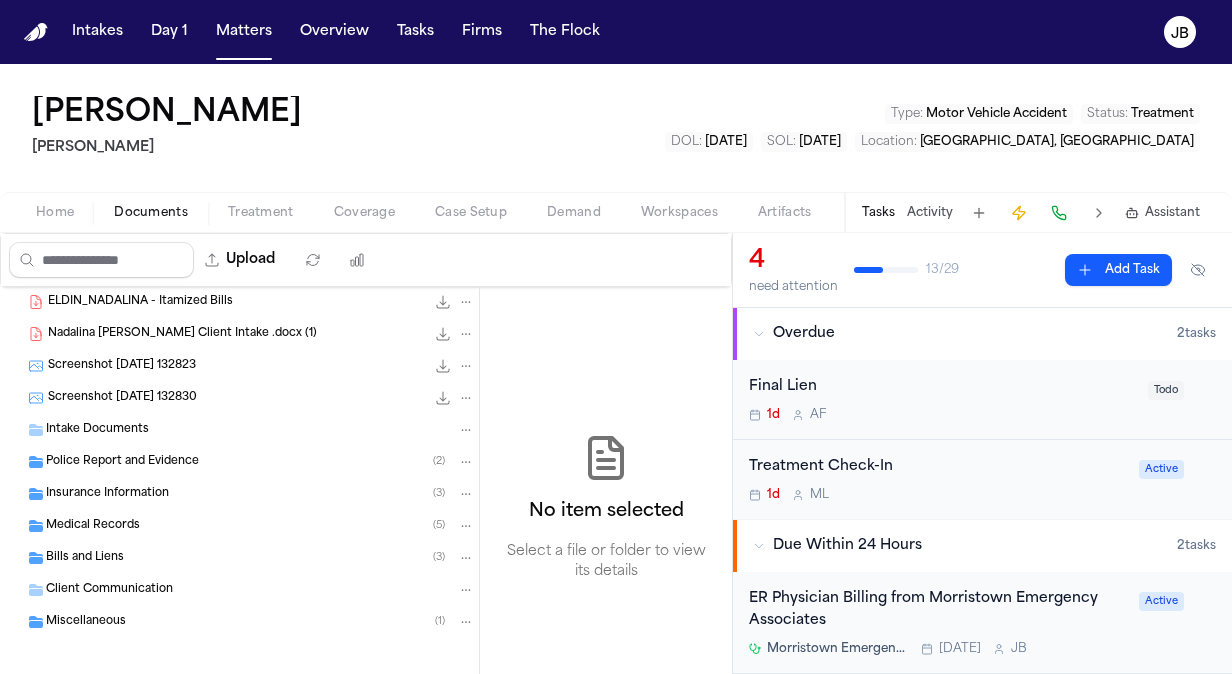 scroll, scrollTop: 970, scrollLeft: 0, axis: vertical 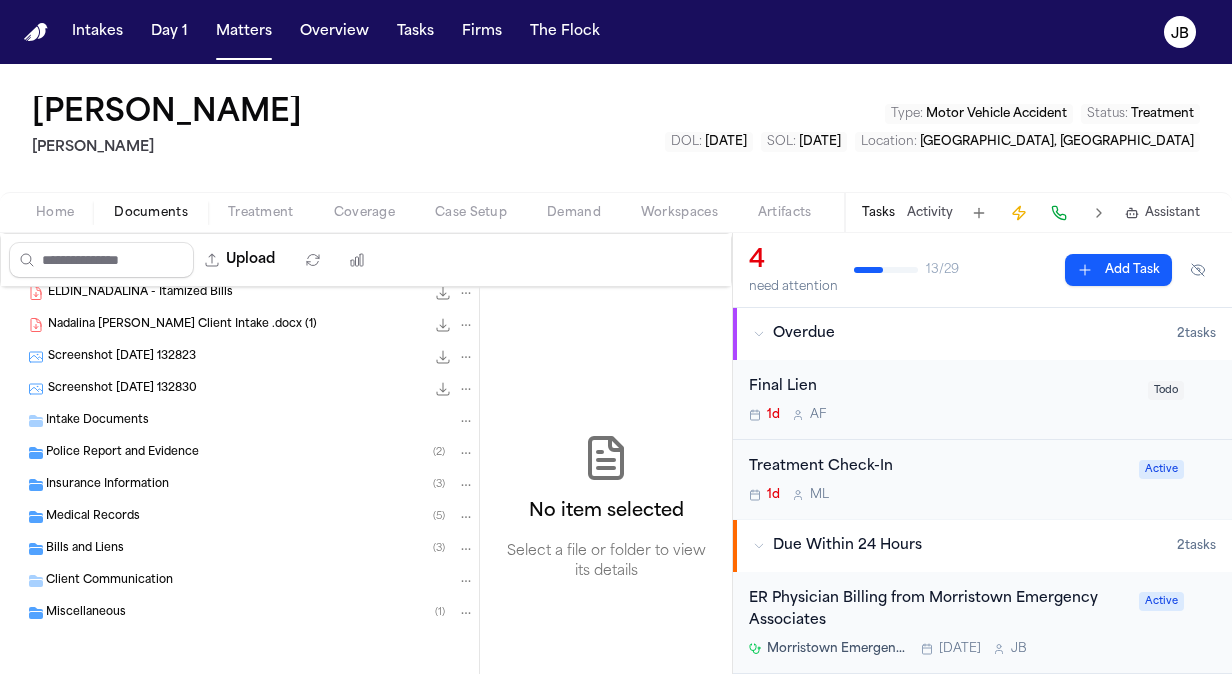 click on "Medical Records" at bounding box center (93, 517) 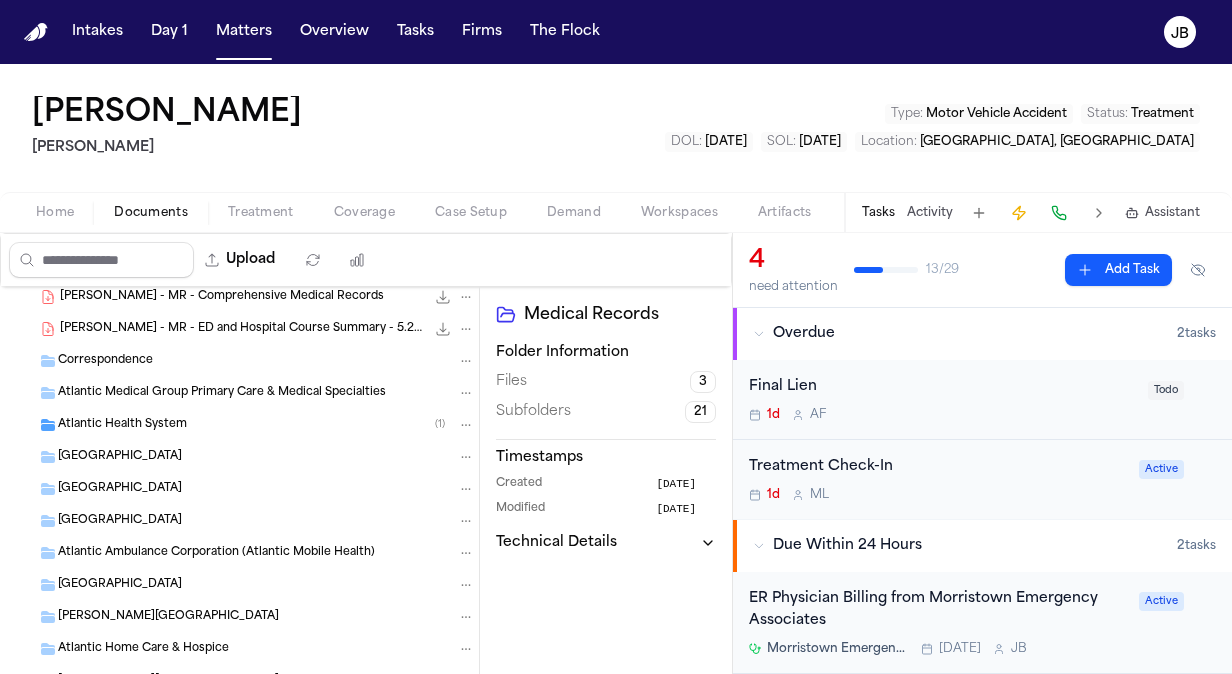 scroll, scrollTop: 1254, scrollLeft: 0, axis: vertical 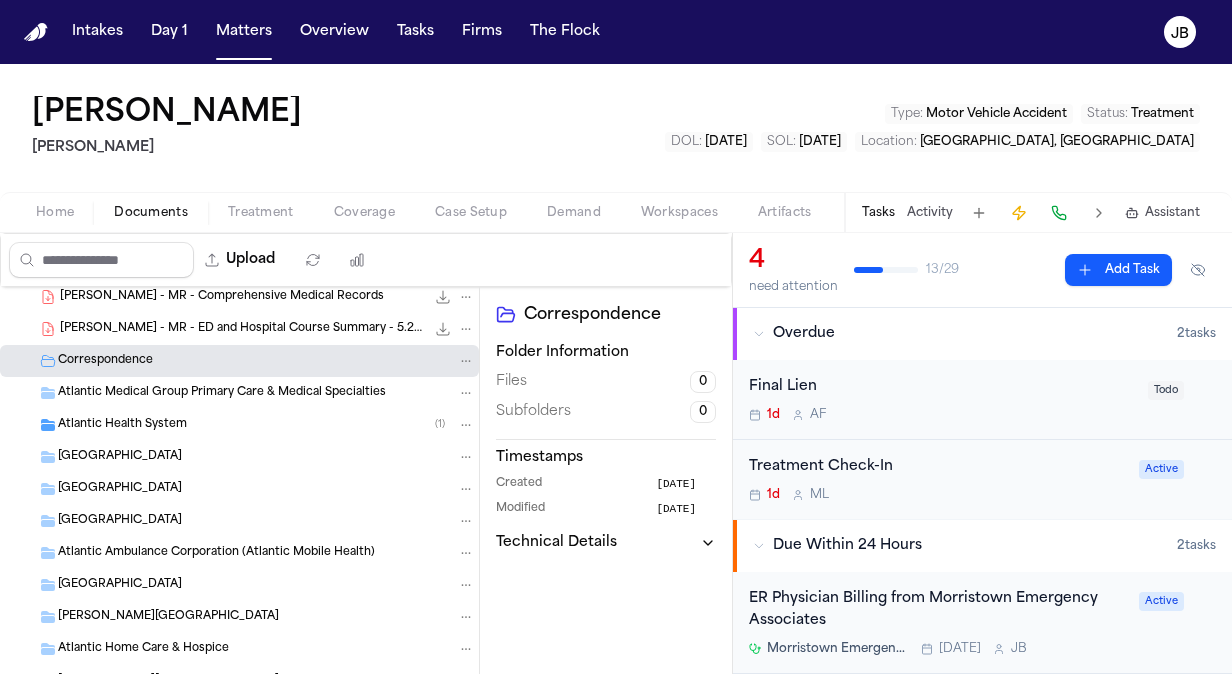 click on "Correspondence" at bounding box center (105, 361) 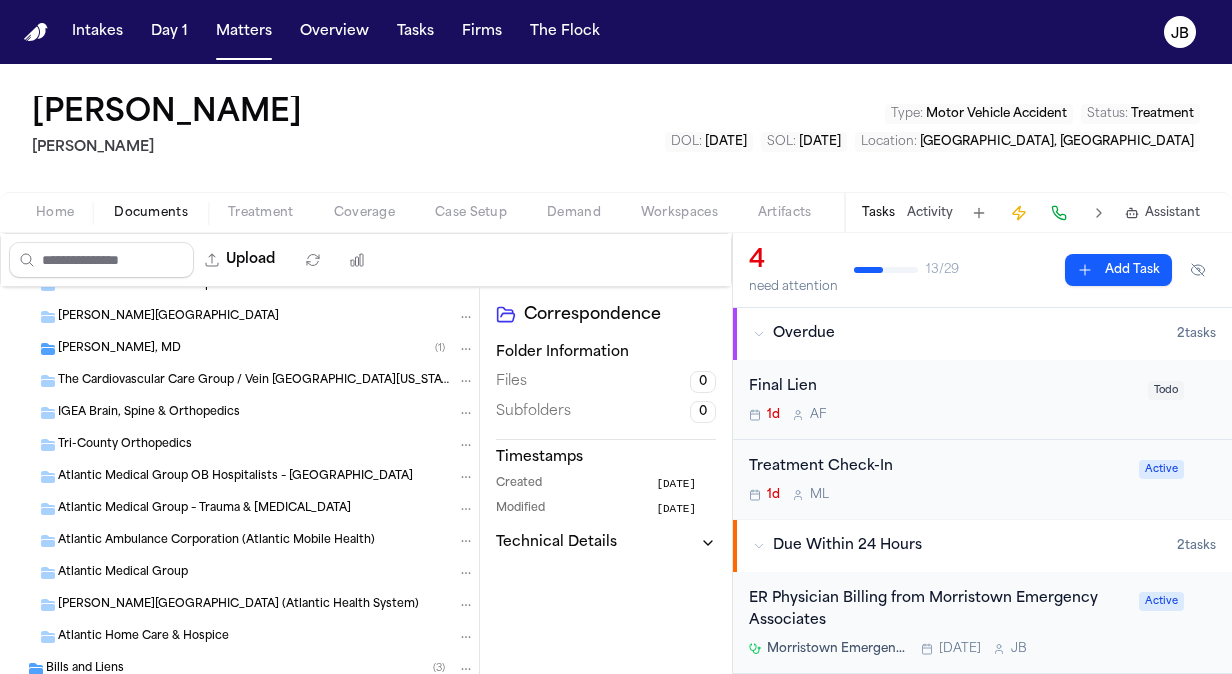 scroll, scrollTop: 1738, scrollLeft: 0, axis: vertical 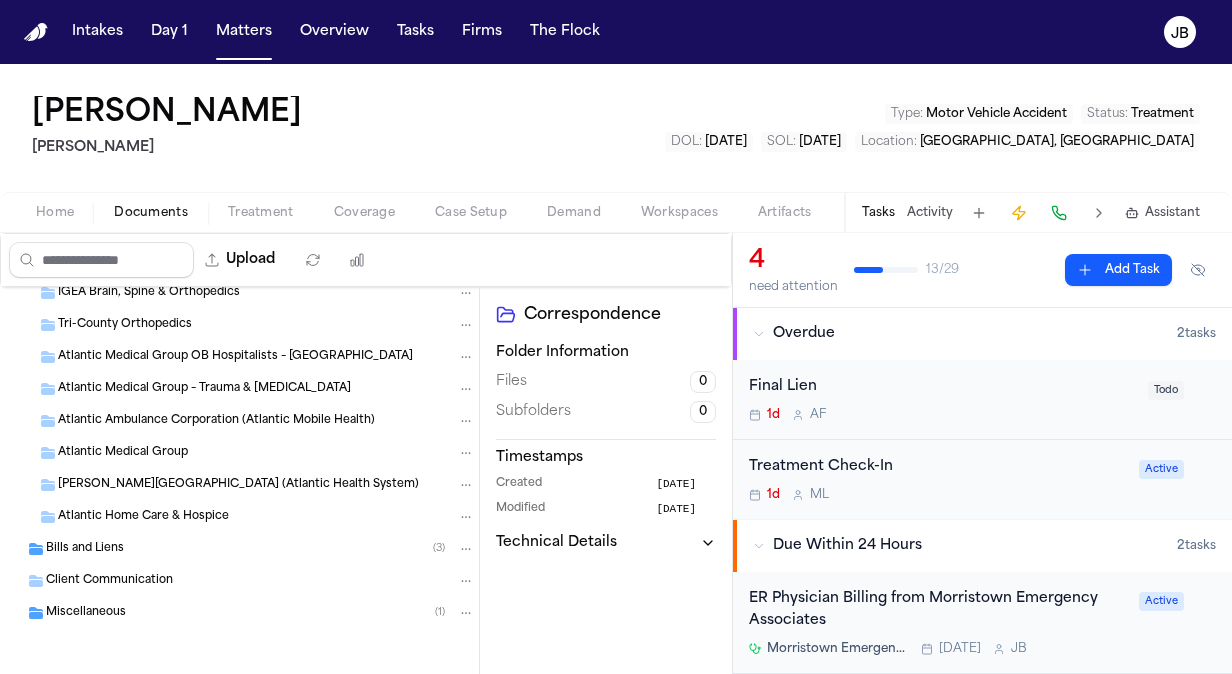 click on "Bills and Liens ( 3 )" at bounding box center [260, 549] 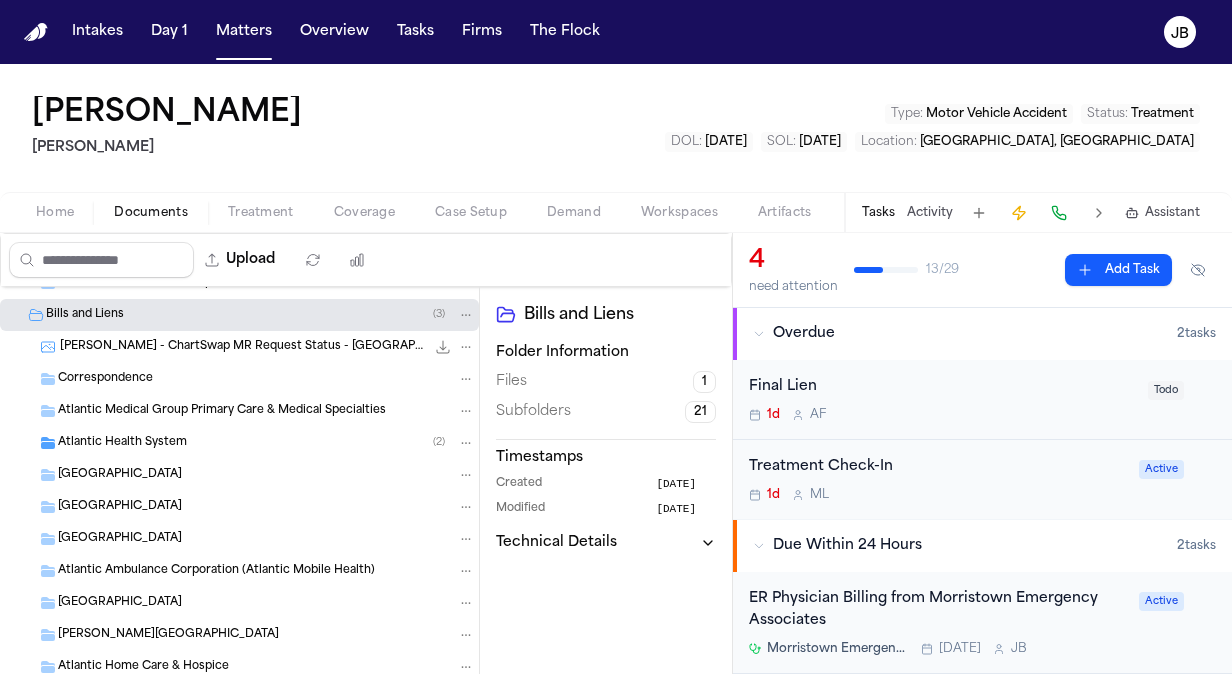 scroll, scrollTop: 1958, scrollLeft: 0, axis: vertical 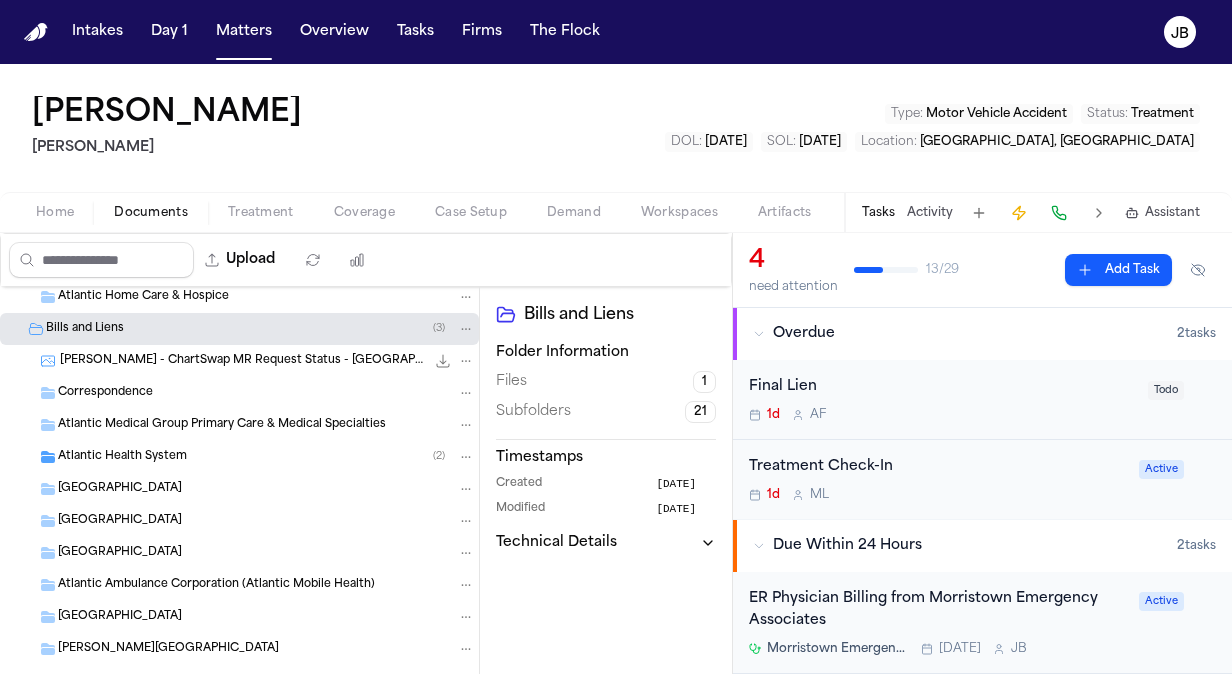click on "Bills and Liens ( 3 )" at bounding box center [260, 329] 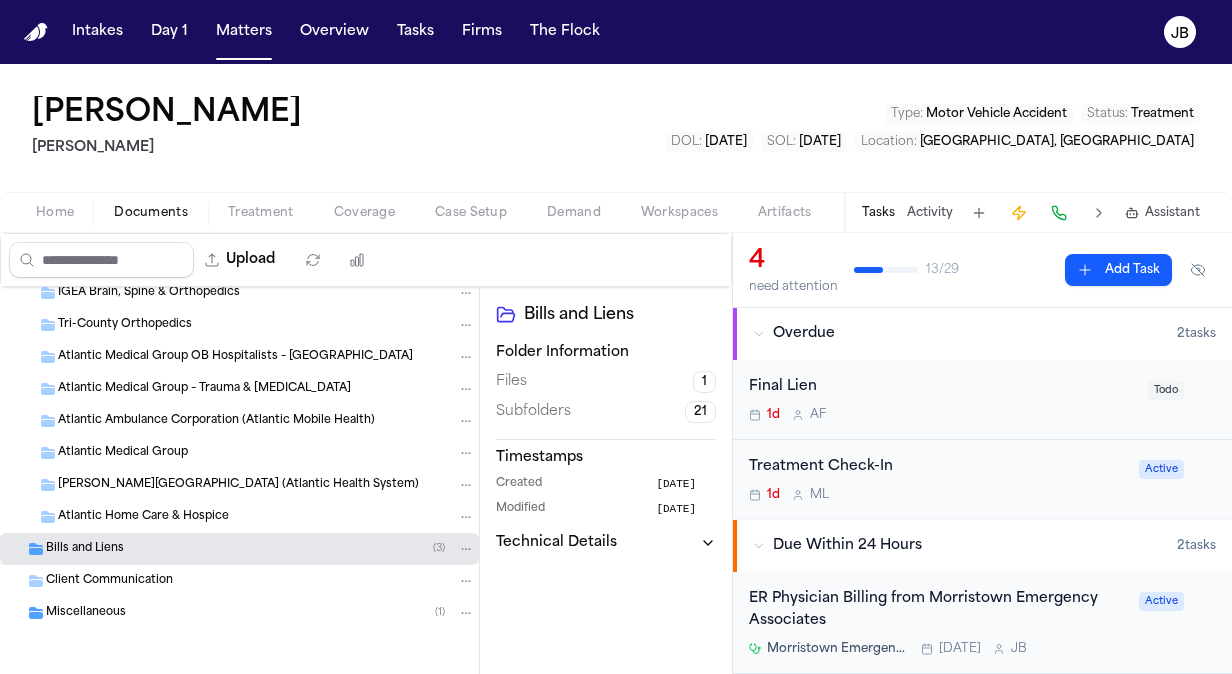 click on "Bills and Liens ( 3 )" at bounding box center (260, 549) 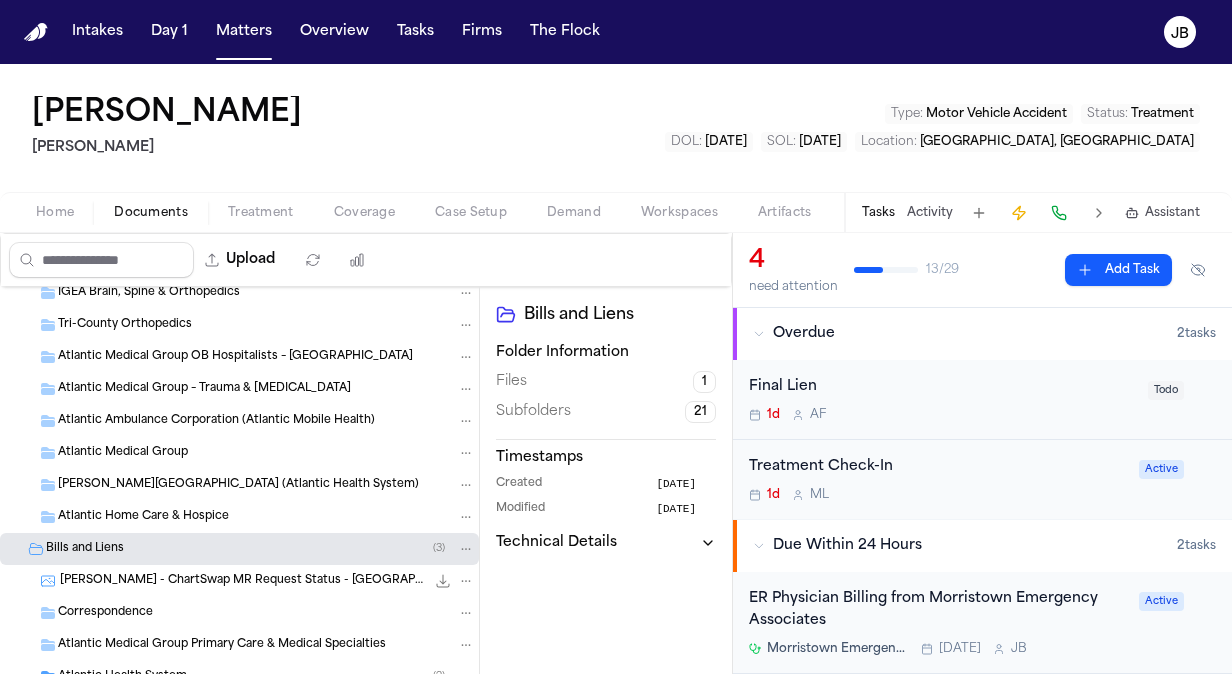 click 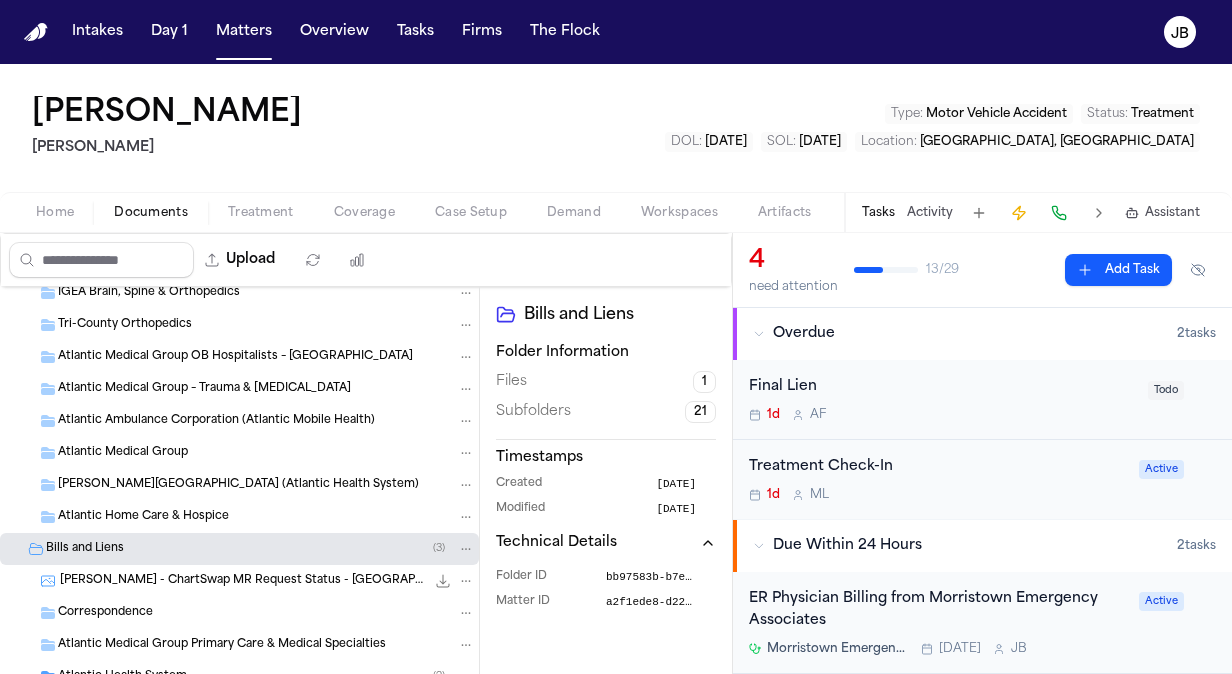 click at bounding box center (466, 549) 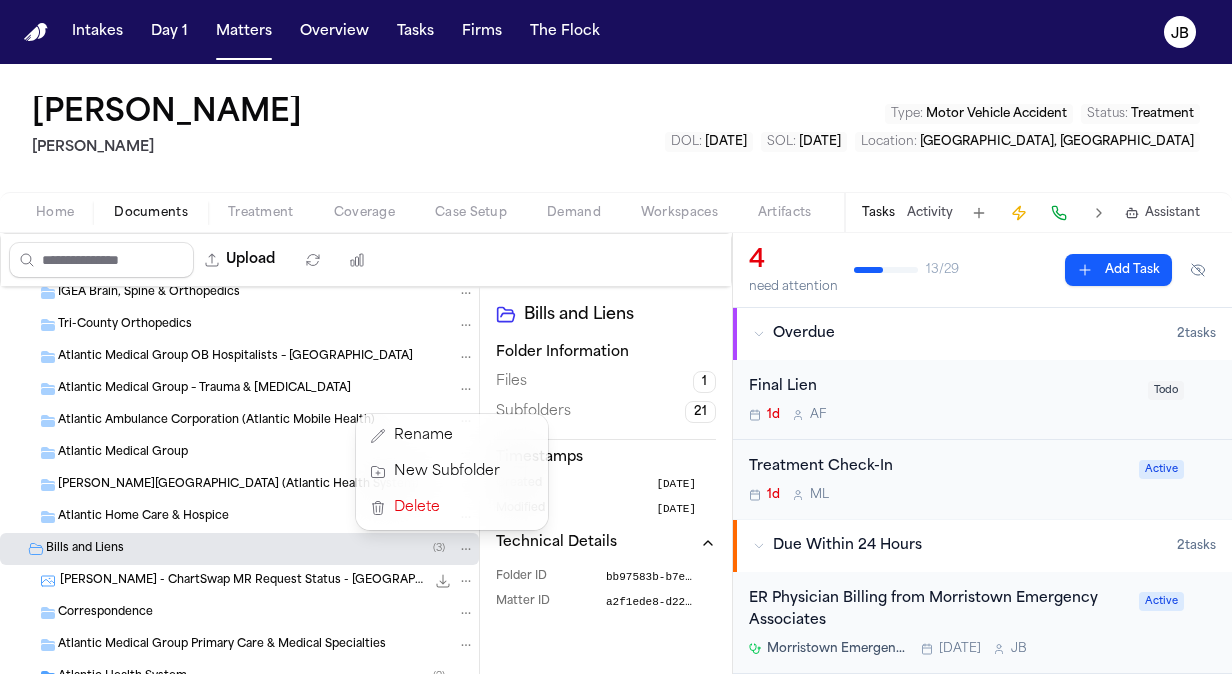 click on "Bills and Liens ( 3 )" at bounding box center [239, 549] 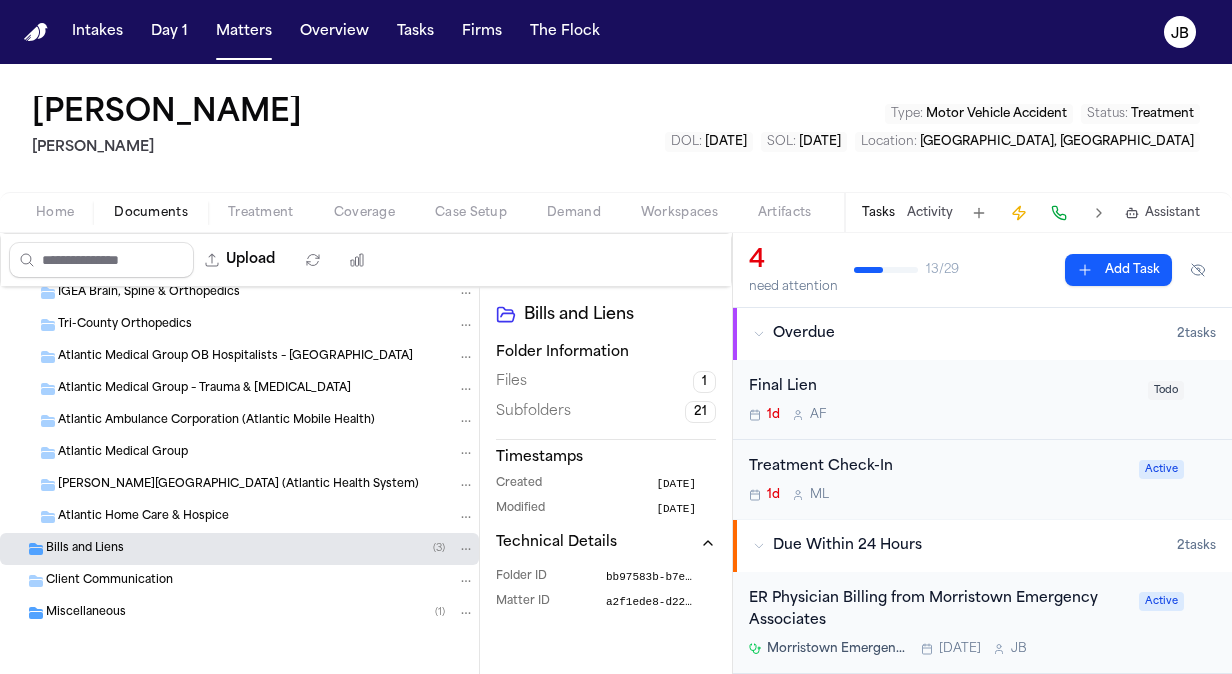 click on "Bills and Liens ( 3 )" at bounding box center (260, 549) 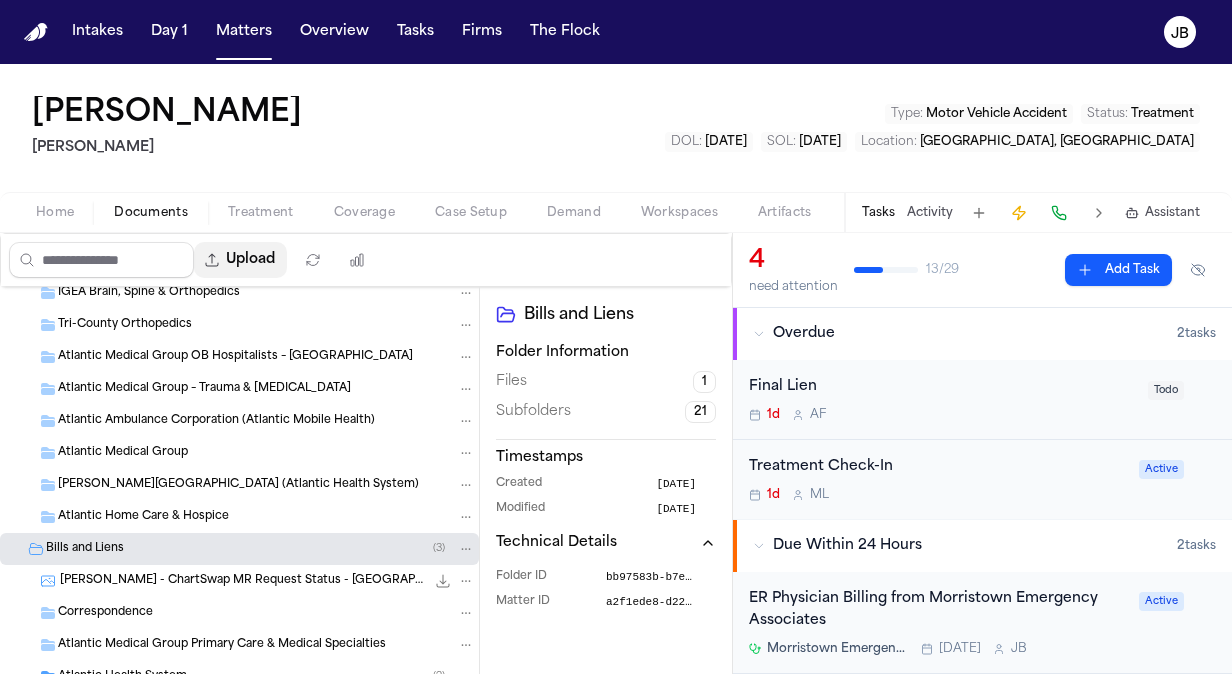 click on "Upload" at bounding box center (240, 260) 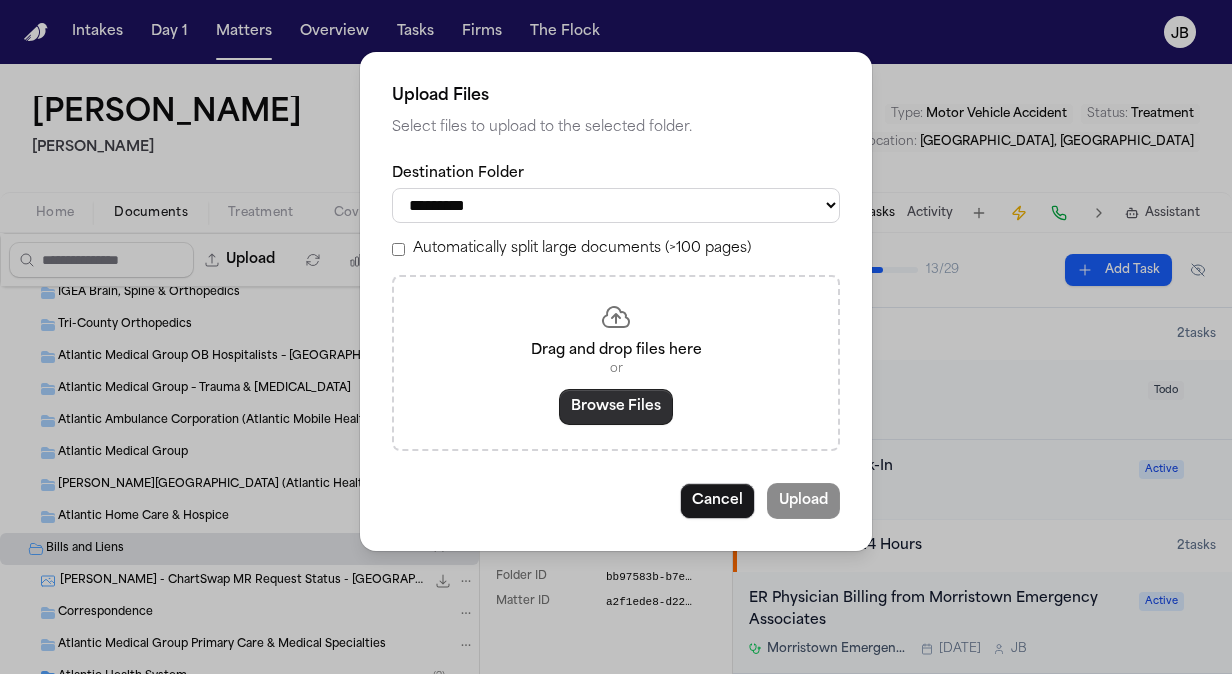 click on "Browse Files" at bounding box center (616, 407) 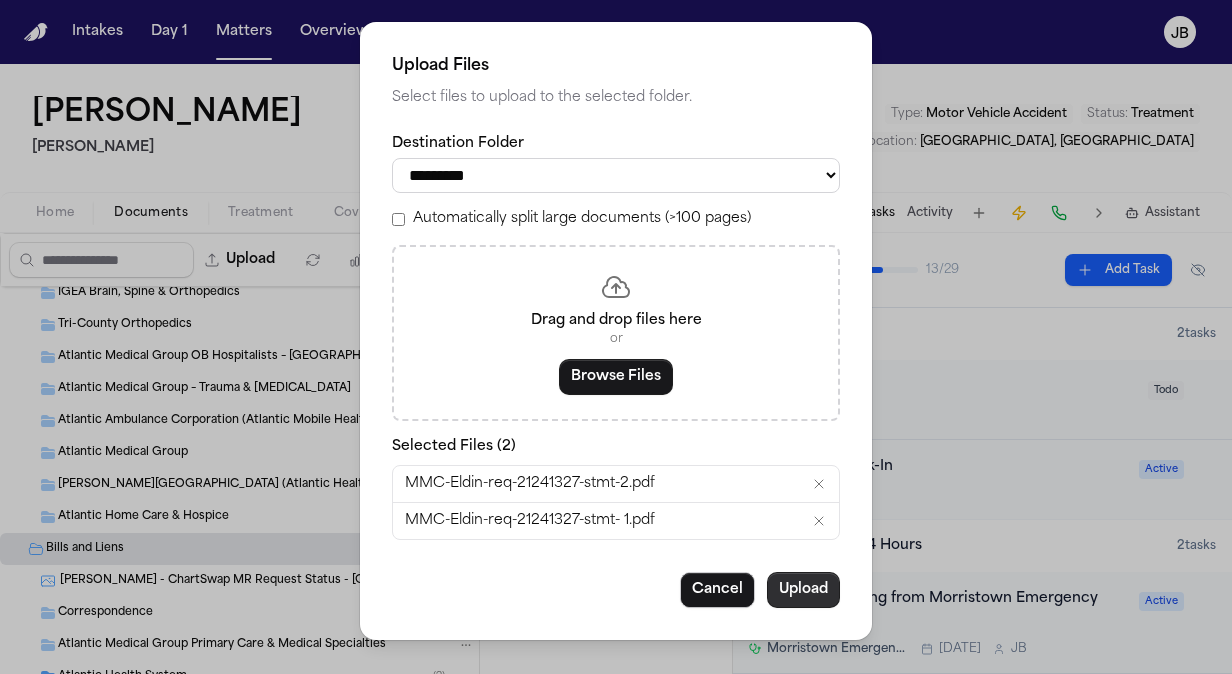 click on "Upload" at bounding box center (803, 590) 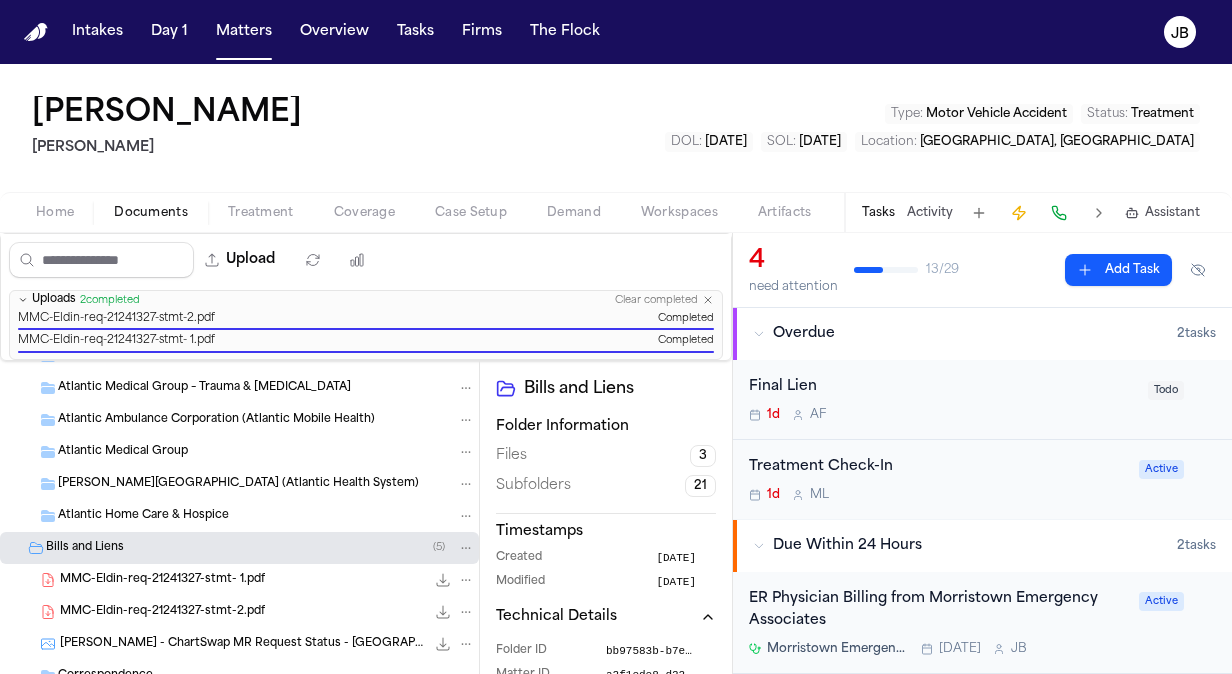 scroll, scrollTop: 1823, scrollLeft: 0, axis: vertical 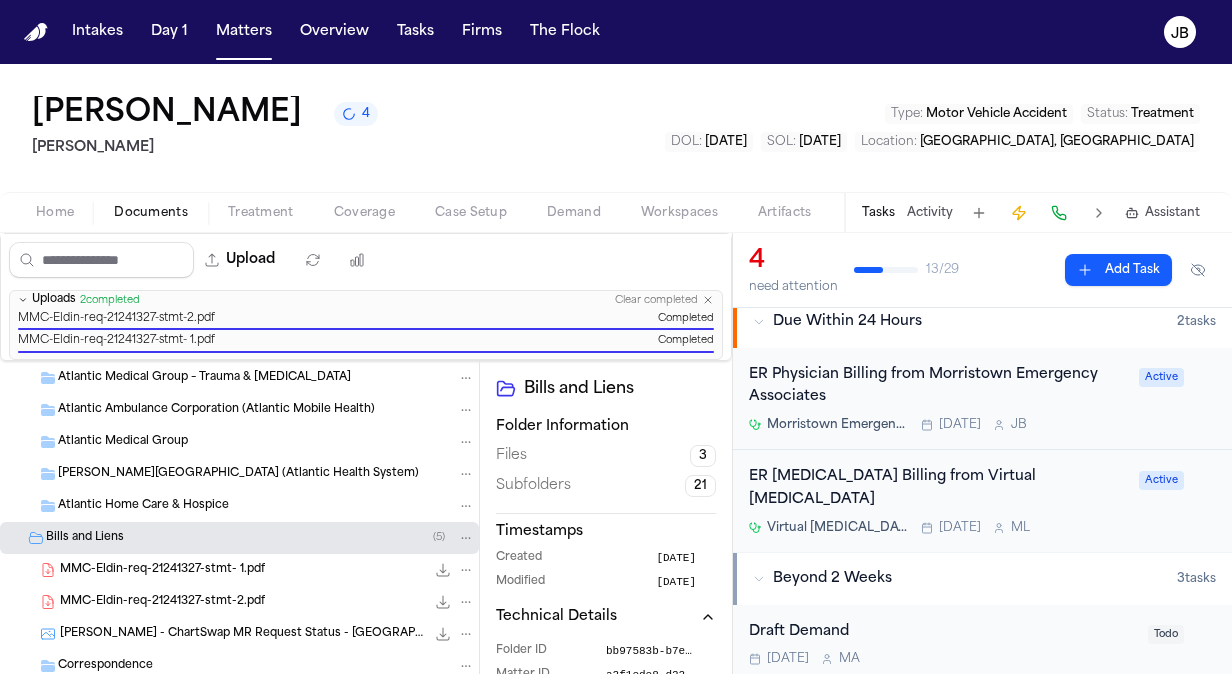 click on "ER Physician Billing from Morristown Emergency Associates" at bounding box center [938, 387] 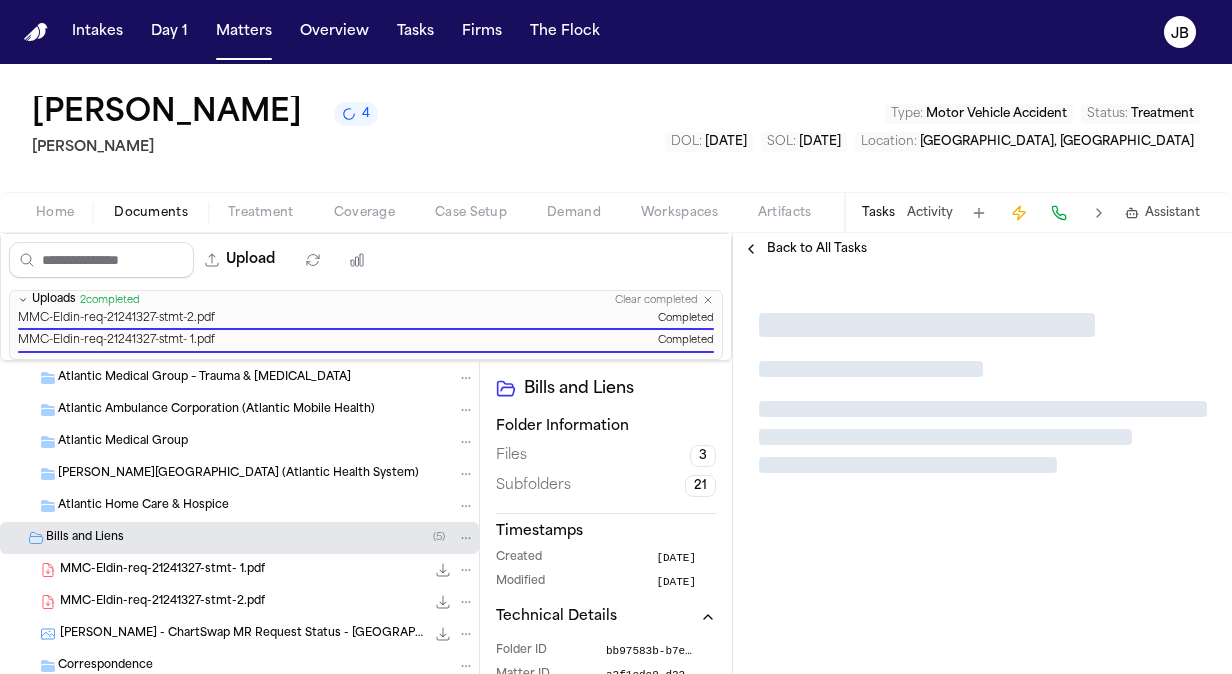scroll, scrollTop: 0, scrollLeft: 0, axis: both 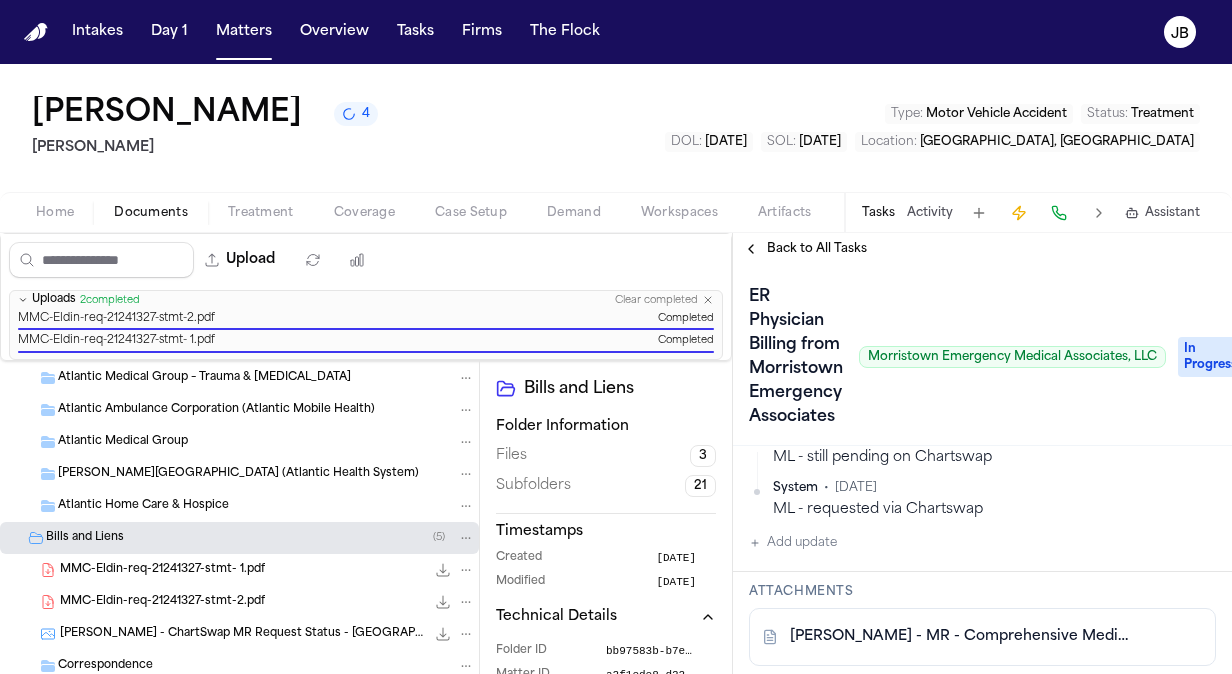 click on "Add update" at bounding box center [793, 543] 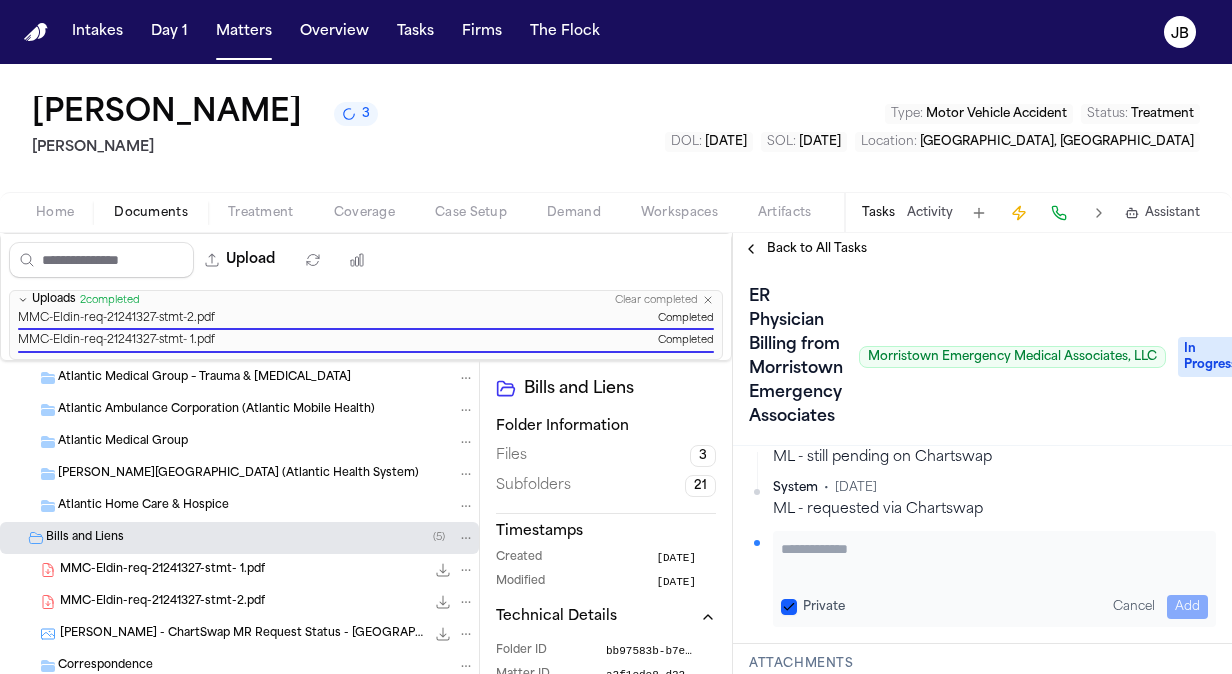 click at bounding box center (994, 559) 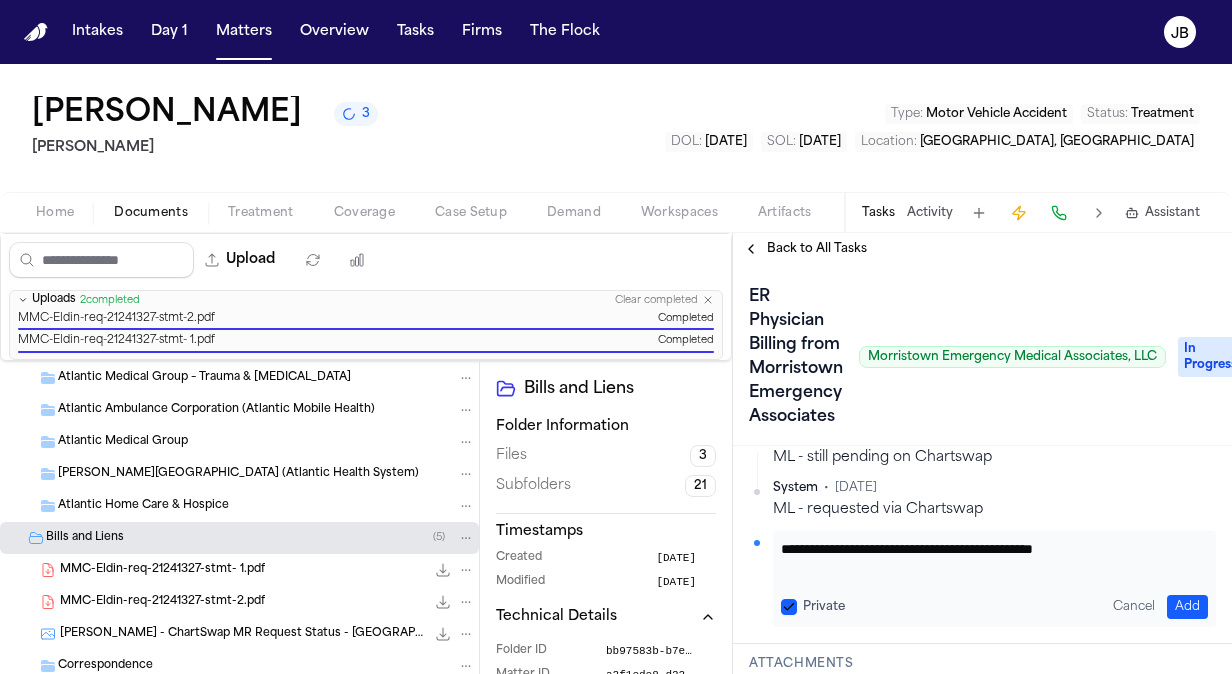 click on "**********" at bounding box center (987, 559) 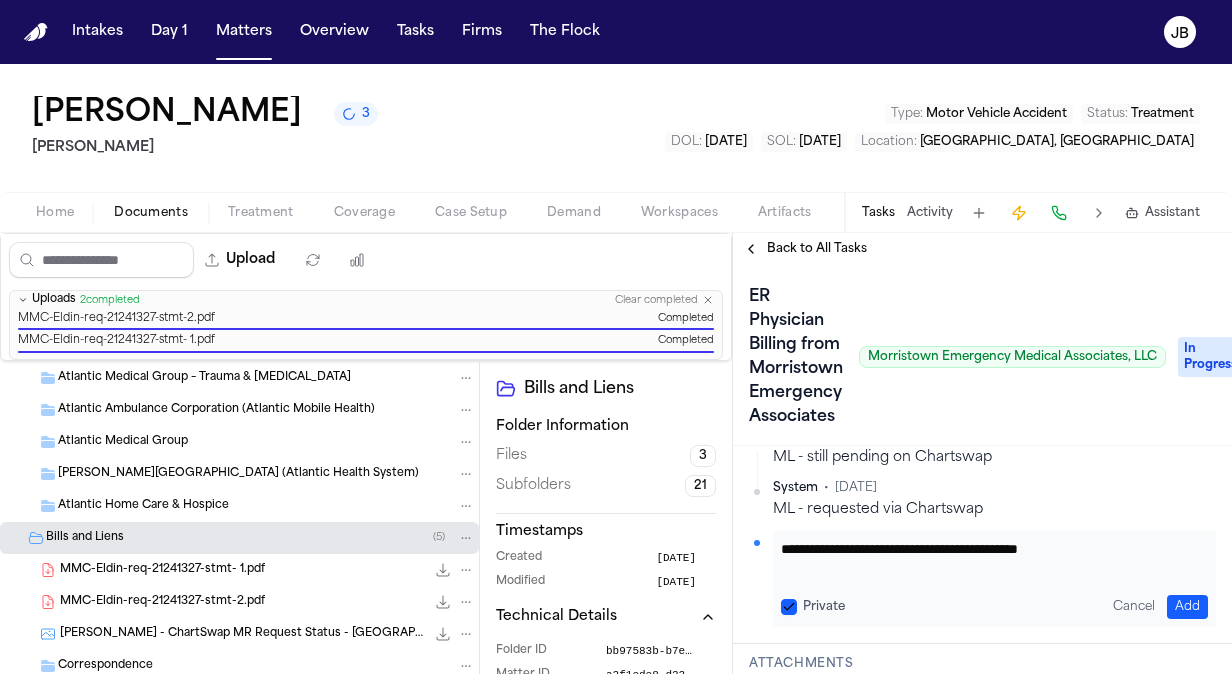 click on "**********" at bounding box center [987, 559] 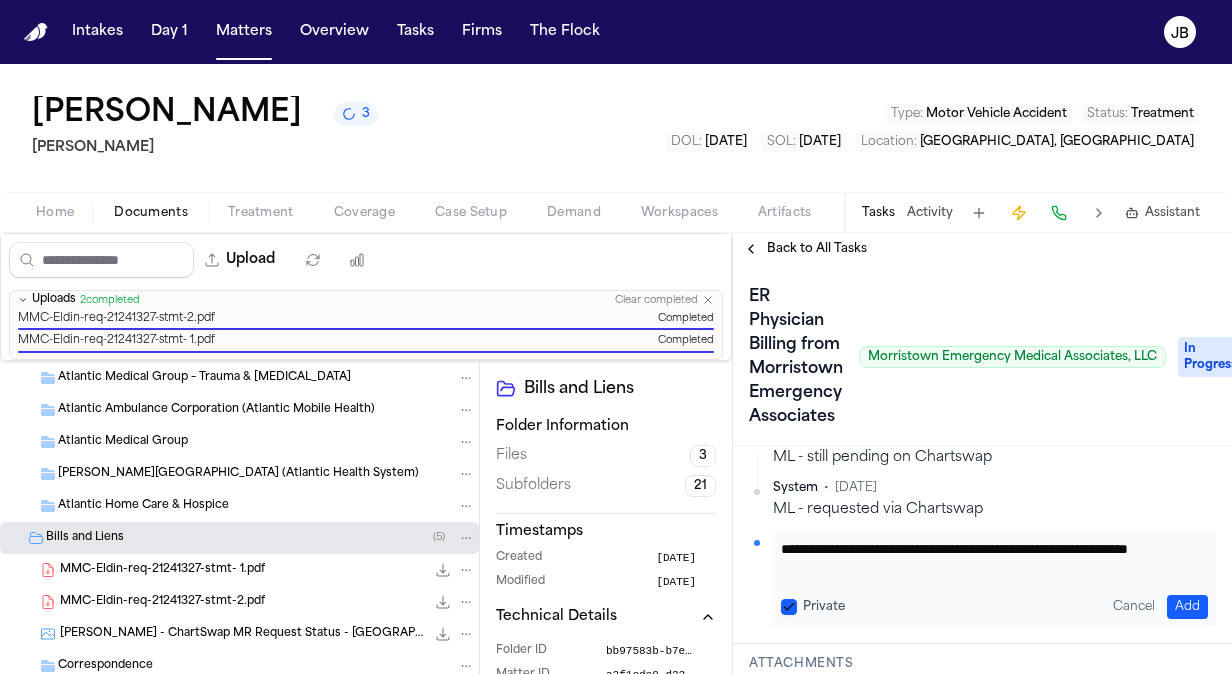 click on "Add" at bounding box center [1187, 607] 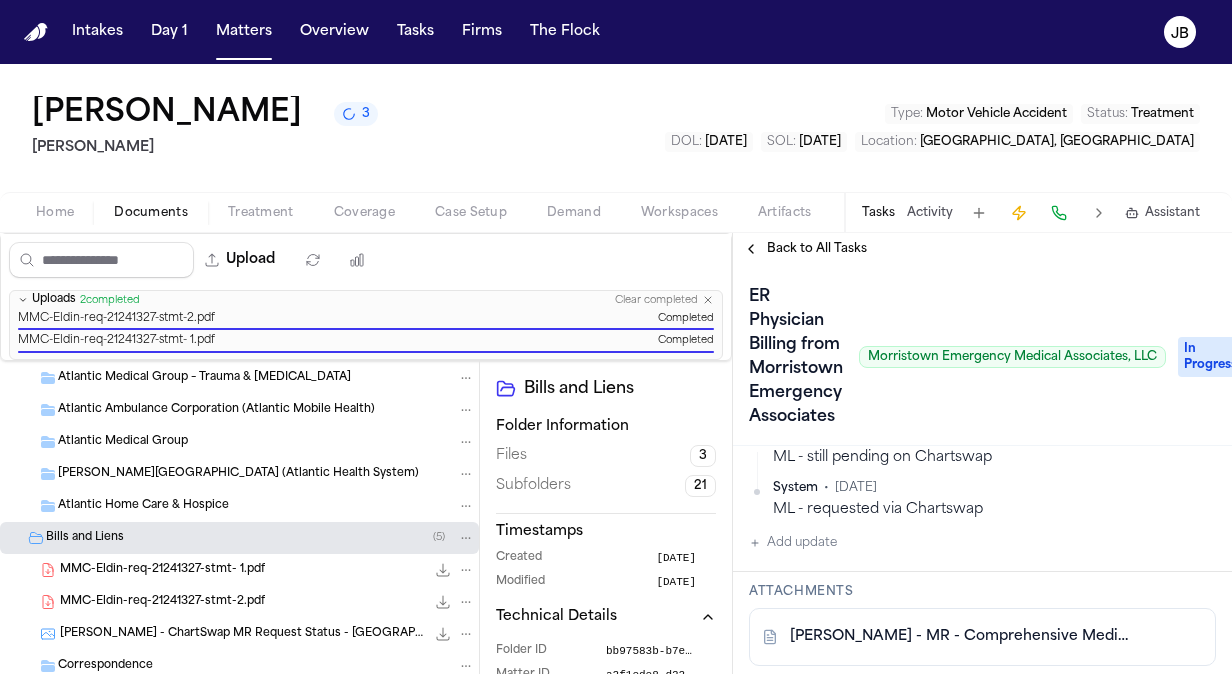 scroll, scrollTop: 466, scrollLeft: 0, axis: vertical 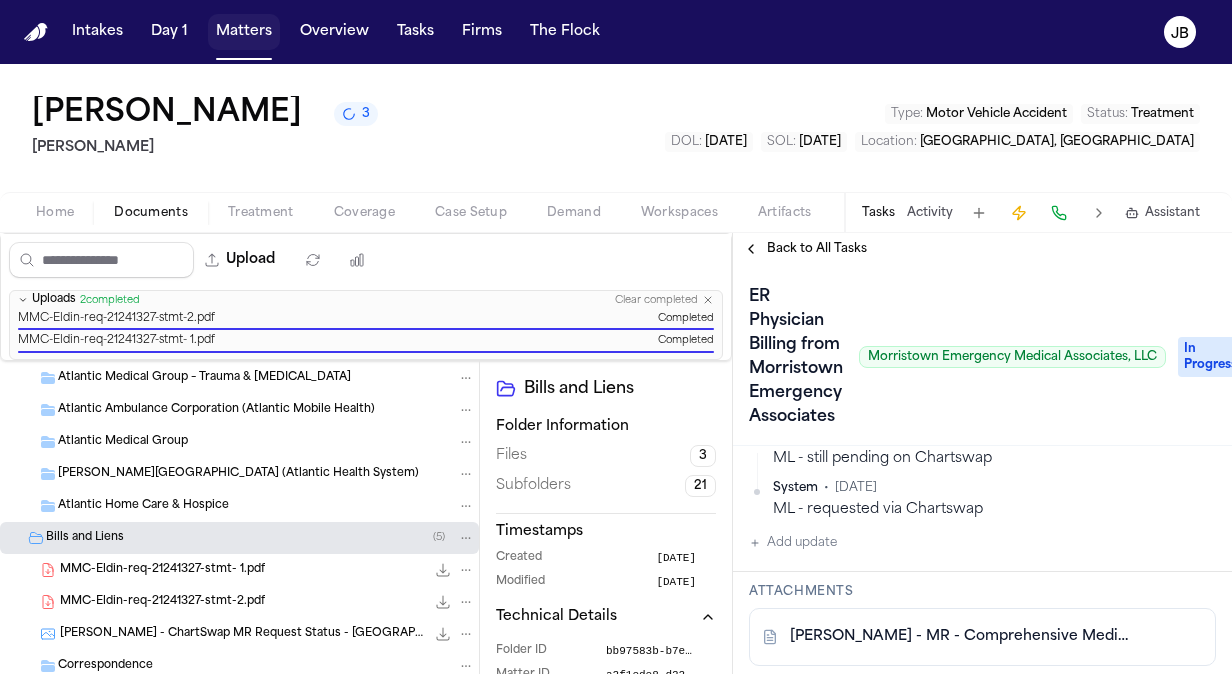 click on "Matters" at bounding box center [244, 32] 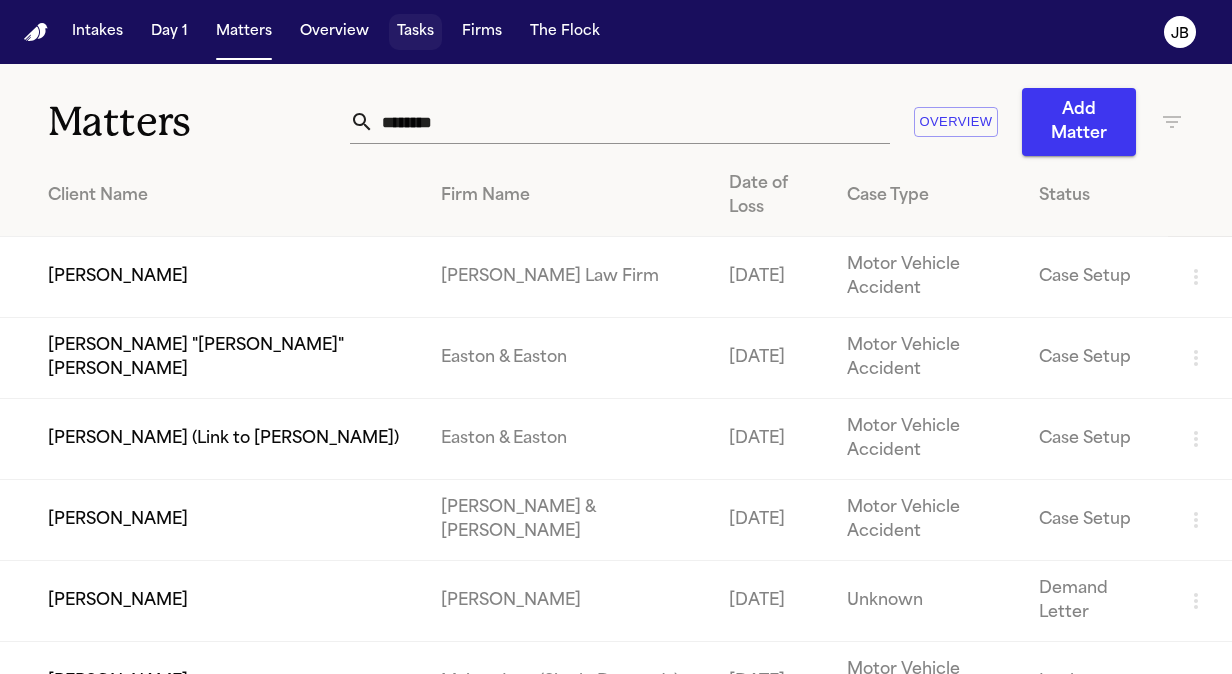 click on "Tasks" at bounding box center (415, 32) 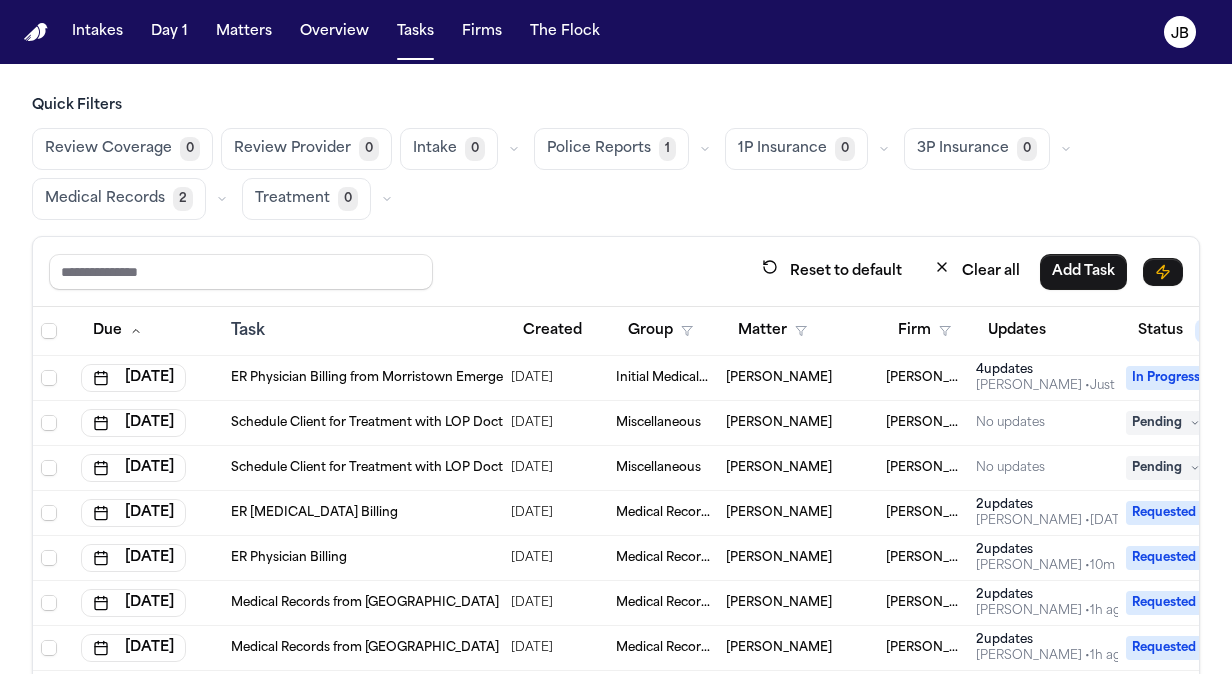 click on "[PERSON_NAME]   •  Just now" at bounding box center [1060, 386] 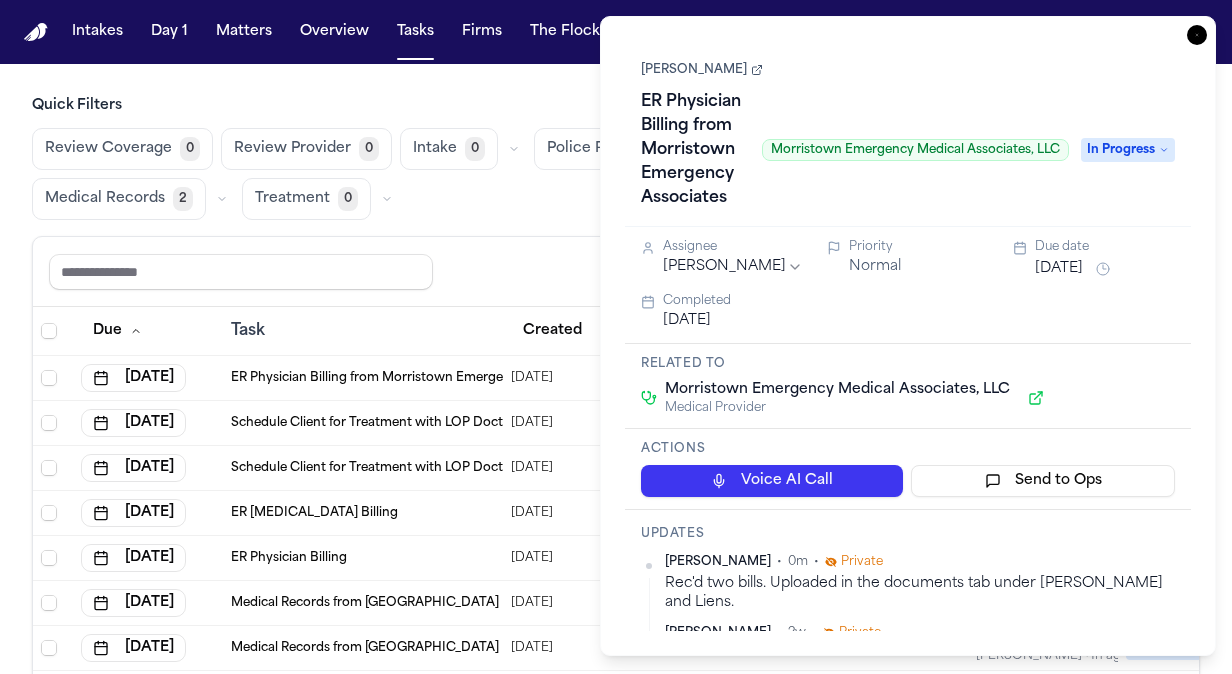 click on "In Progress" at bounding box center [1128, 150] 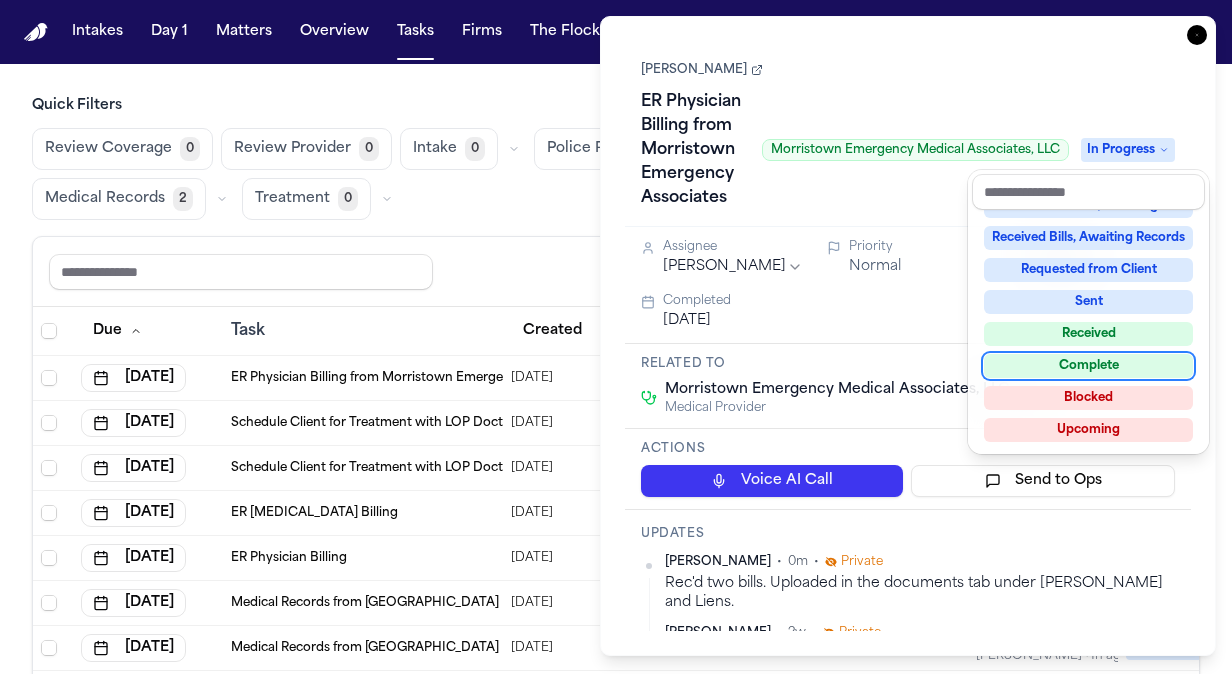 click on "Complete" at bounding box center [1088, 366] 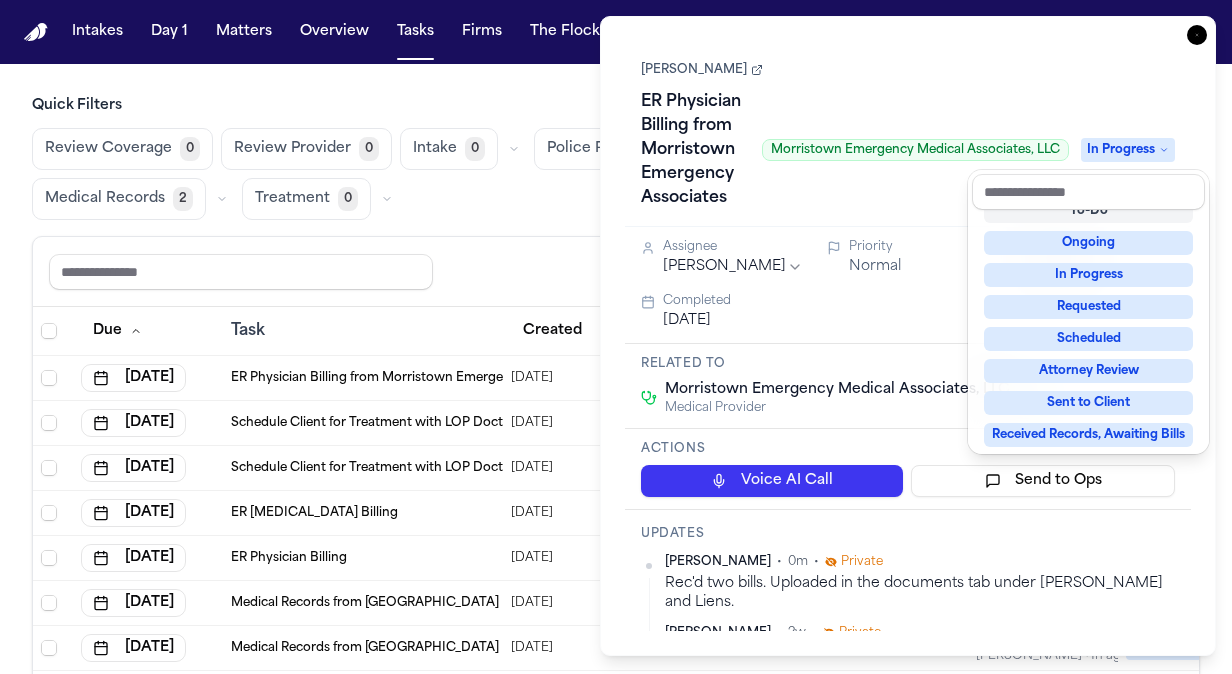 scroll, scrollTop: 8, scrollLeft: 0, axis: vertical 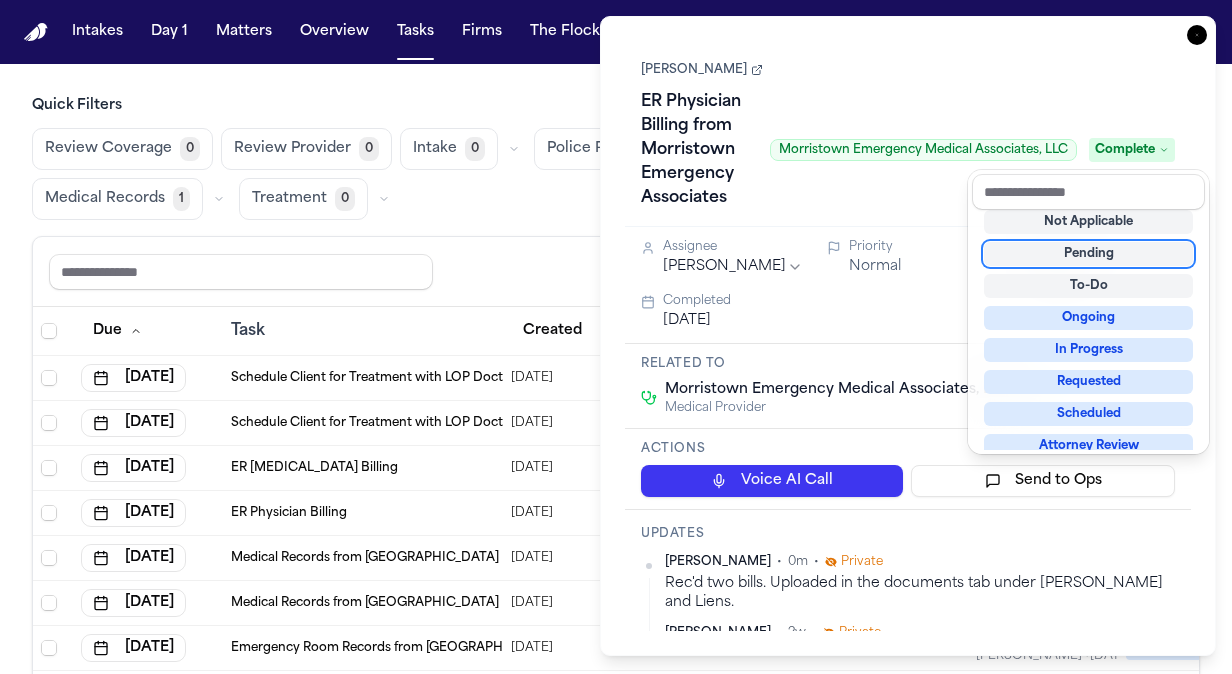 click on "[PERSON_NAME] Physician Billing from Morristown Emergency Associates  Morristown Emergency Medical Associates, LLC Complete" at bounding box center [908, 135] 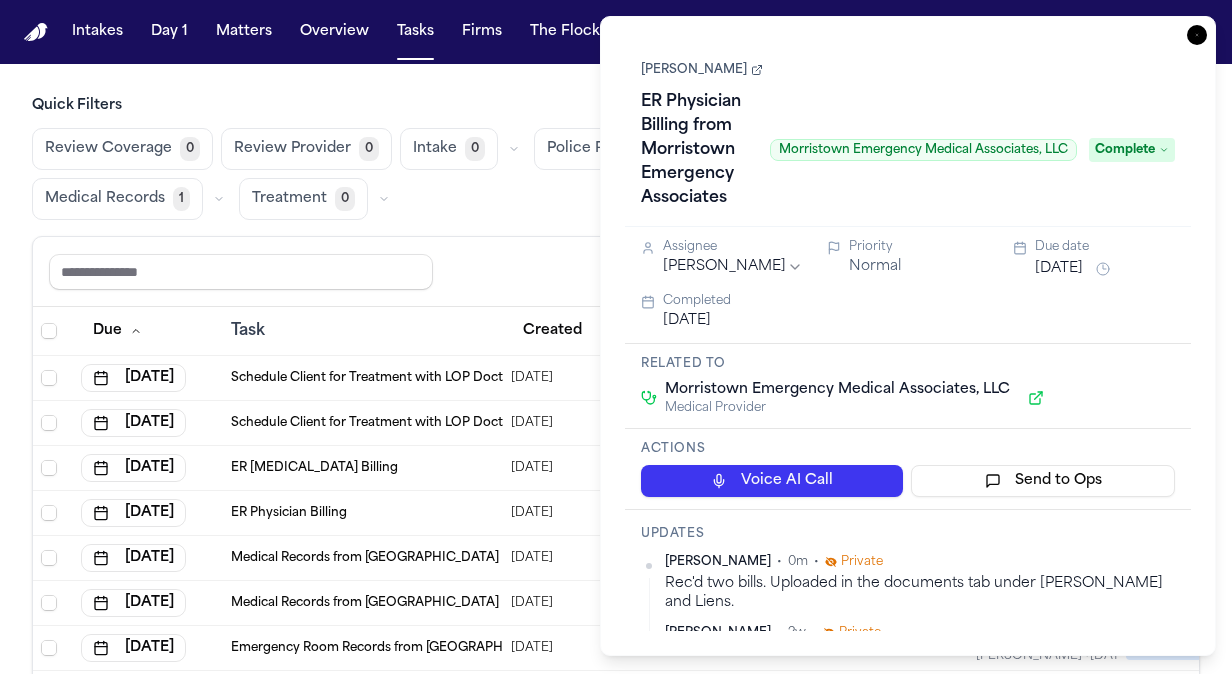click 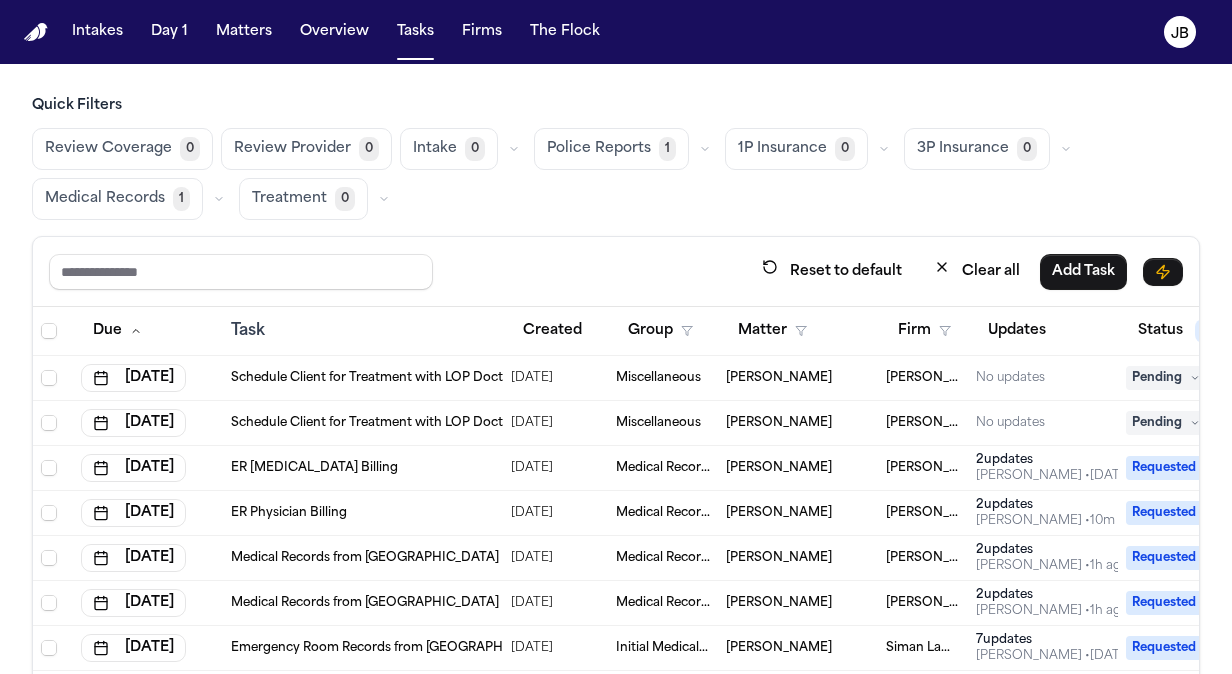 scroll, scrollTop: 116, scrollLeft: 0, axis: vertical 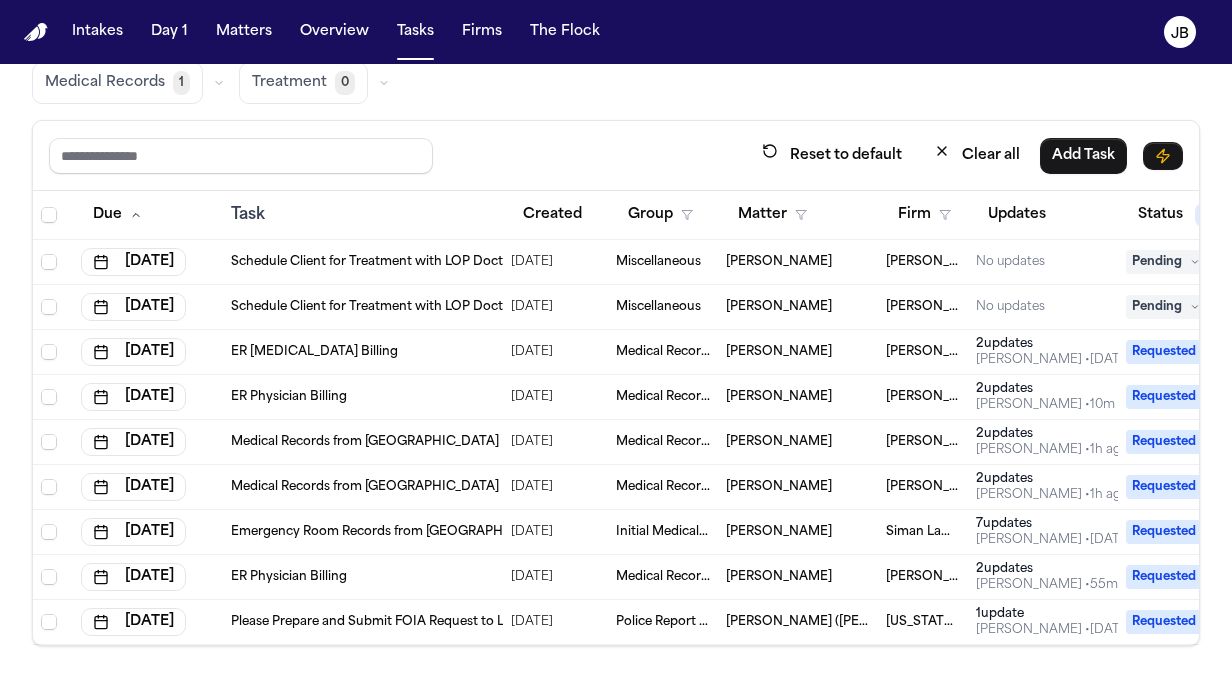 click on "[PERSON_NAME]" at bounding box center (779, 262) 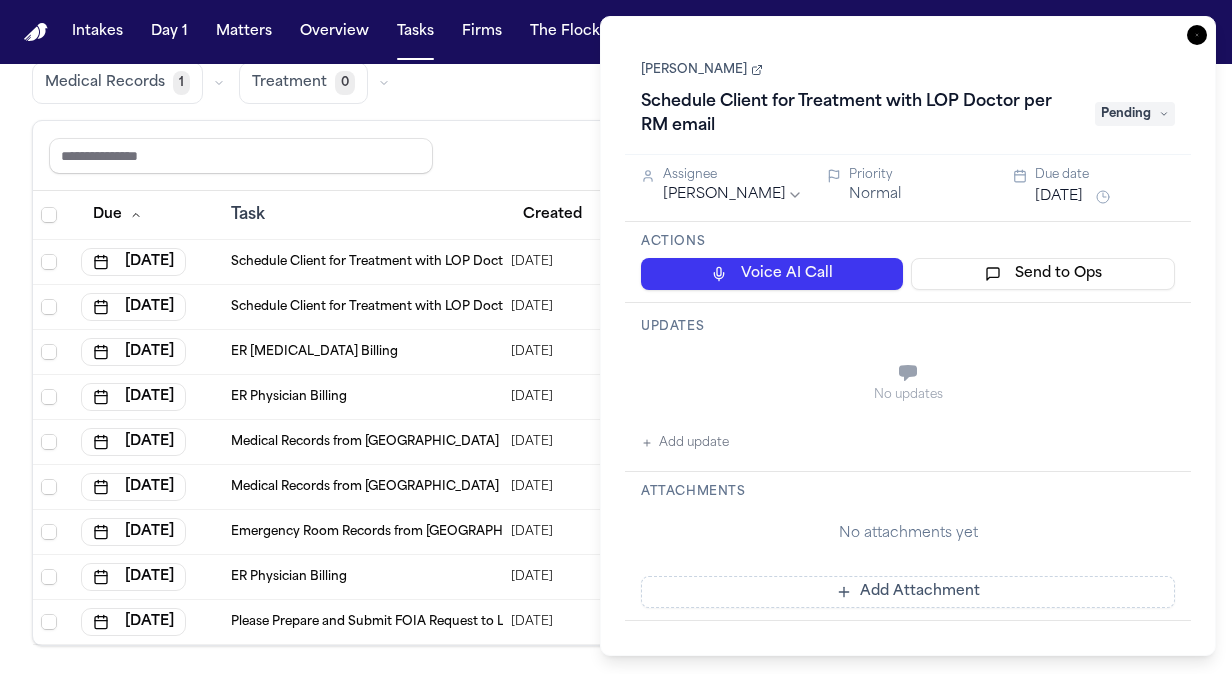 click on "[PERSON_NAME]" at bounding box center [702, 70] 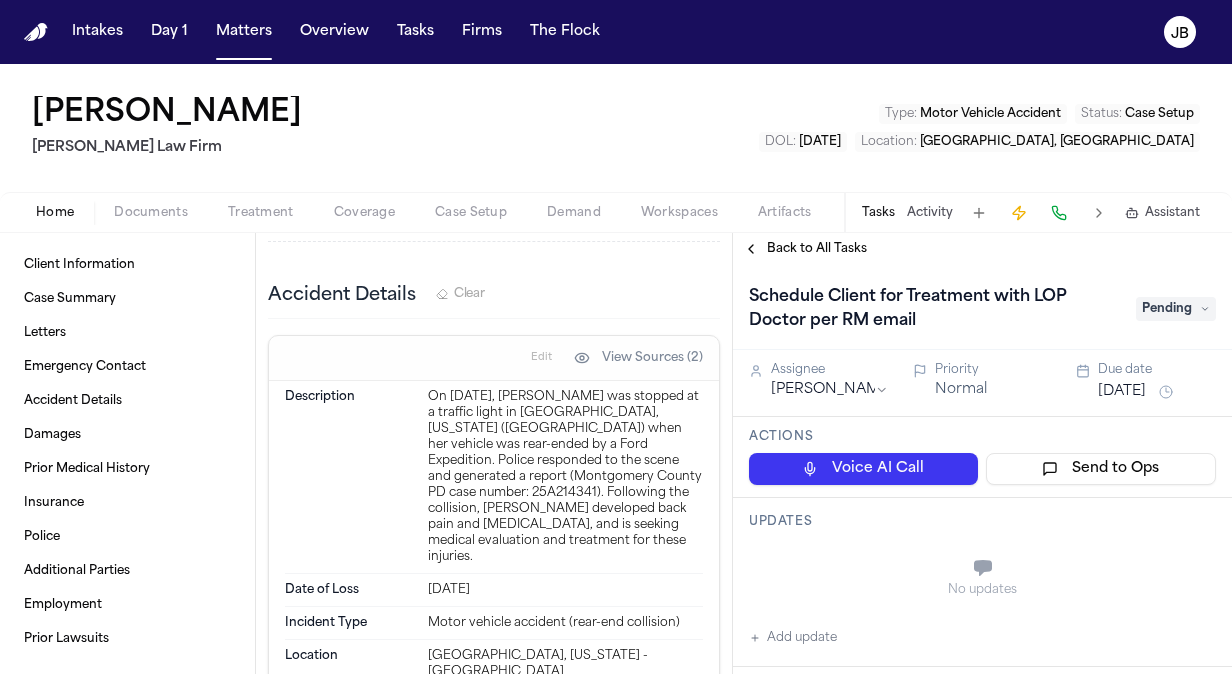 scroll, scrollTop: 634, scrollLeft: 0, axis: vertical 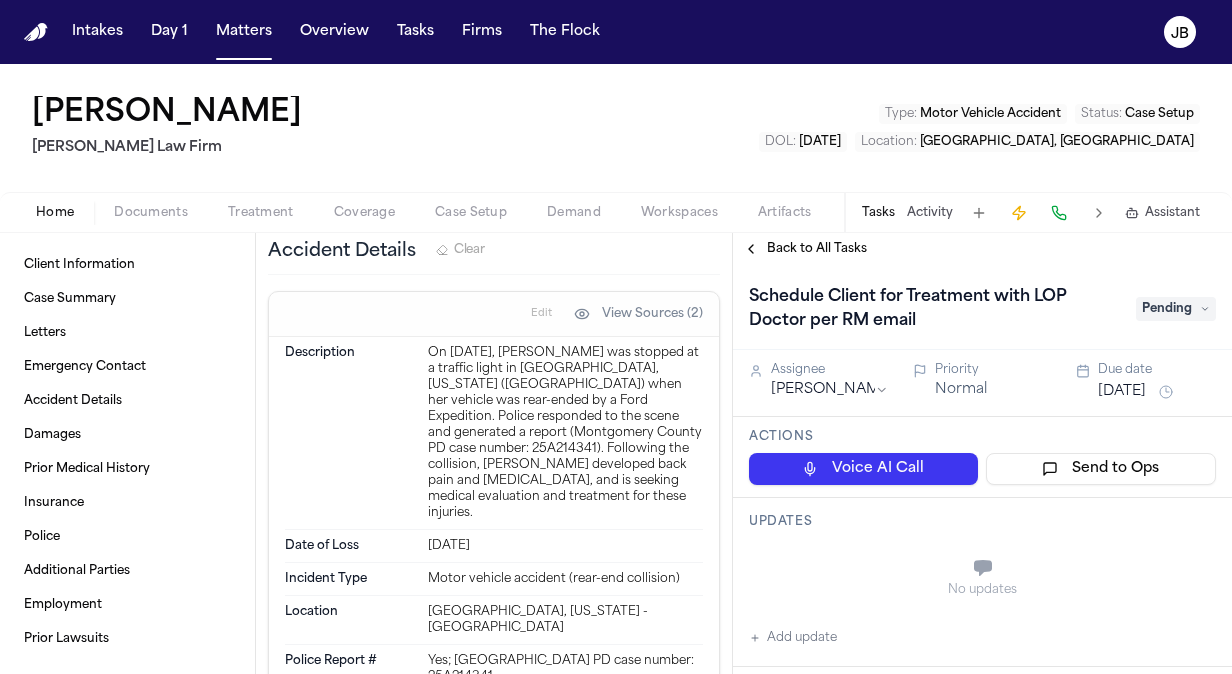 drag, startPoint x: 261, startPoint y: 109, endPoint x: 40, endPoint y: 114, distance: 221.05655 